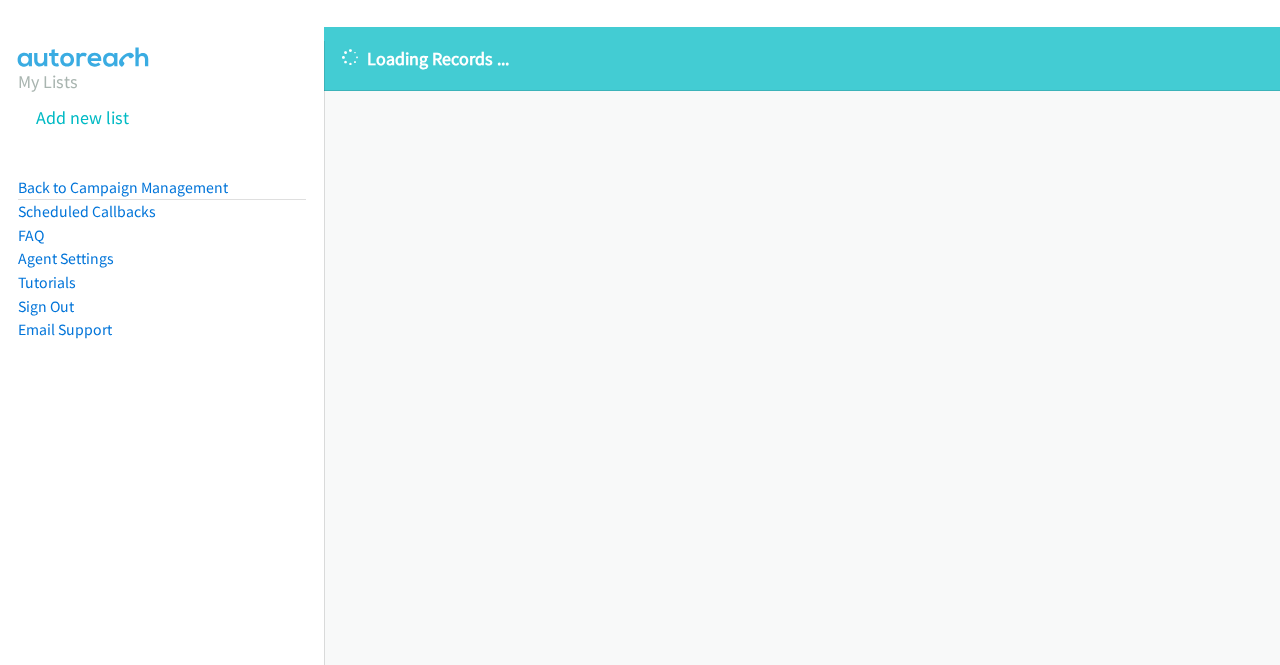 scroll, scrollTop: 0, scrollLeft: 0, axis: both 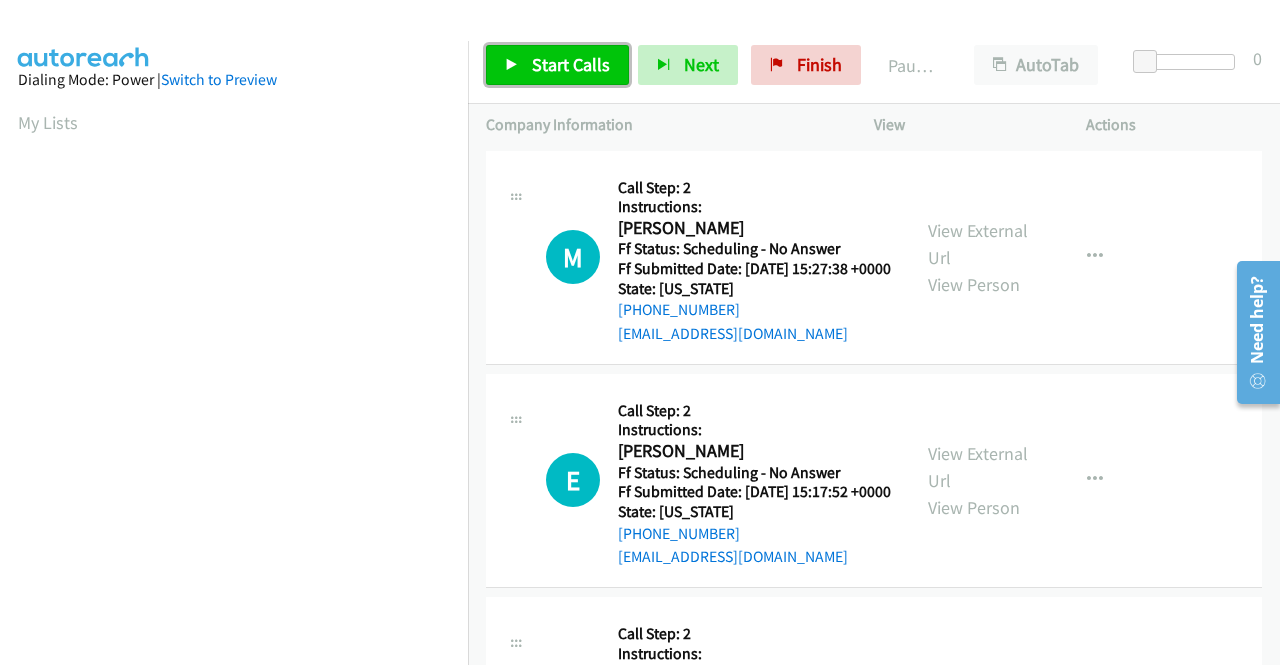 click on "Start Calls" at bounding box center [571, 64] 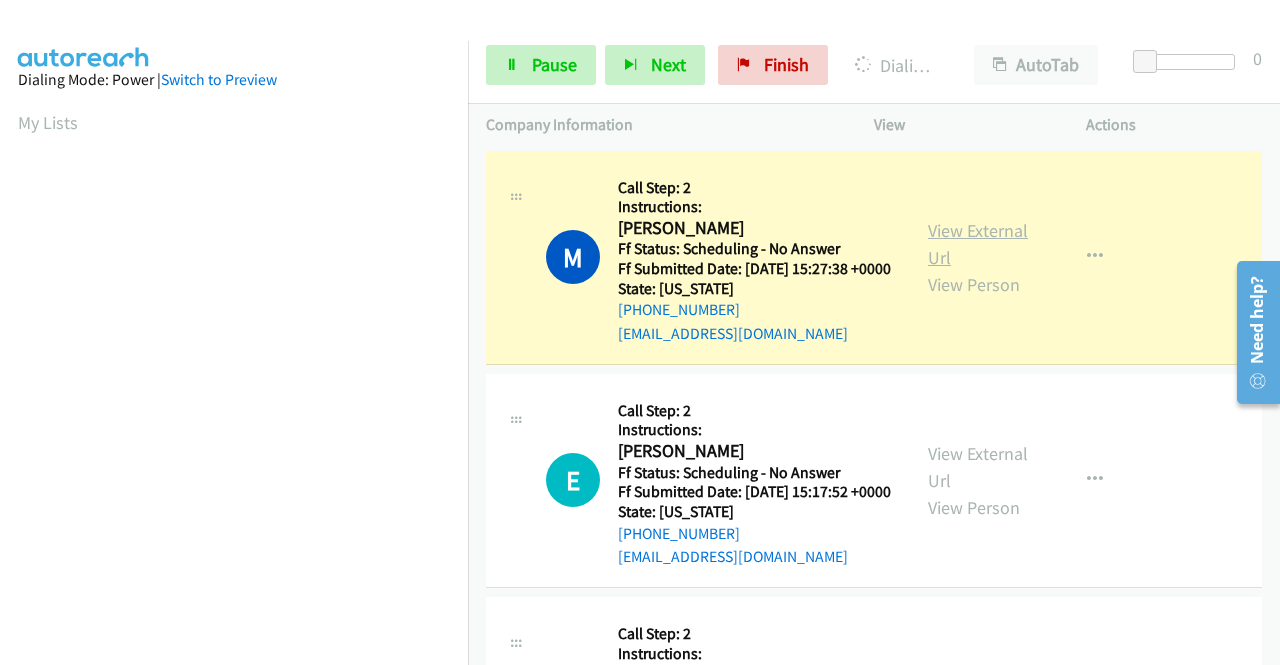 click on "View External Url" at bounding box center (978, 244) 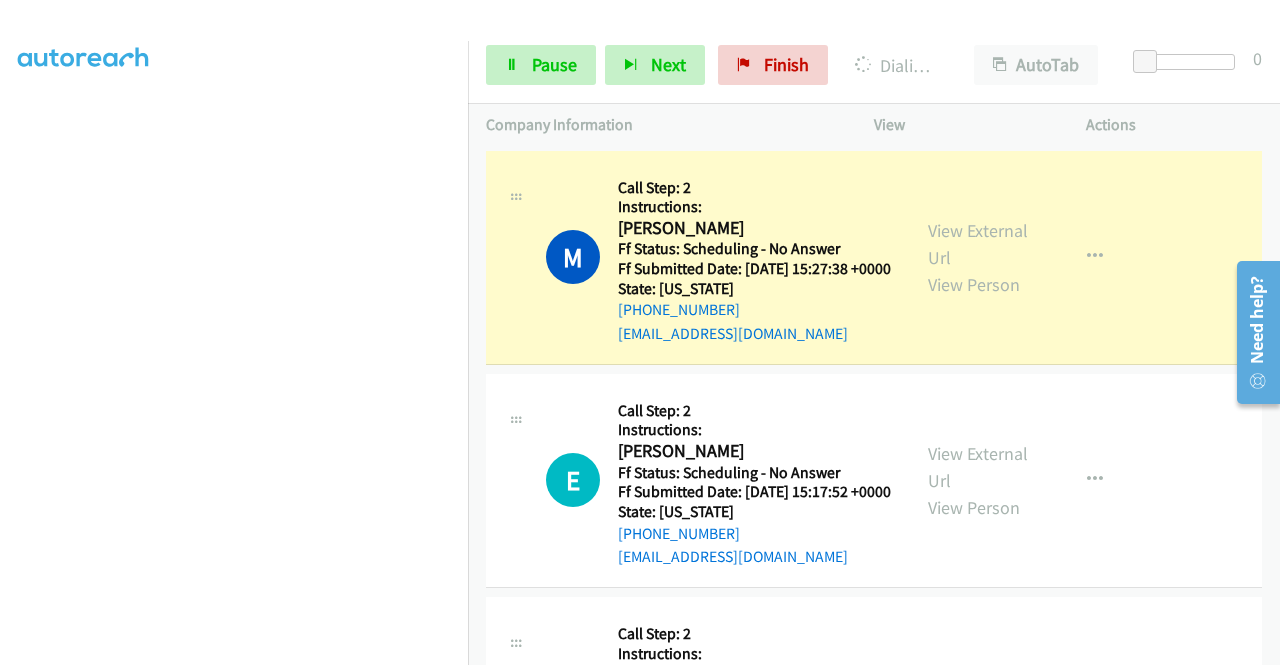 scroll, scrollTop: 456, scrollLeft: 0, axis: vertical 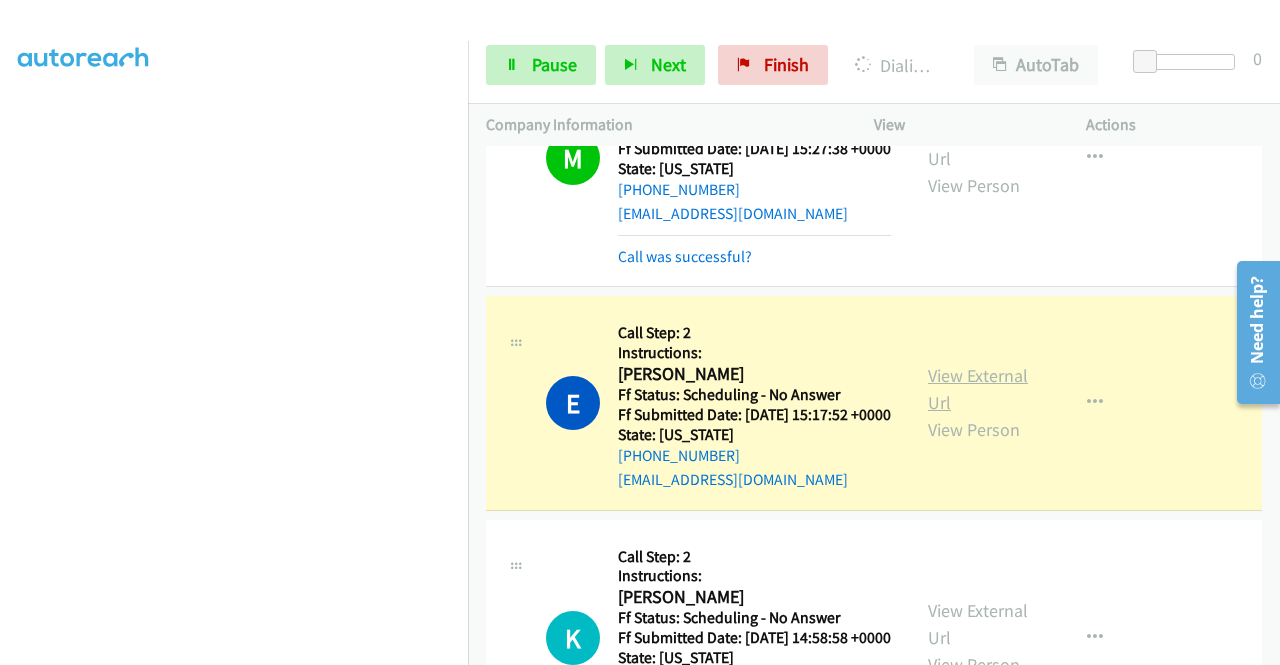 click on "View External Url" at bounding box center (978, 389) 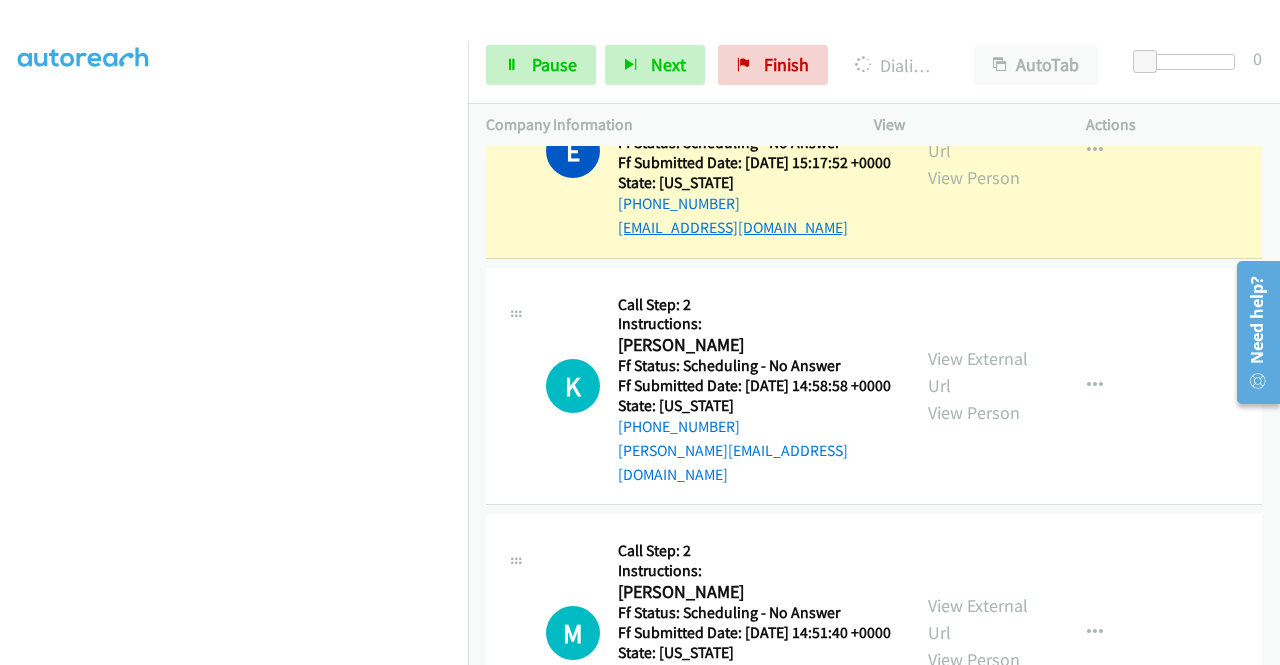 scroll, scrollTop: 394, scrollLeft: 0, axis: vertical 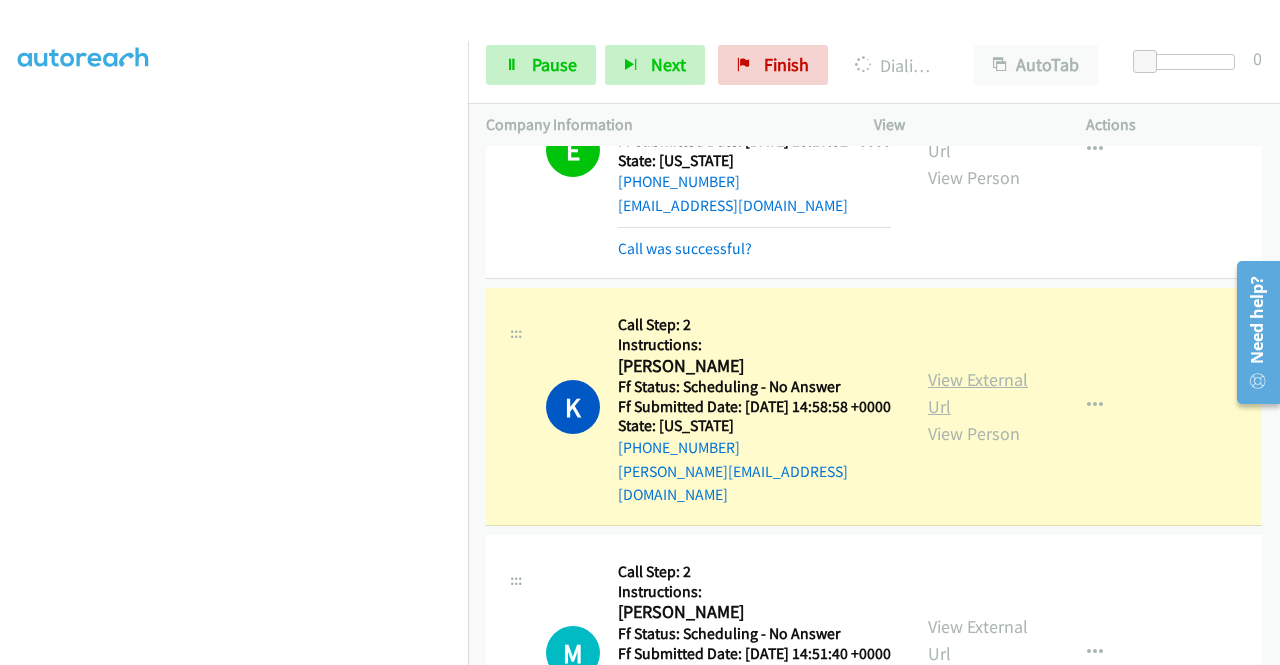 click on "View External Url" at bounding box center (978, 393) 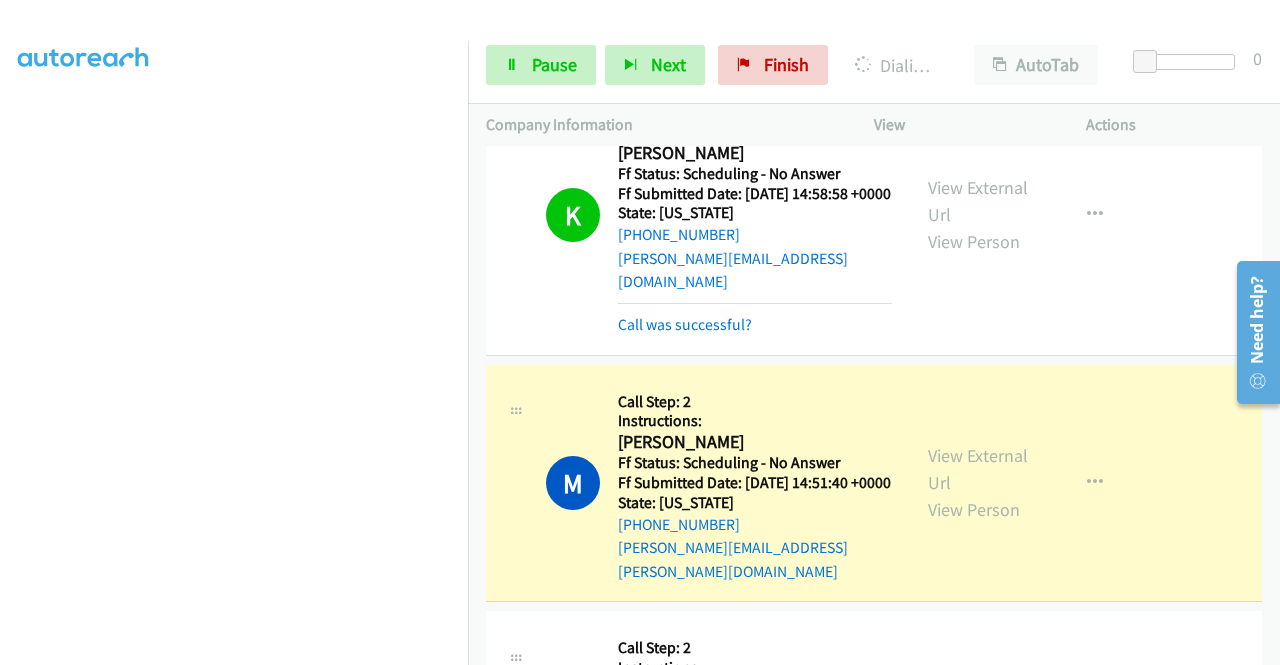 scroll, scrollTop: 687, scrollLeft: 0, axis: vertical 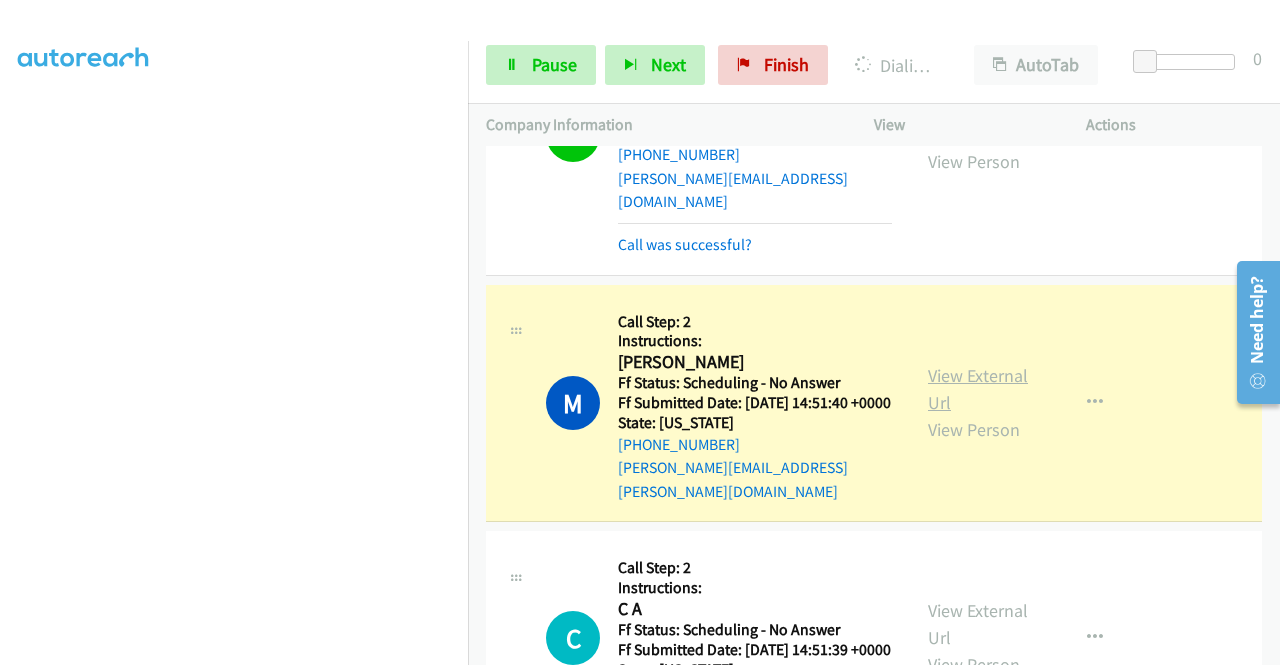 click on "View External Url" at bounding box center (978, 389) 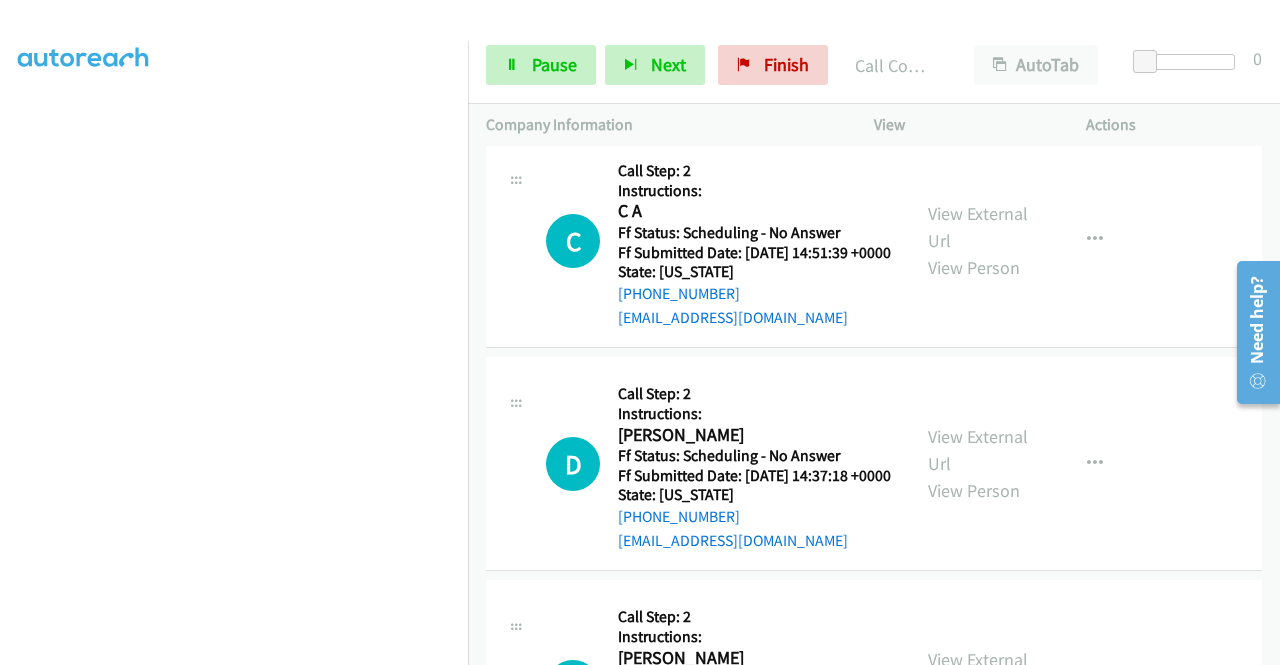 scroll, scrollTop: 1170, scrollLeft: 0, axis: vertical 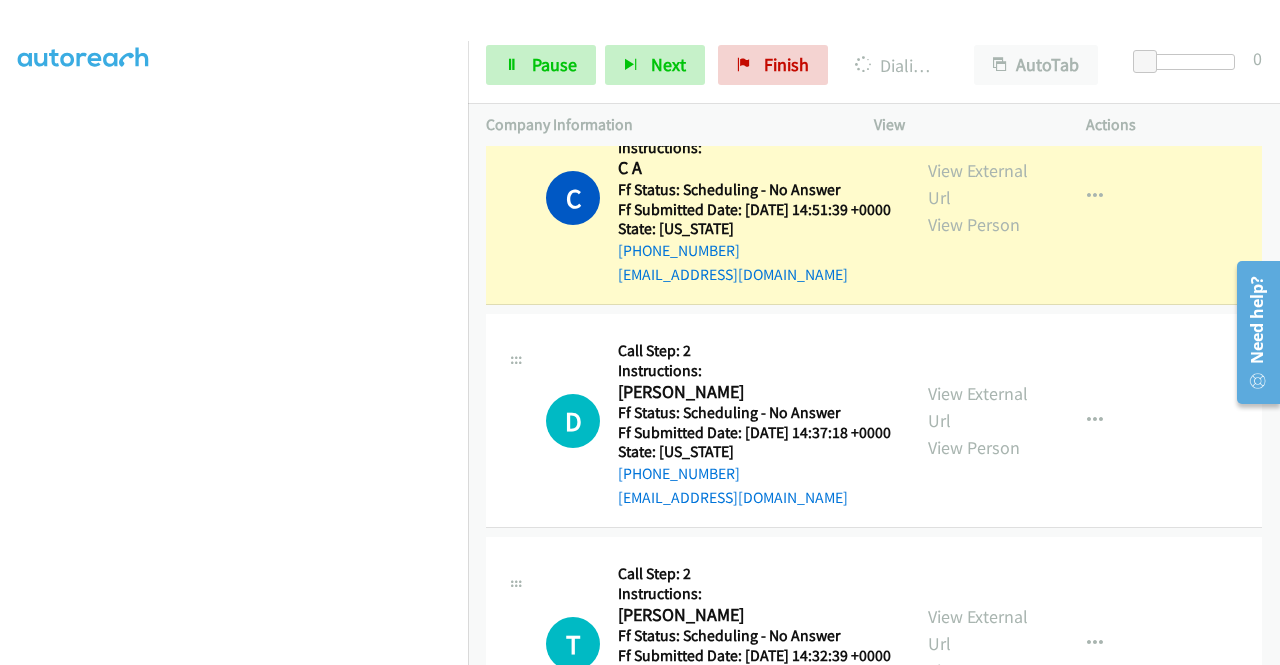 click on "View External Url
View Person
View External Url
Email
Schedule/Manage Callback
Skip Call
Add to do not call list" at bounding box center [1025, 197] 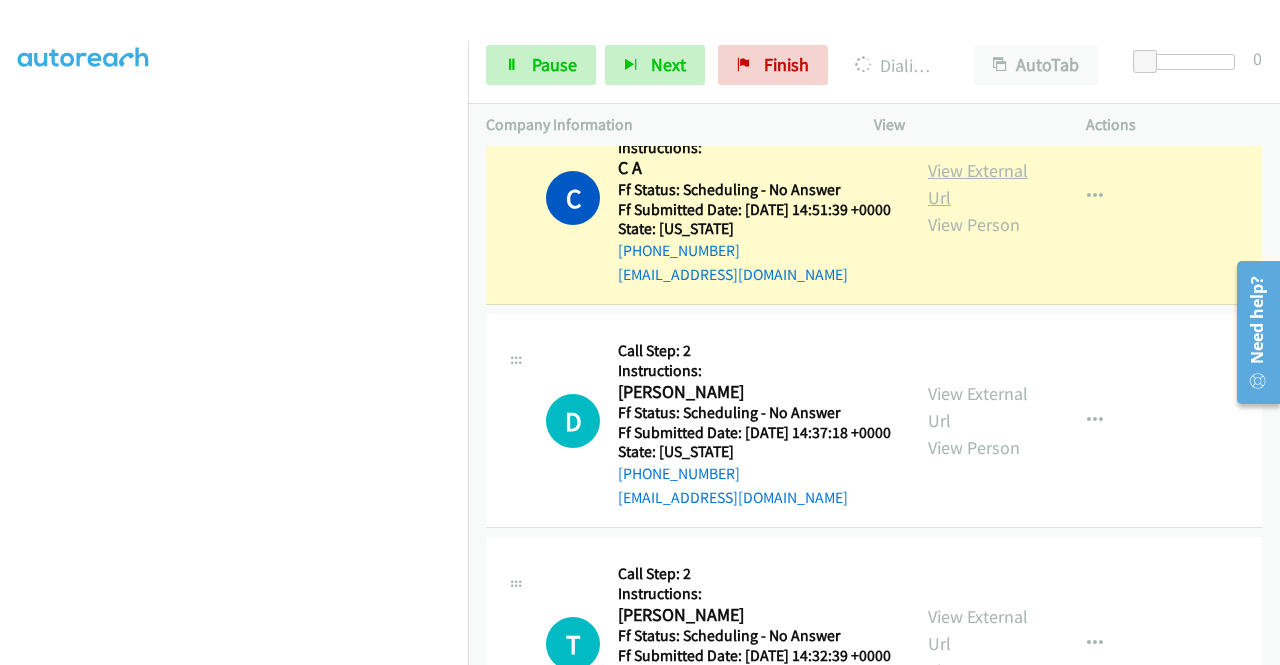 click on "View External Url" at bounding box center [978, 184] 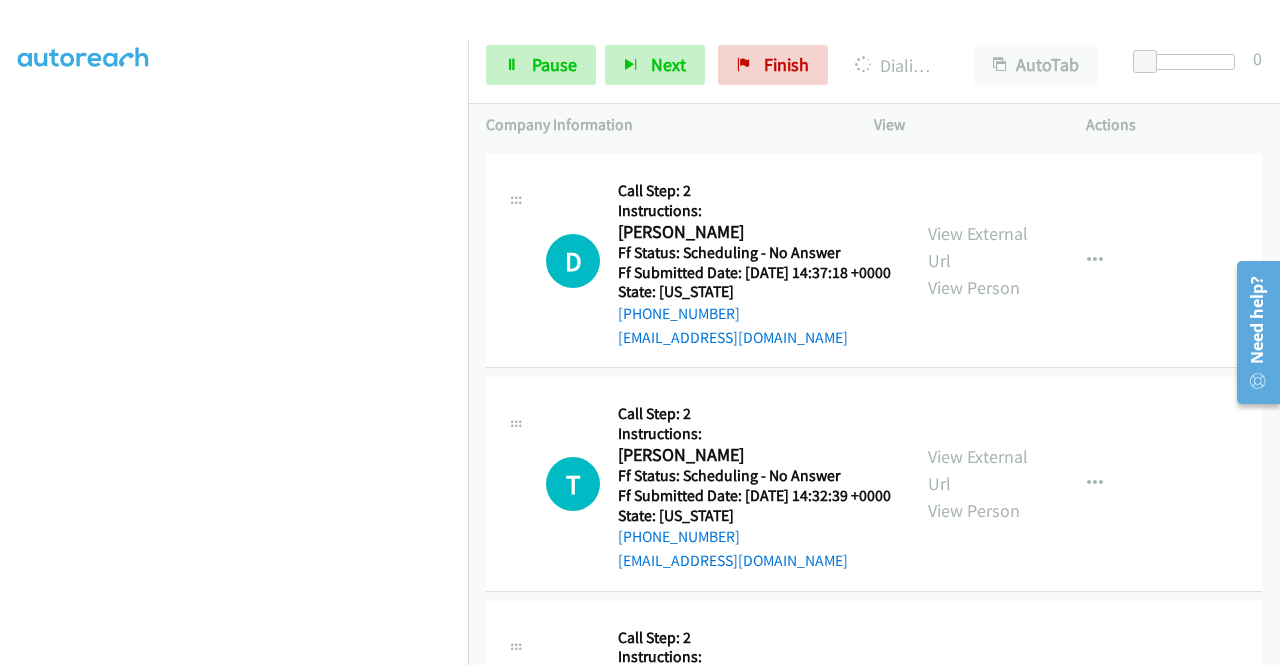 scroll, scrollTop: 1370, scrollLeft: 0, axis: vertical 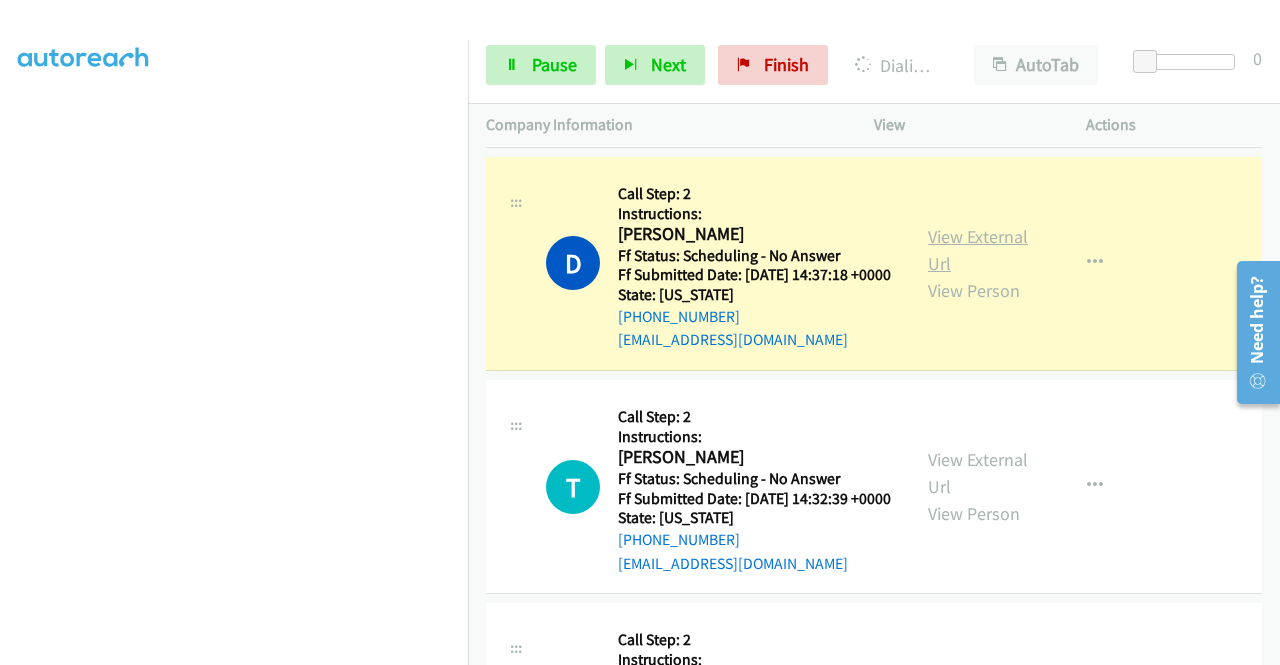click on "View External Url" at bounding box center (978, 250) 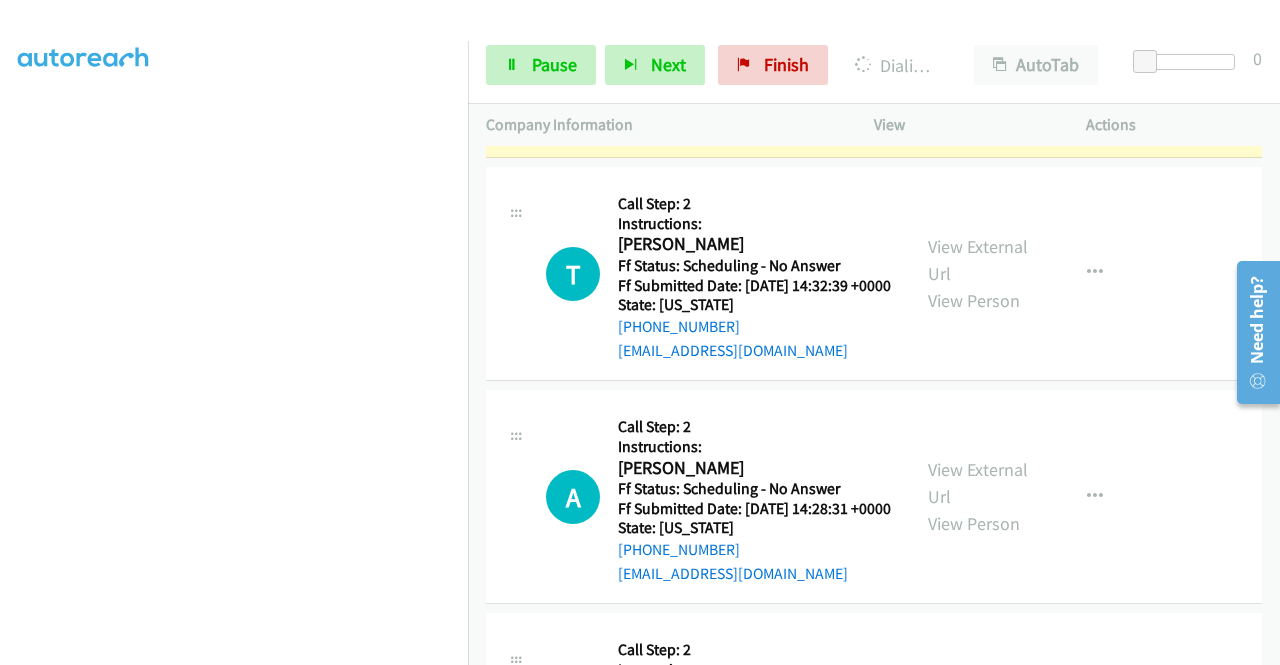 scroll, scrollTop: 1650, scrollLeft: 0, axis: vertical 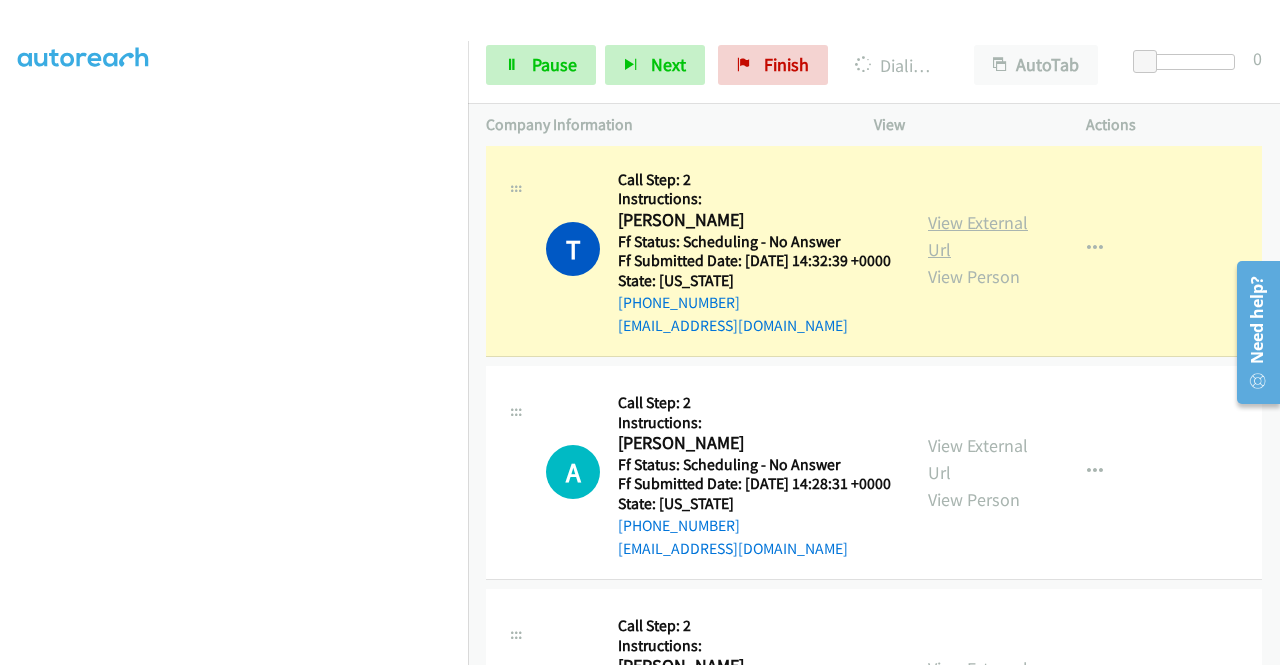 click on "View External Url" at bounding box center [978, 236] 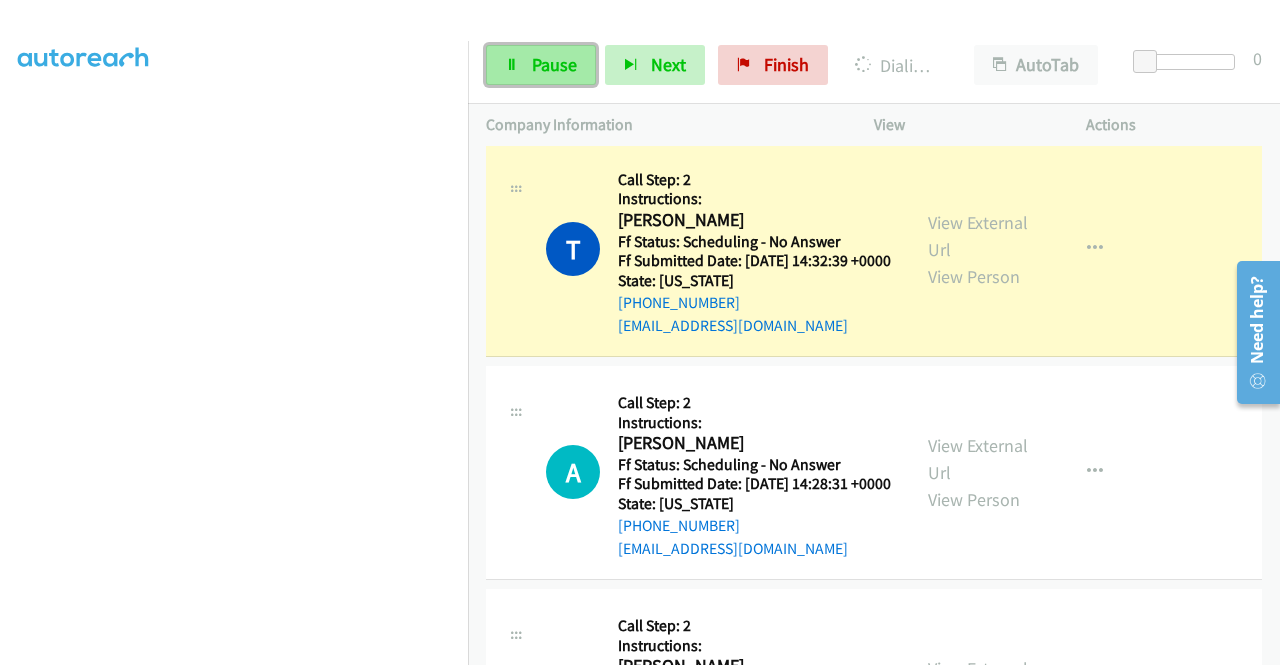 click on "Pause" at bounding box center [541, 65] 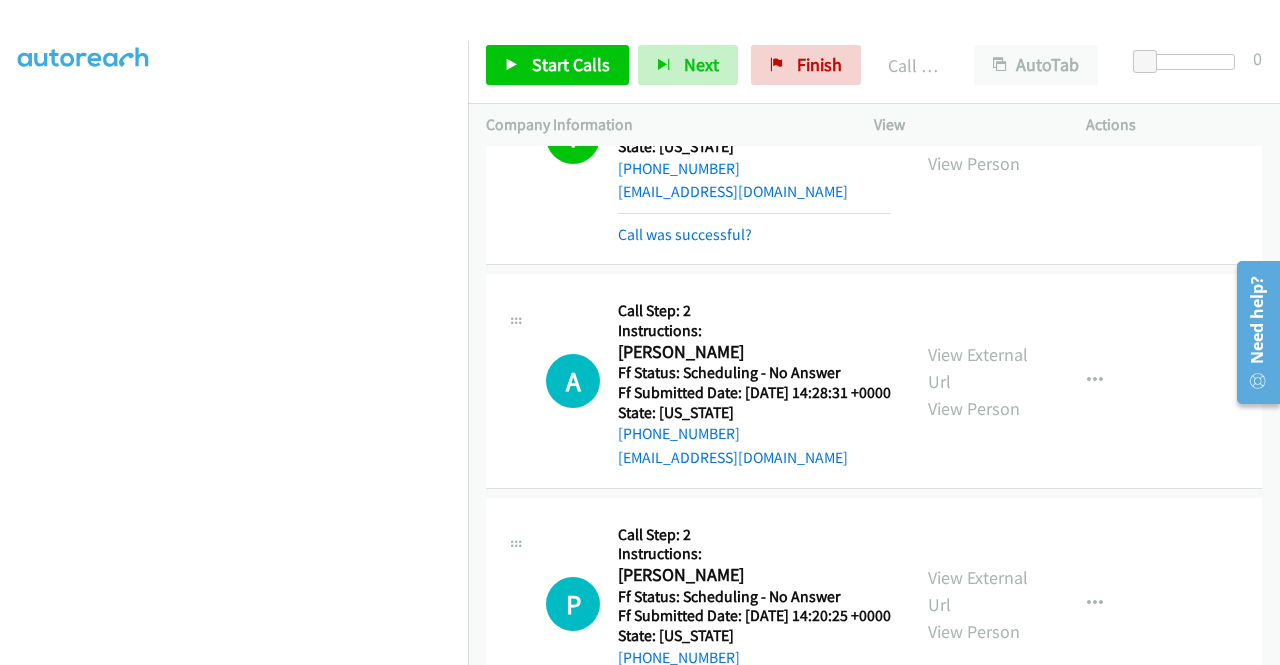 scroll, scrollTop: 1930, scrollLeft: 0, axis: vertical 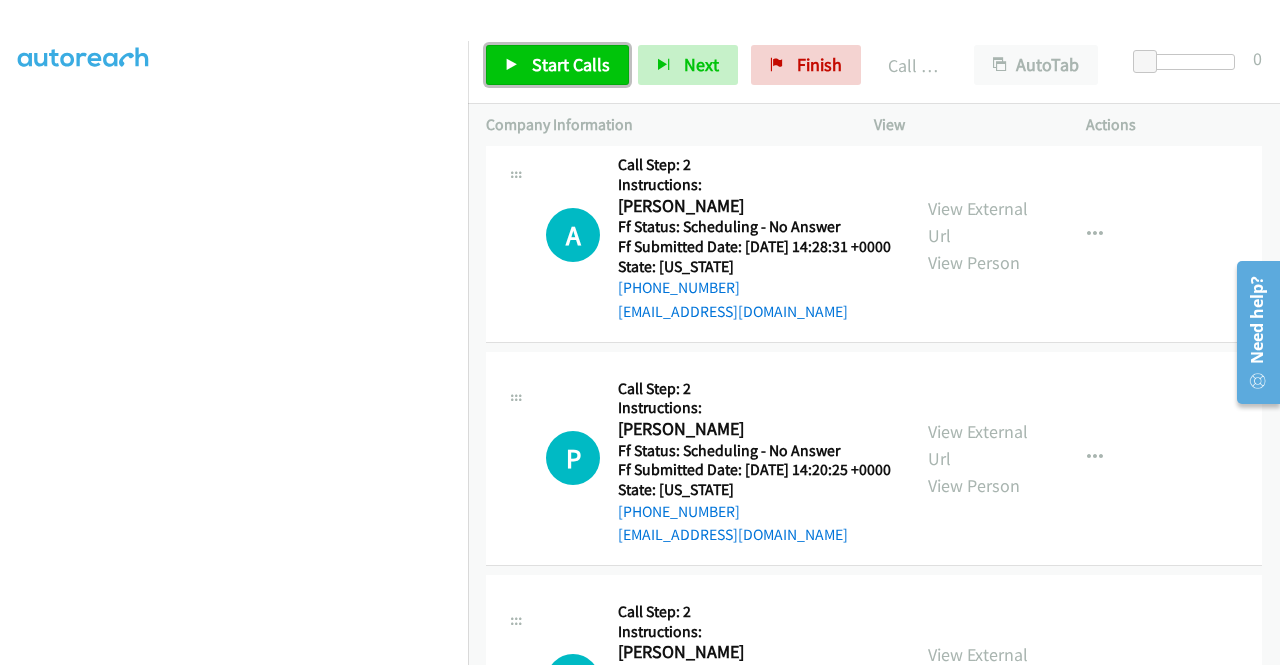 click on "Start Calls" at bounding box center [571, 64] 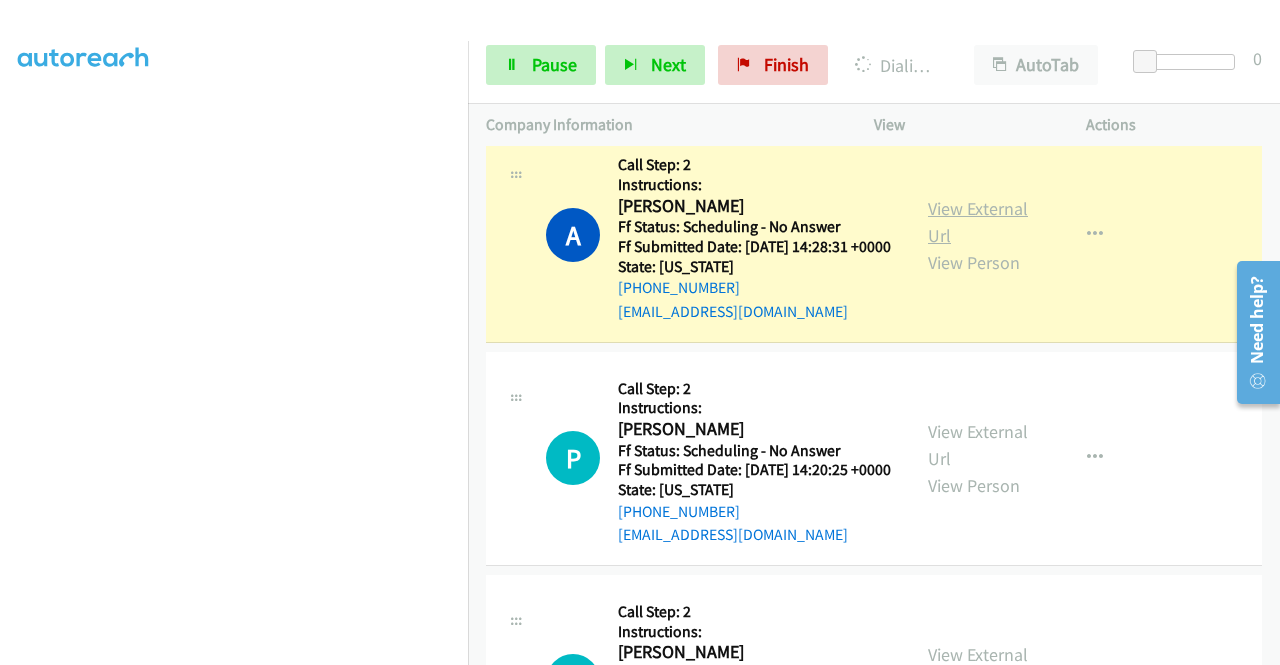 click on "View External Url" at bounding box center (978, 222) 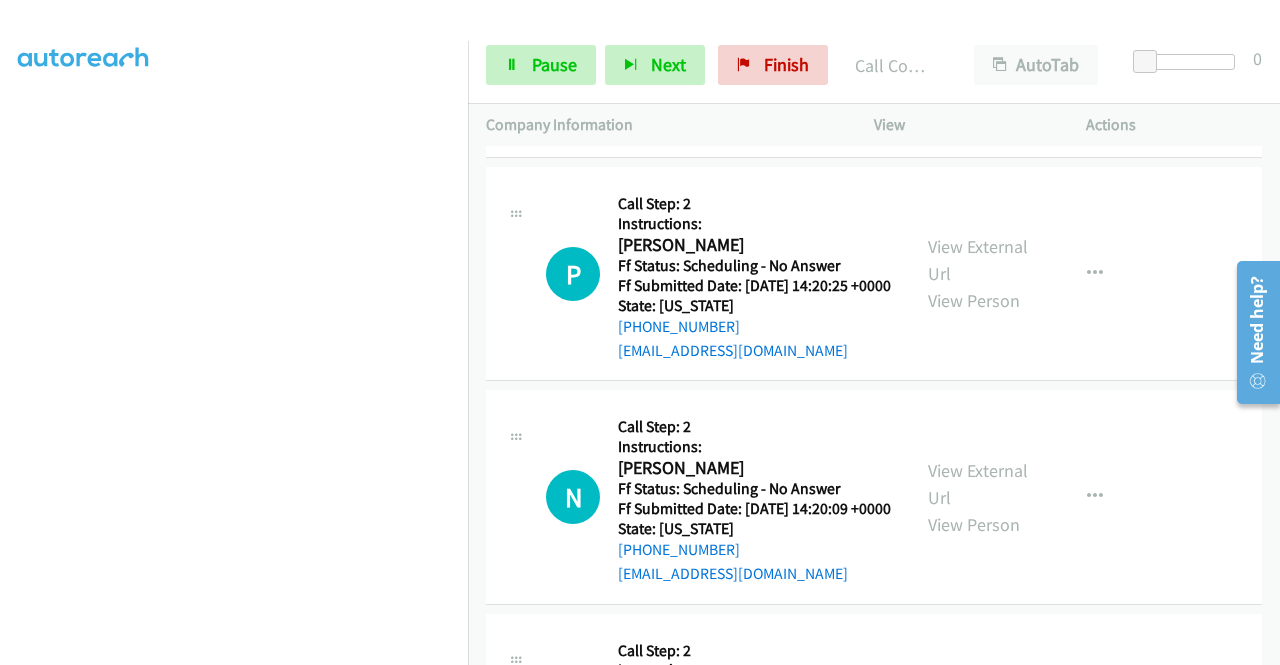 scroll, scrollTop: 2210, scrollLeft: 0, axis: vertical 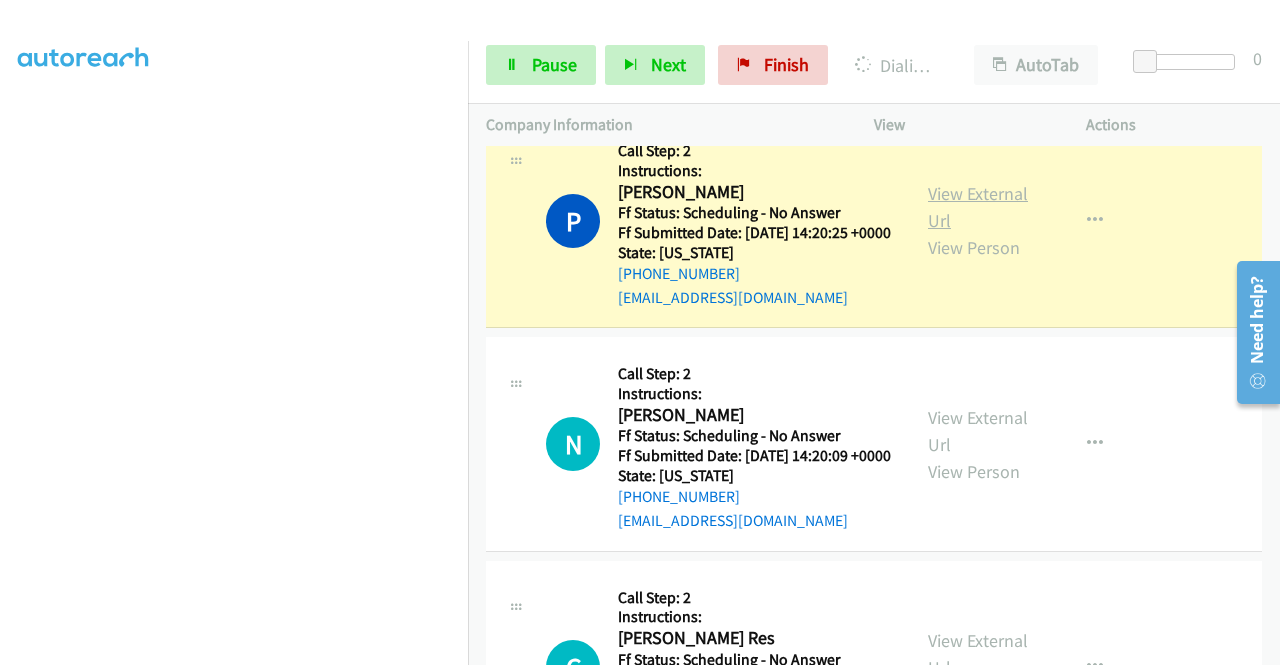 click on "View External Url" at bounding box center [978, 207] 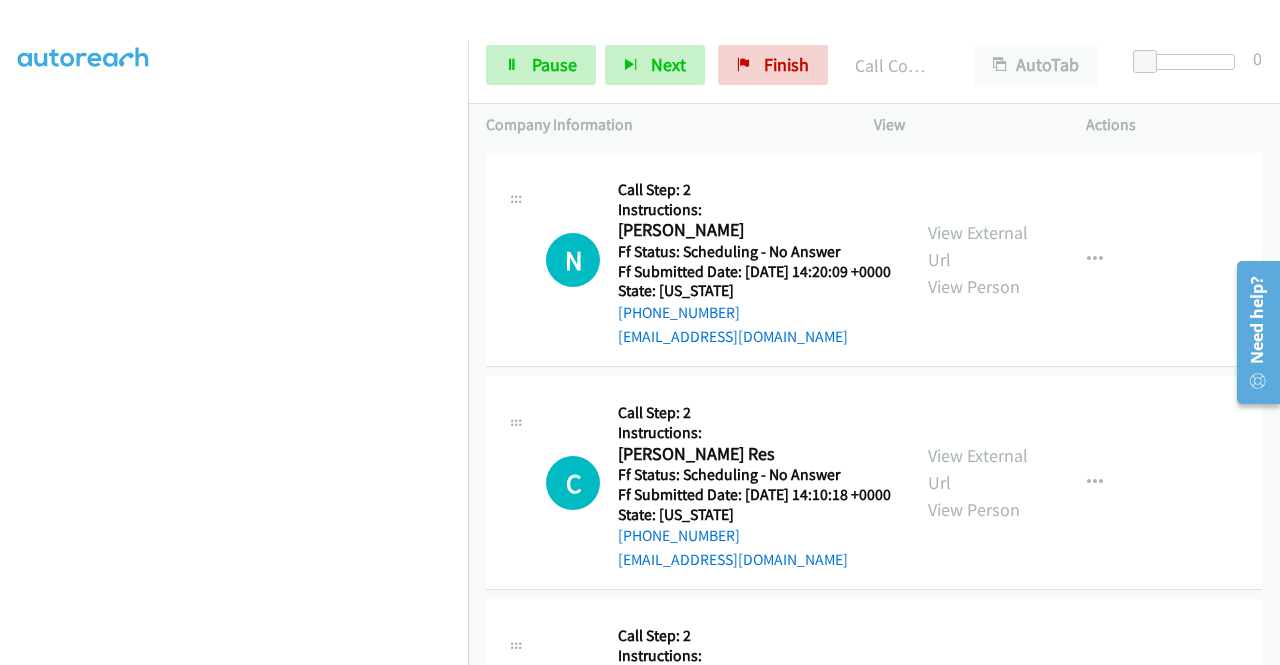 scroll, scrollTop: 2478, scrollLeft: 0, axis: vertical 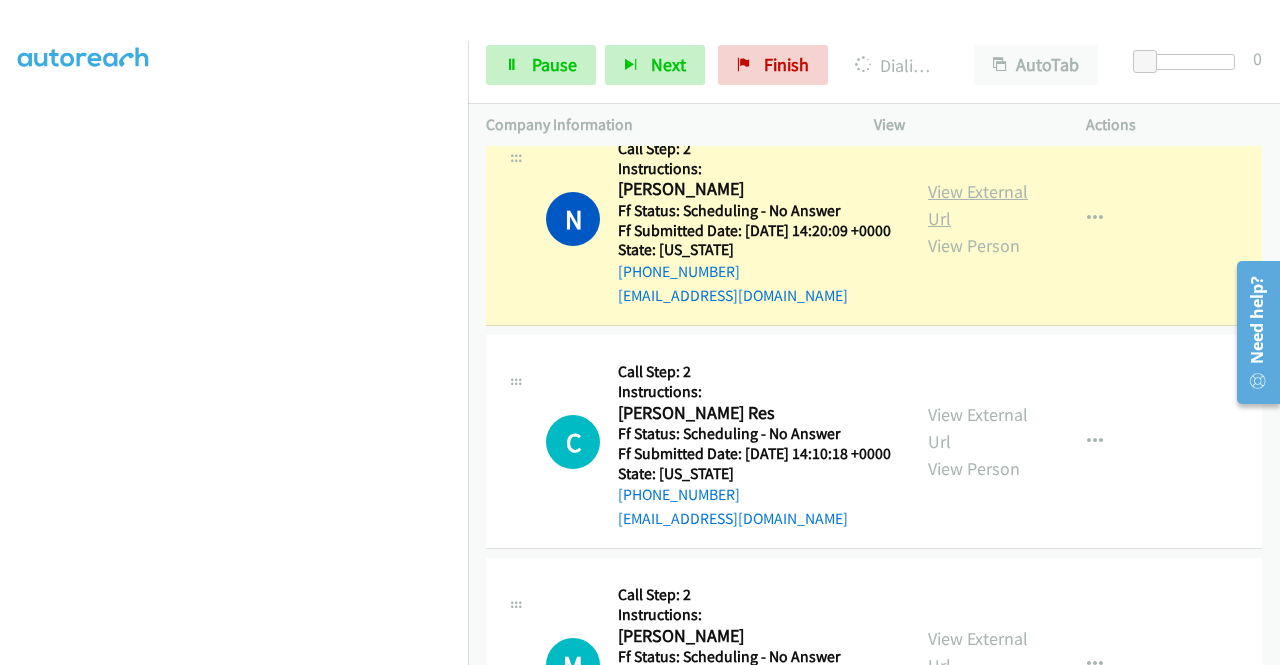 click on "View External Url" at bounding box center [978, 205] 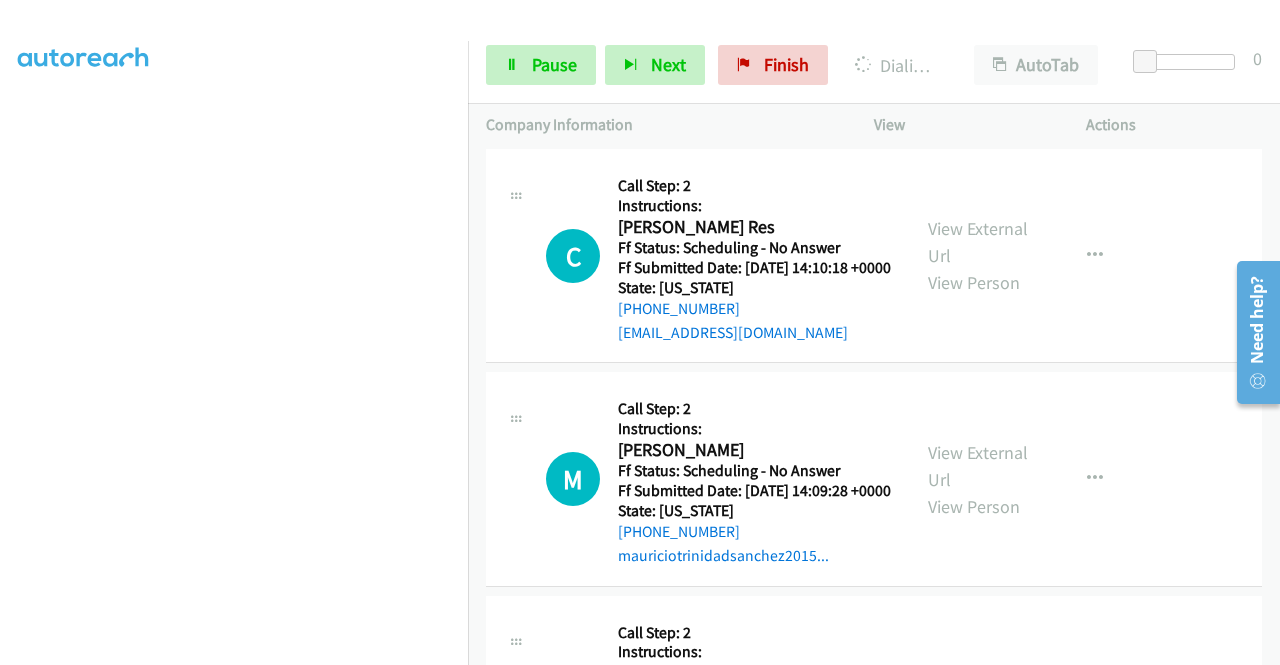 scroll, scrollTop: 2686, scrollLeft: 0, axis: vertical 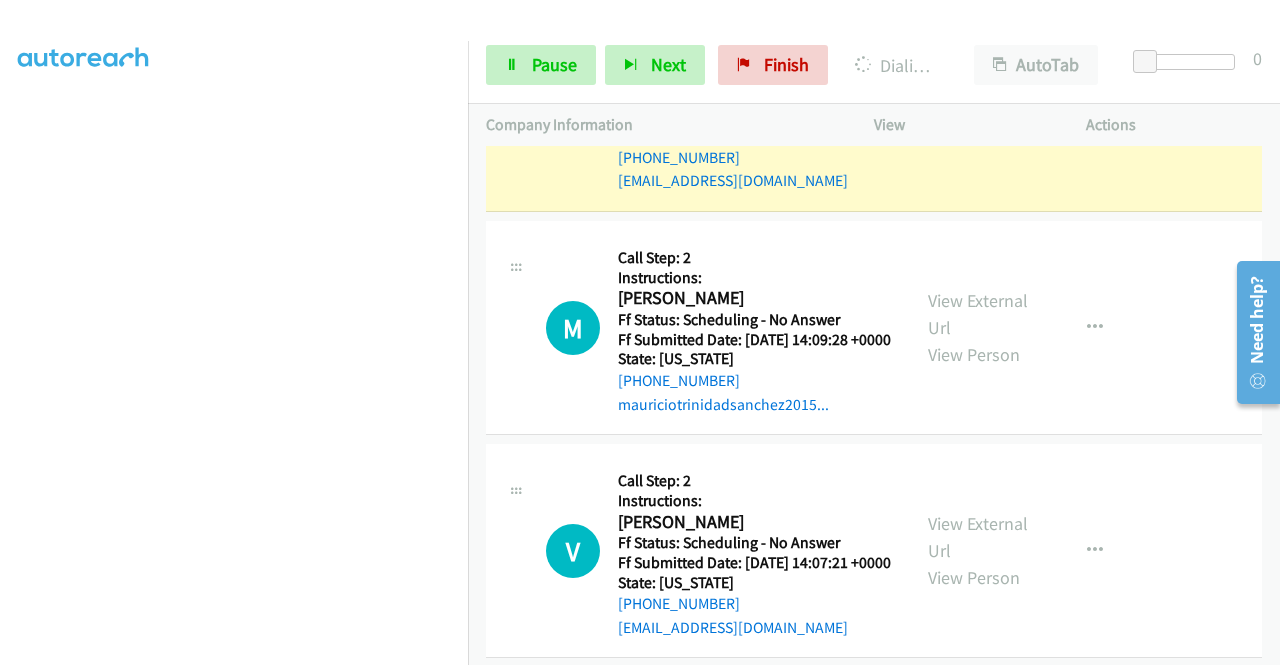 click on "View External Url" at bounding box center (978, 91) 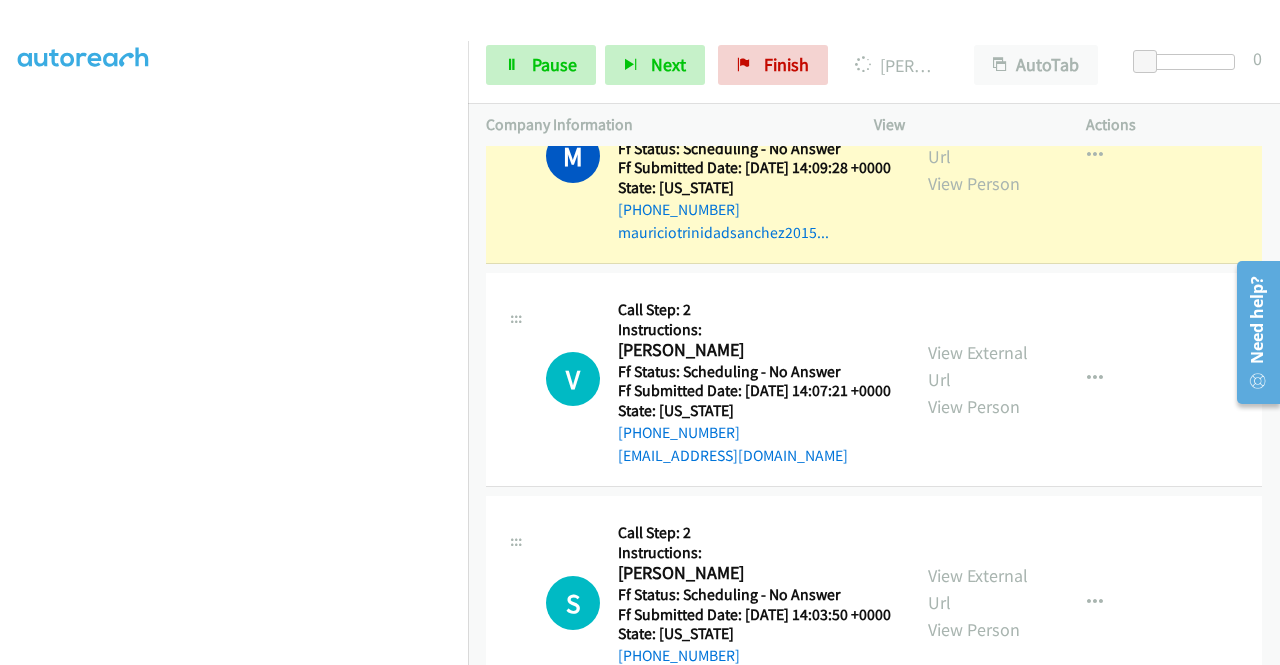 scroll, scrollTop: 3085, scrollLeft: 0, axis: vertical 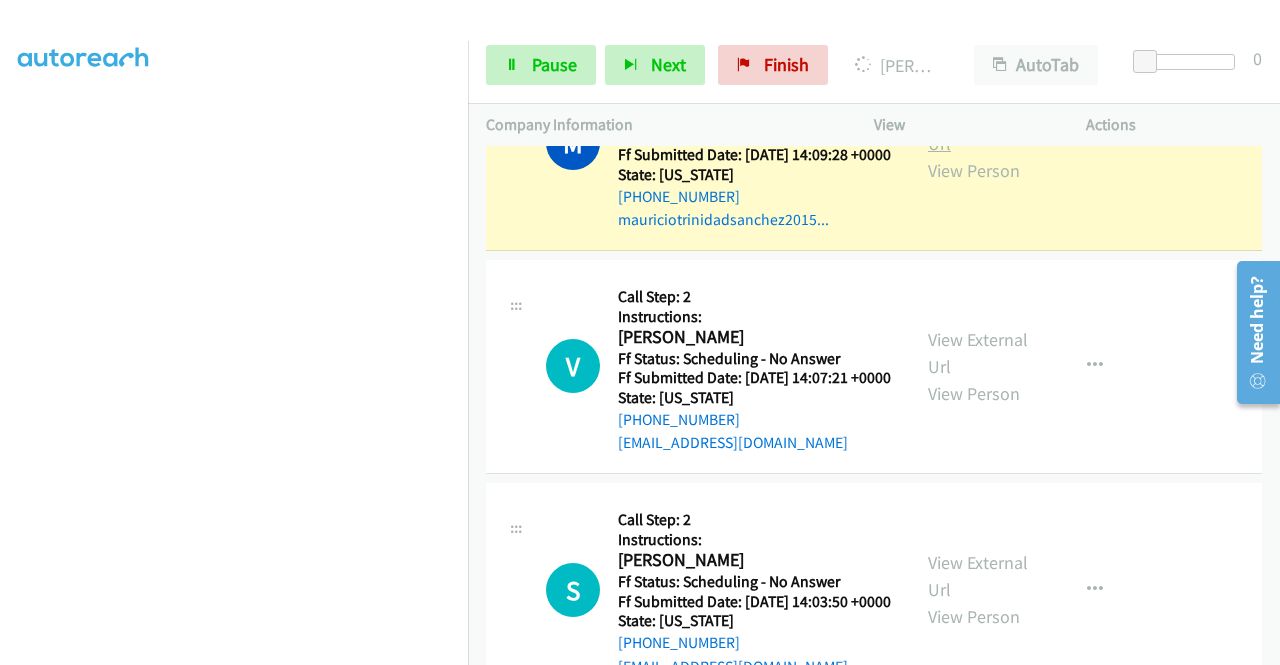 click on "View External Url" at bounding box center [978, 130] 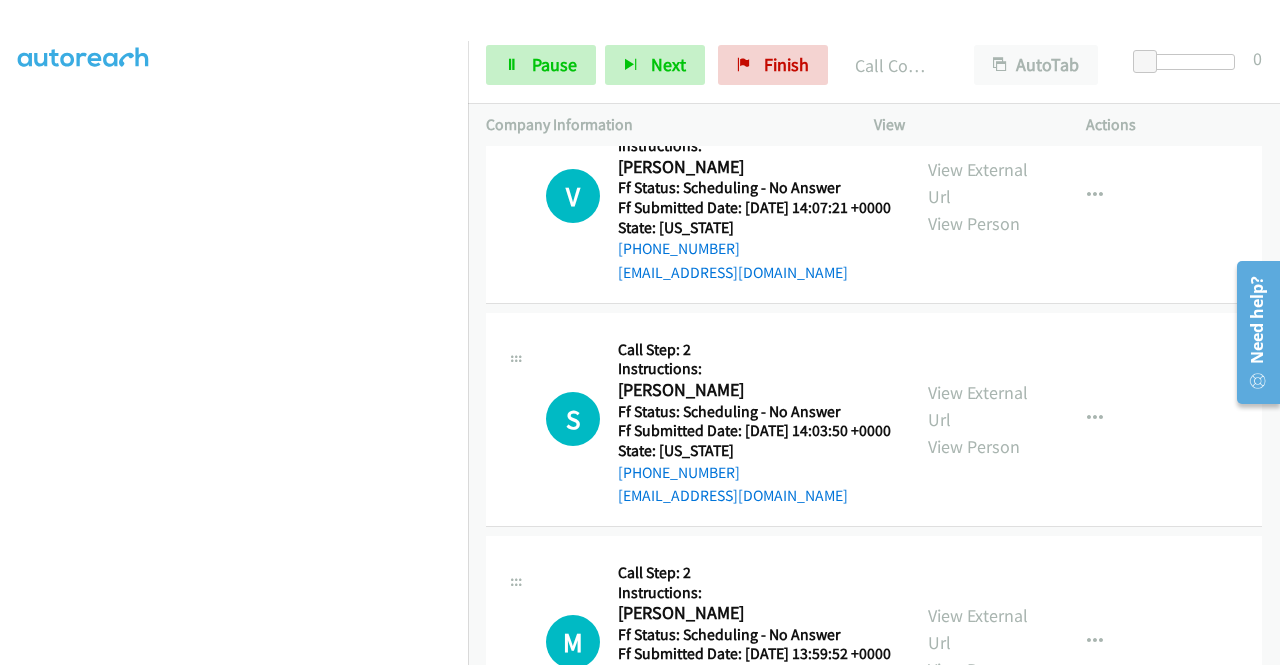 scroll, scrollTop: 3338, scrollLeft: 0, axis: vertical 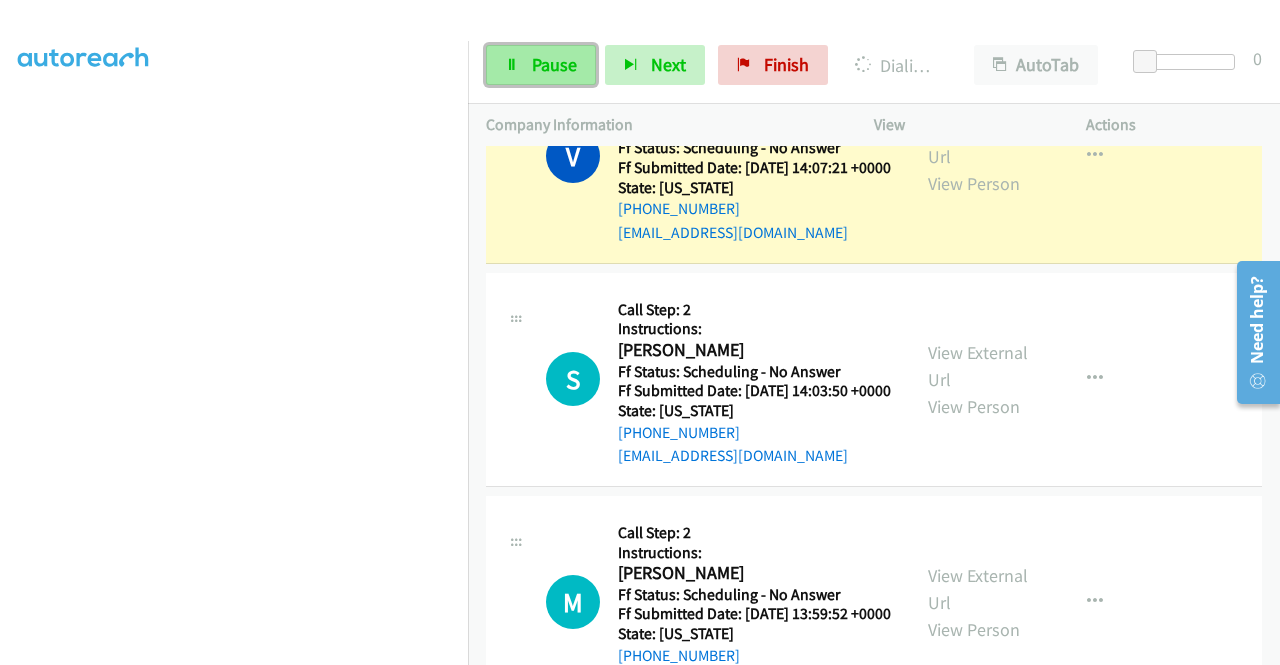 click on "Pause" at bounding box center (541, 65) 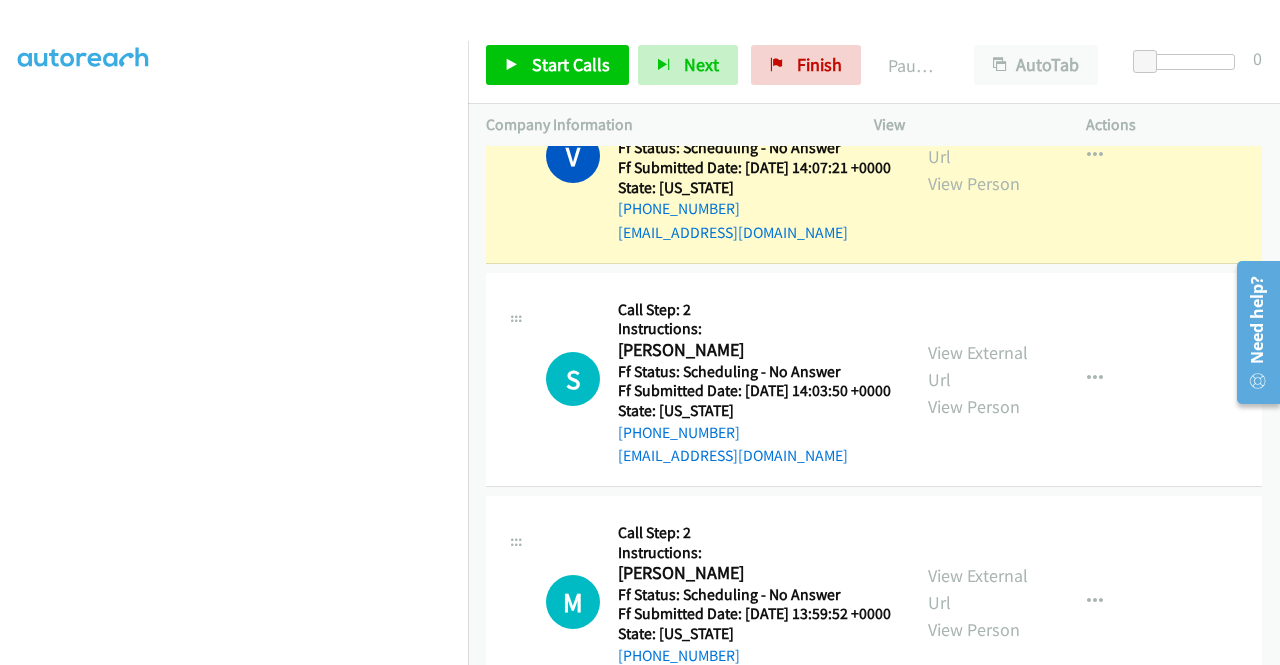 click on "View External Url
View Person
View External Url
Email
Schedule/Manage Callback
Skip Call
Add to do not call list" at bounding box center [1025, 156] 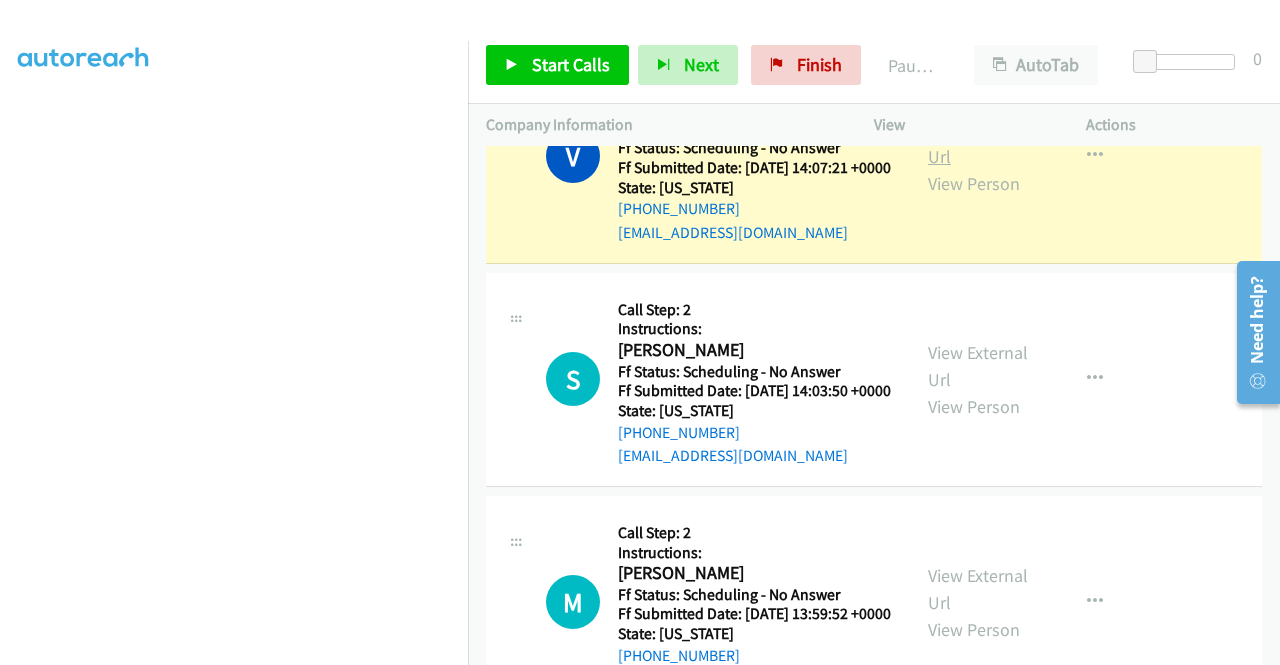 click on "View External Url" at bounding box center [978, 143] 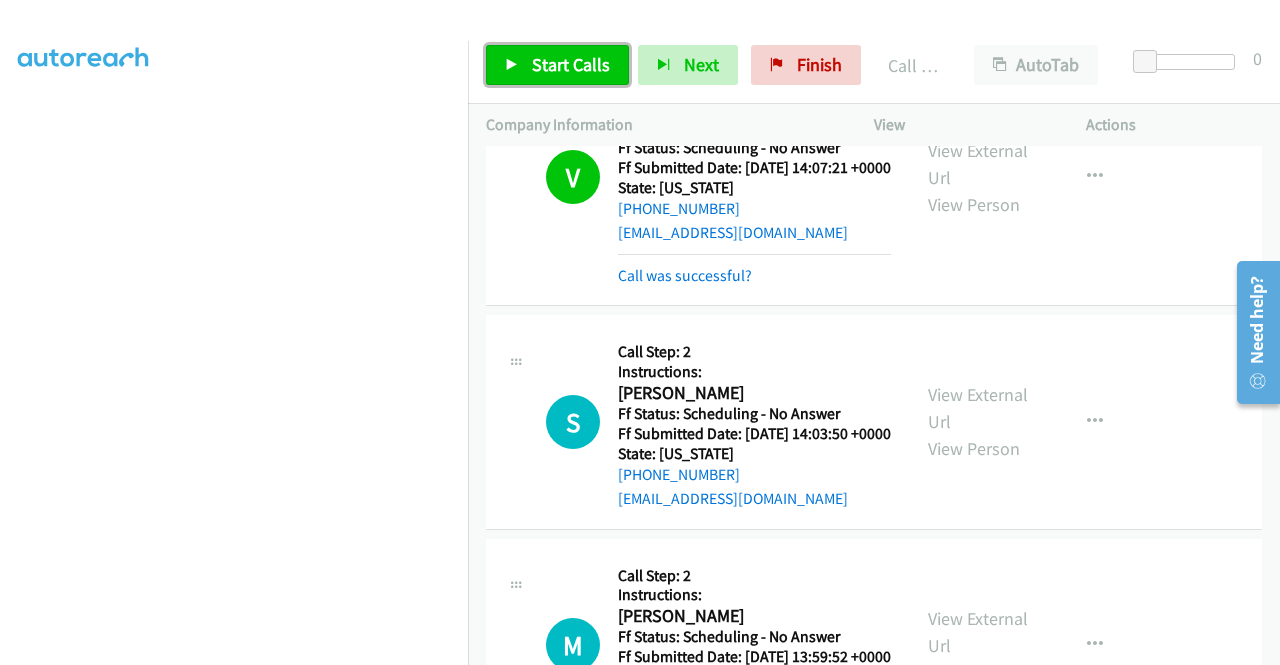 click on "Start Calls" at bounding box center (571, 64) 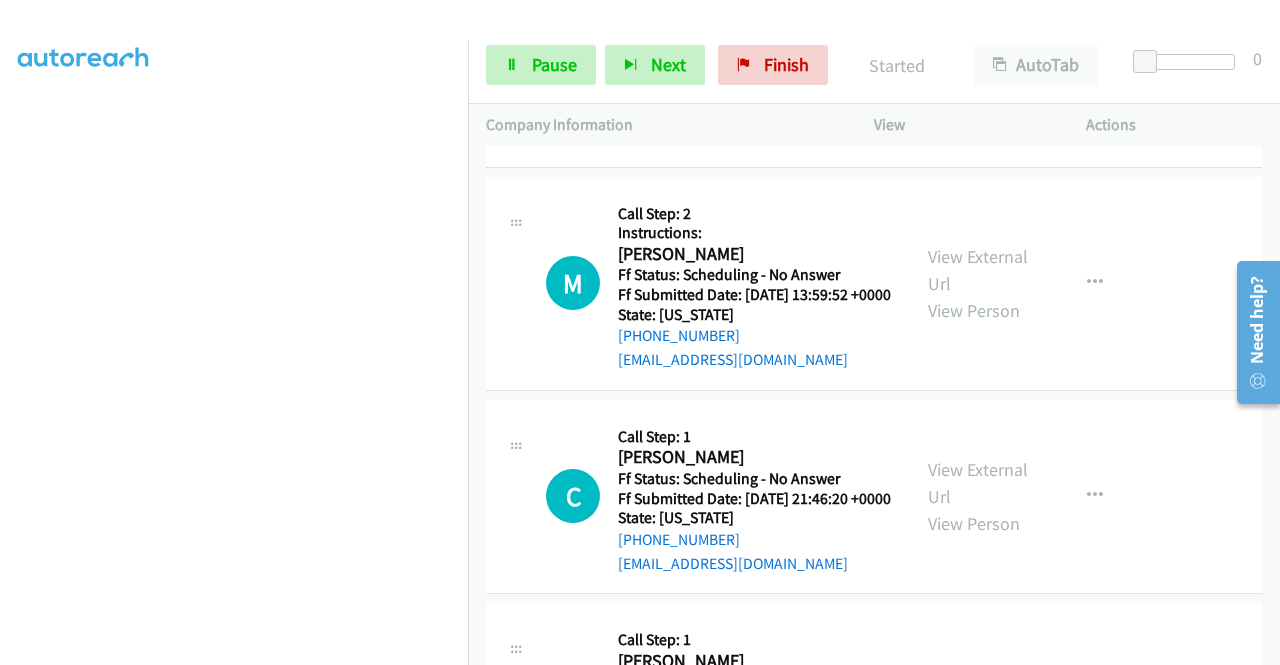 scroll, scrollTop: 3739, scrollLeft: 0, axis: vertical 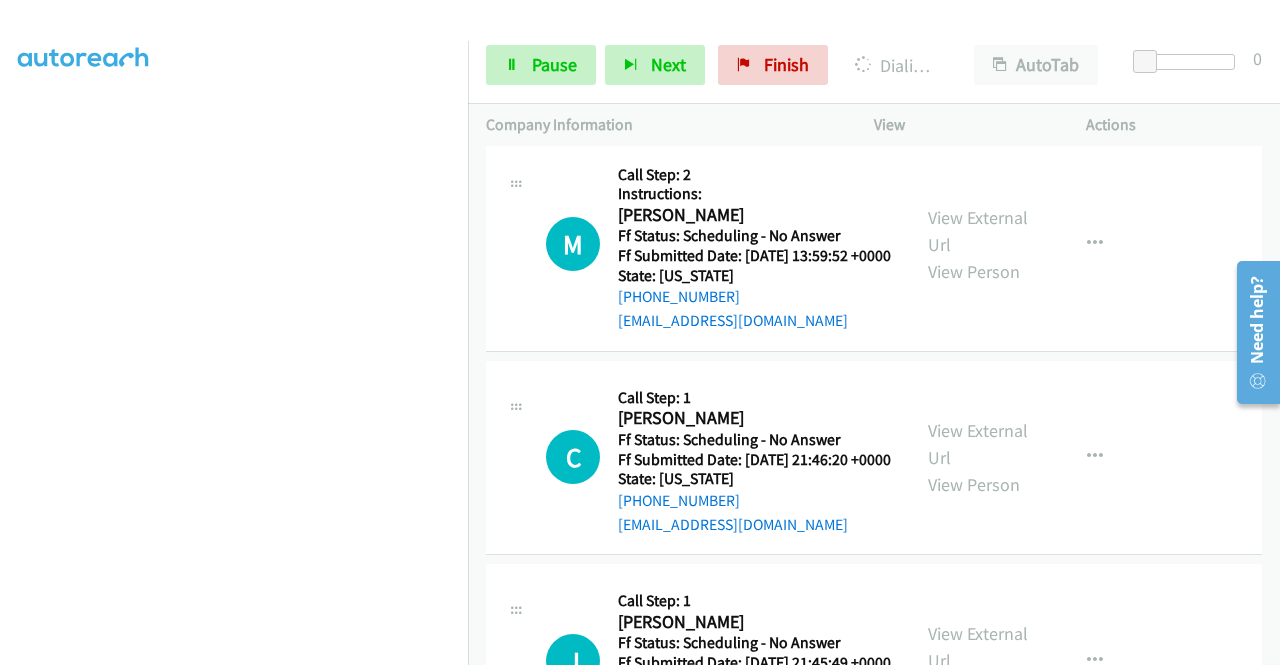 click on "View External Url
View Person
View External Url
Email
Schedule/Manage Callback
Skip Call
Add to do not call list" at bounding box center (1025, 20) 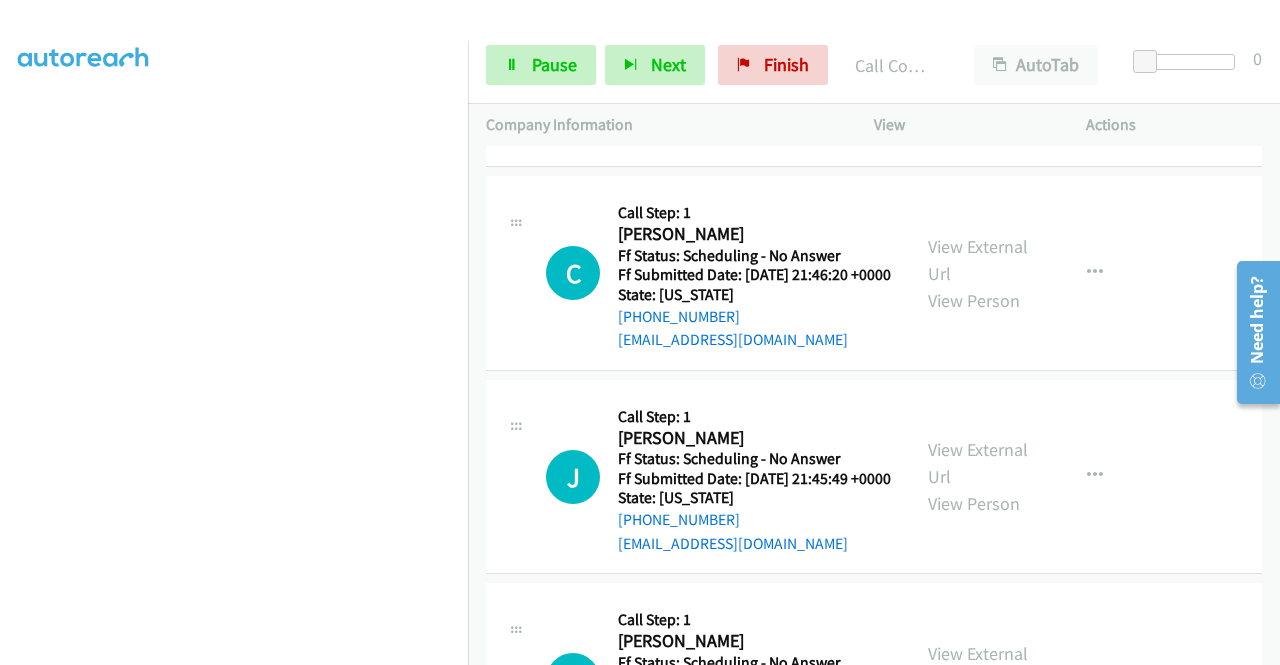 scroll, scrollTop: 3979, scrollLeft: 0, axis: vertical 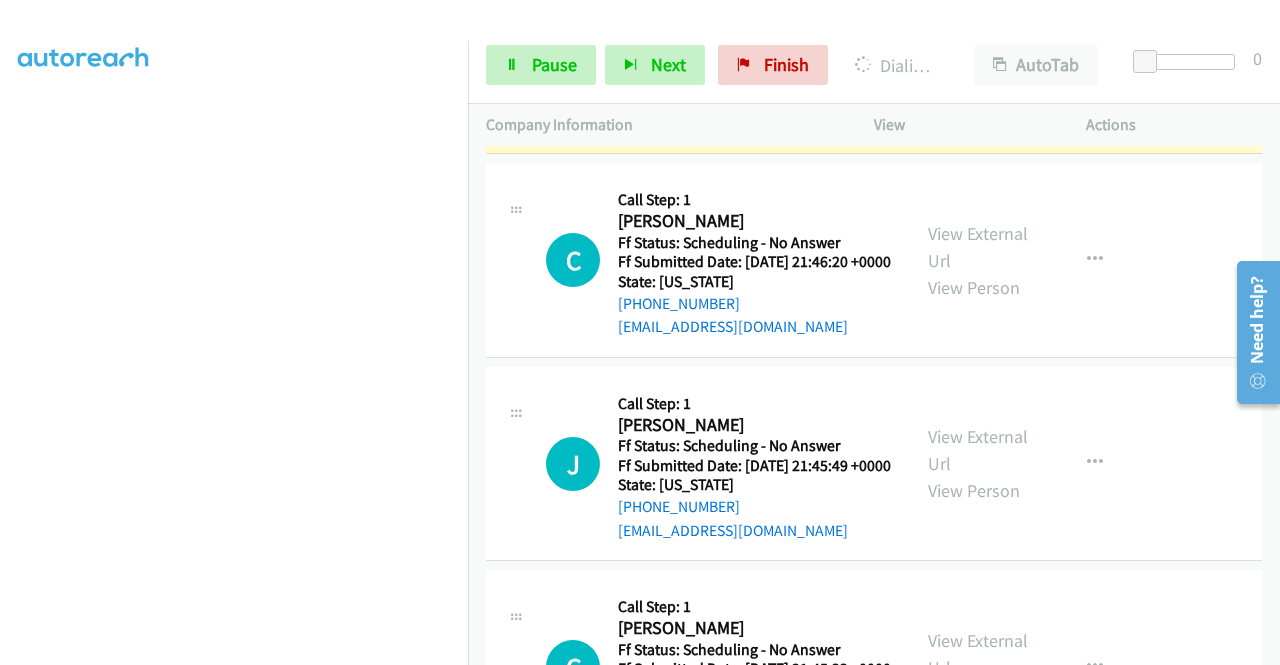 click on "View External Url" at bounding box center [978, 33] 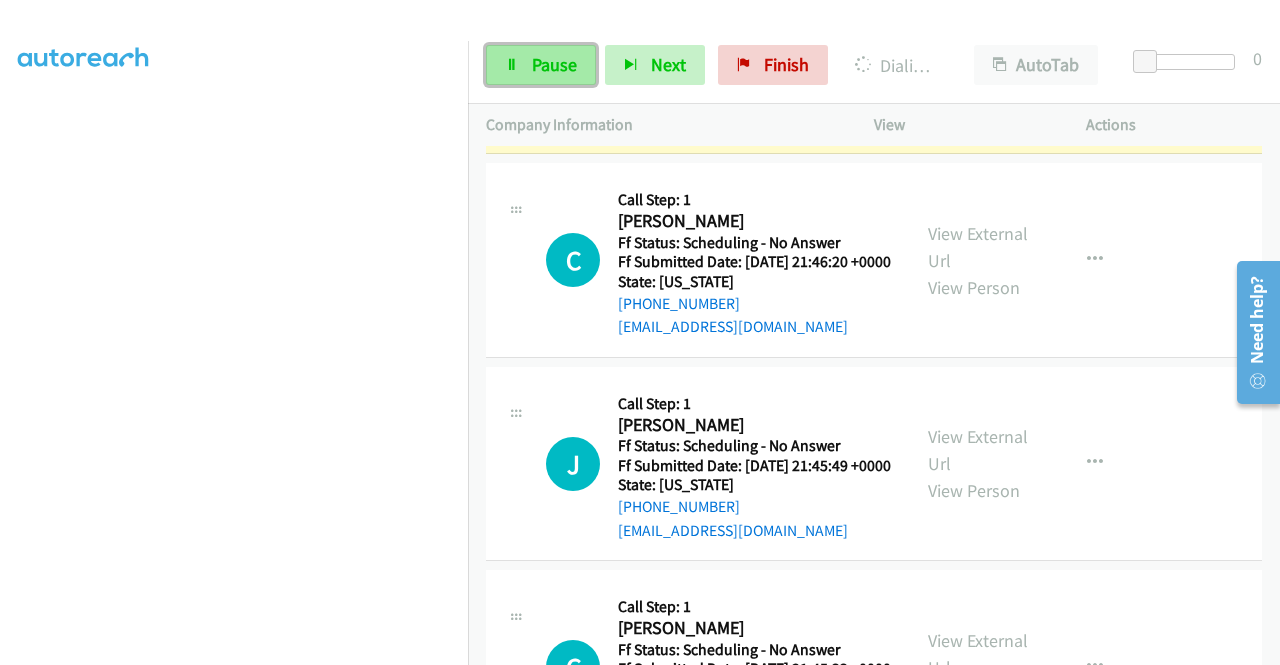 click on "Pause" at bounding box center (541, 65) 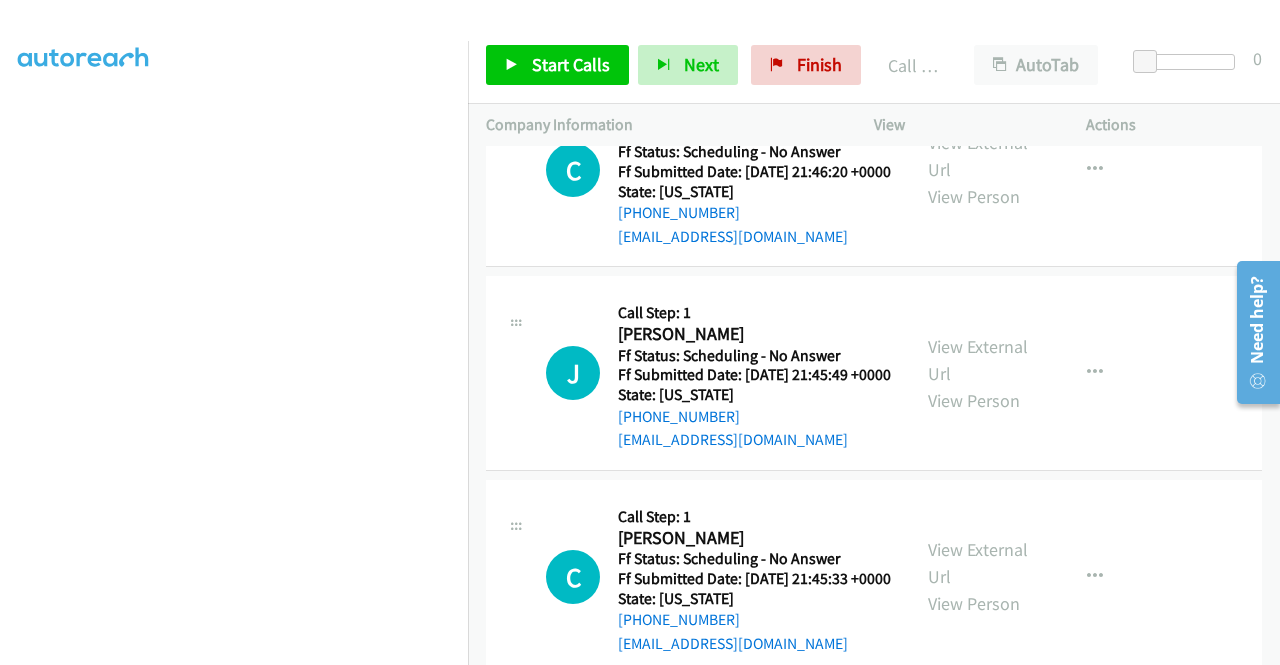 scroll, scrollTop: 4205, scrollLeft: 0, axis: vertical 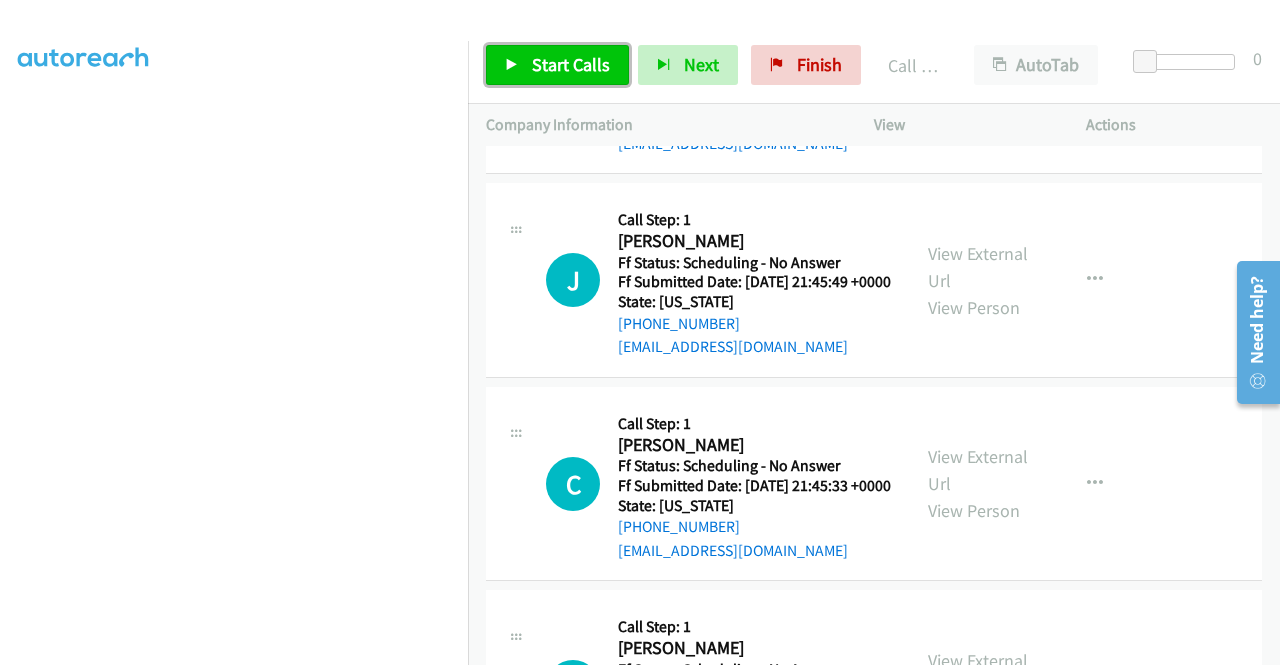 click on "Start Calls" at bounding box center (571, 64) 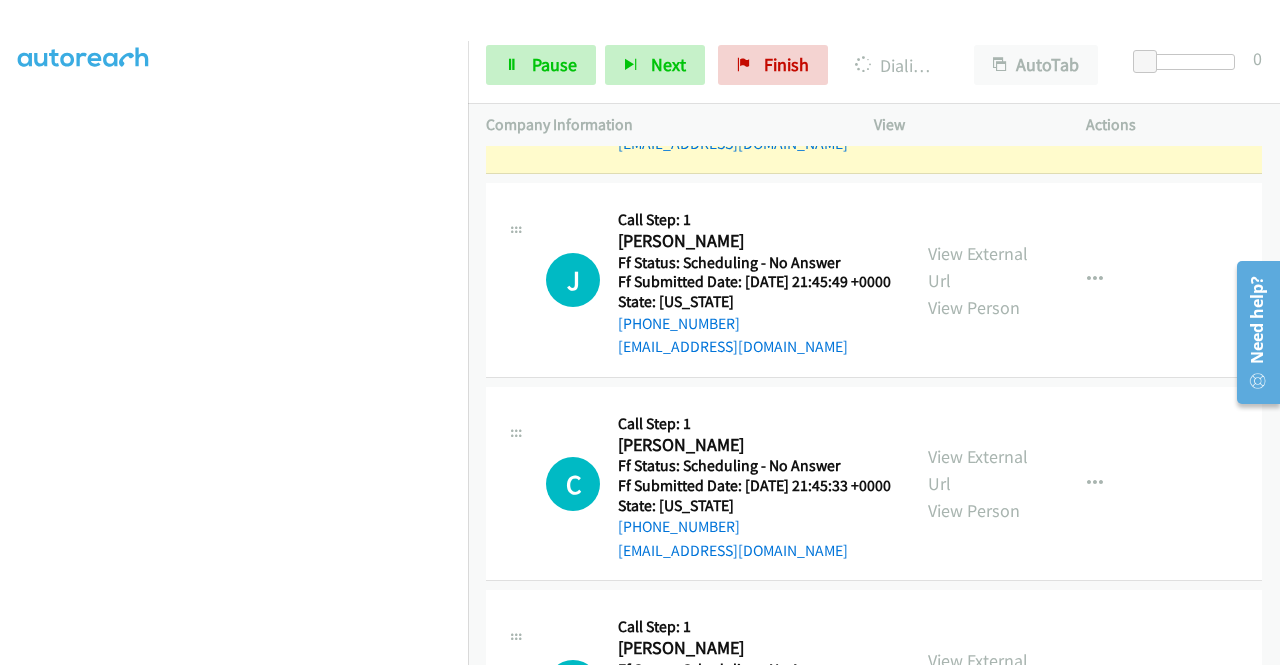 click on "C
Callback Scheduled
Call Step: 1
Cassy Hammons
America/Chicago
Ff Status: Scheduling - No Answer
Ff Submitted Date: 2025-07-28 21:46:20 +0000
State: Alabama
+1 256-800-4220
hammonscassandra4@gmail.com
Call was successful?" at bounding box center [698, 77] 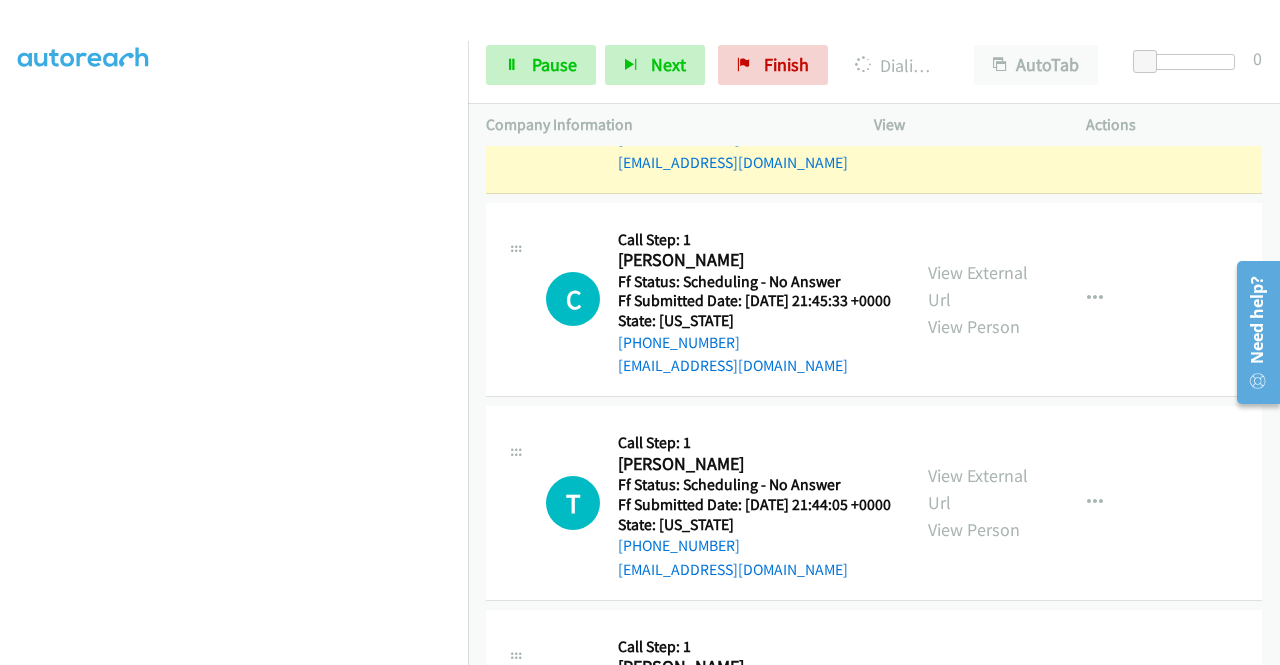 scroll, scrollTop: 4525, scrollLeft: 0, axis: vertical 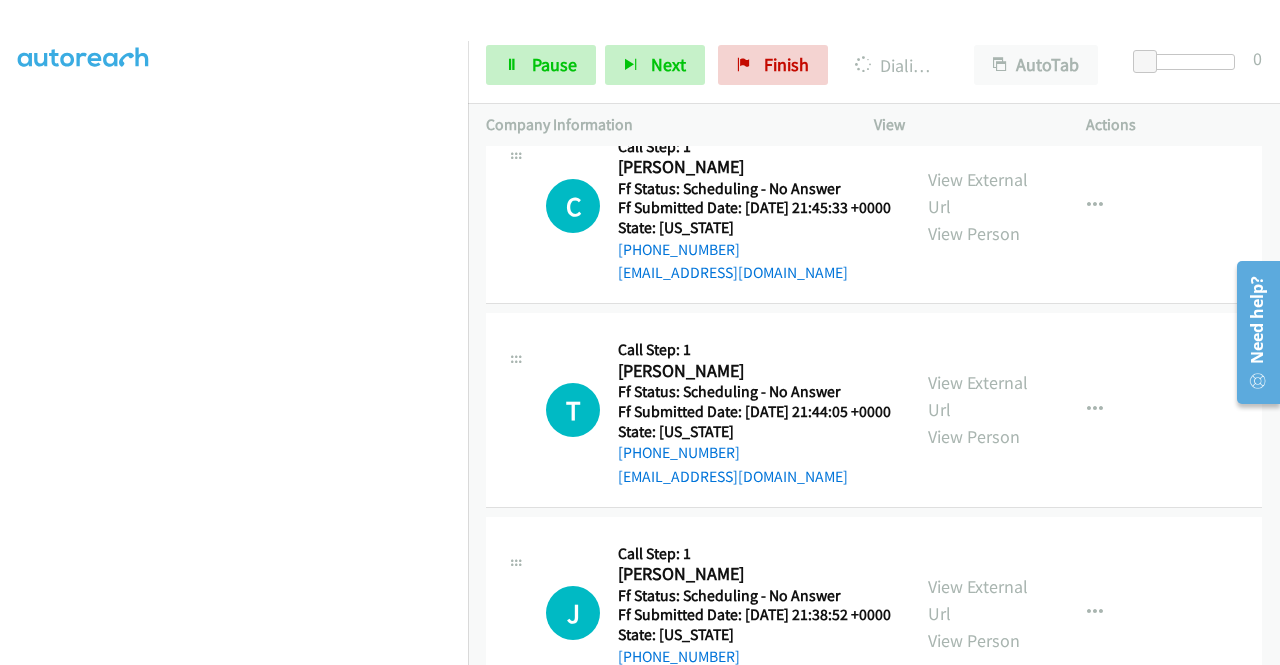 click on "View External Url
View Person
View External Url
Email
Schedule/Manage Callback
Skip Call
Add to do not call list" at bounding box center (1025, 3) 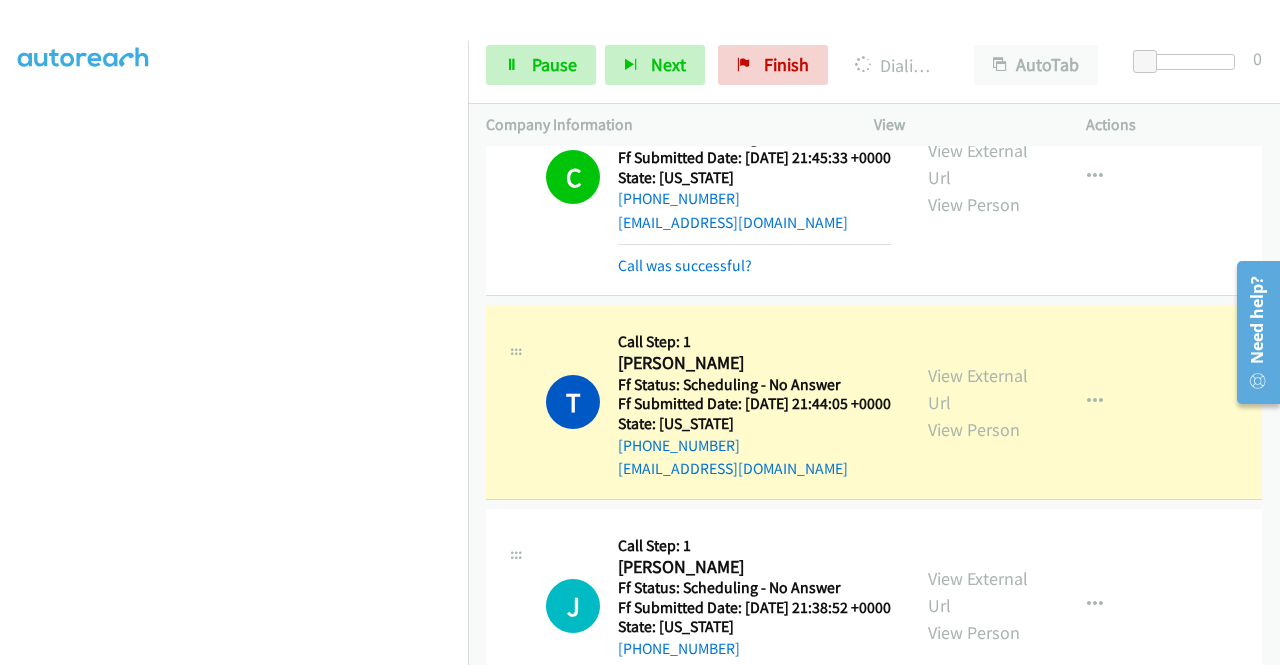 scroll, scrollTop: 4778, scrollLeft: 0, axis: vertical 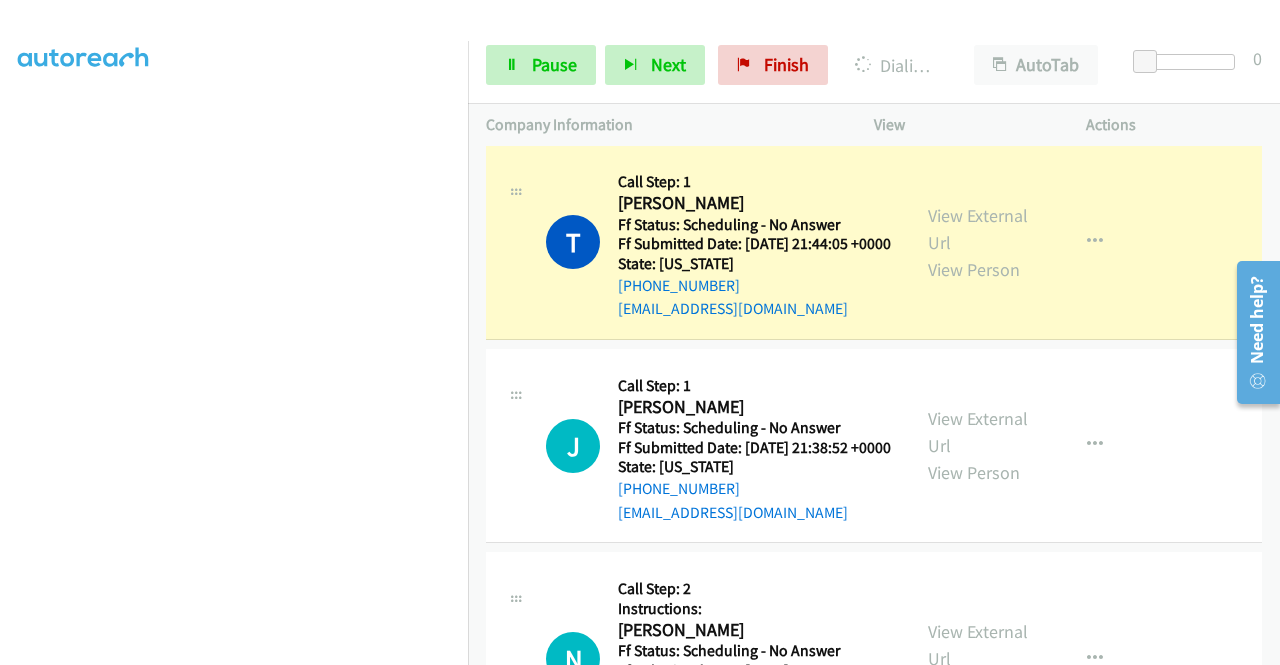 click on "View External Url" at bounding box center [978, 4] 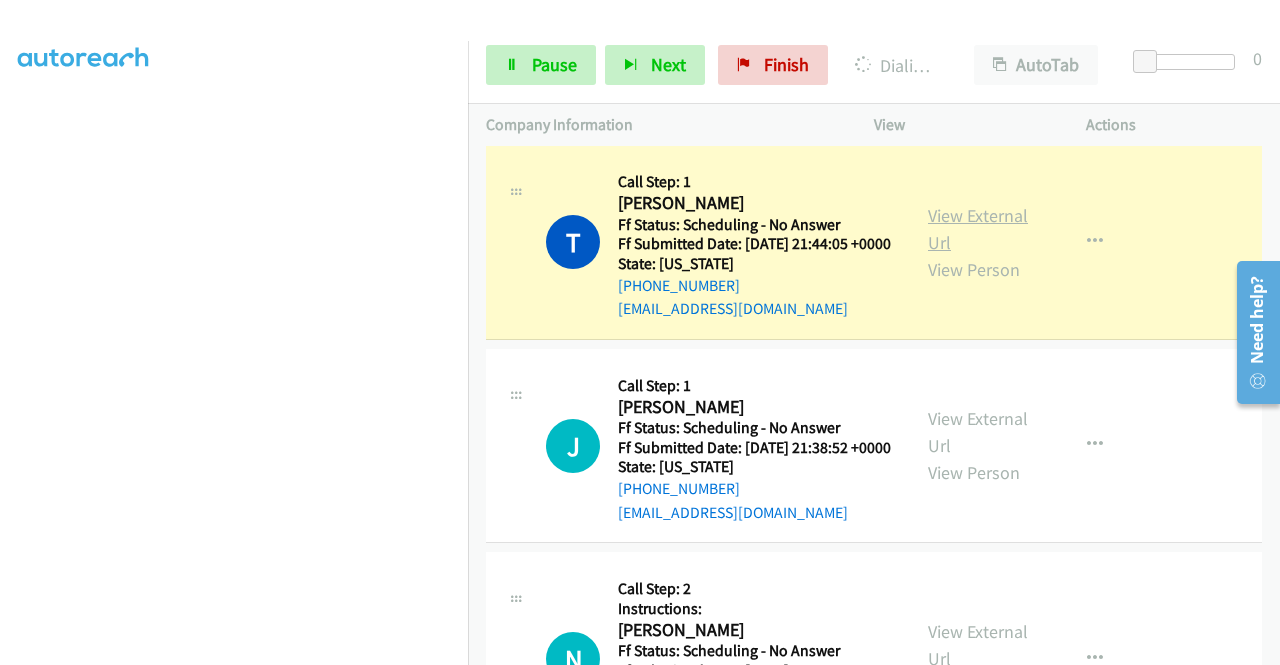 click on "View External Url" at bounding box center (978, 229) 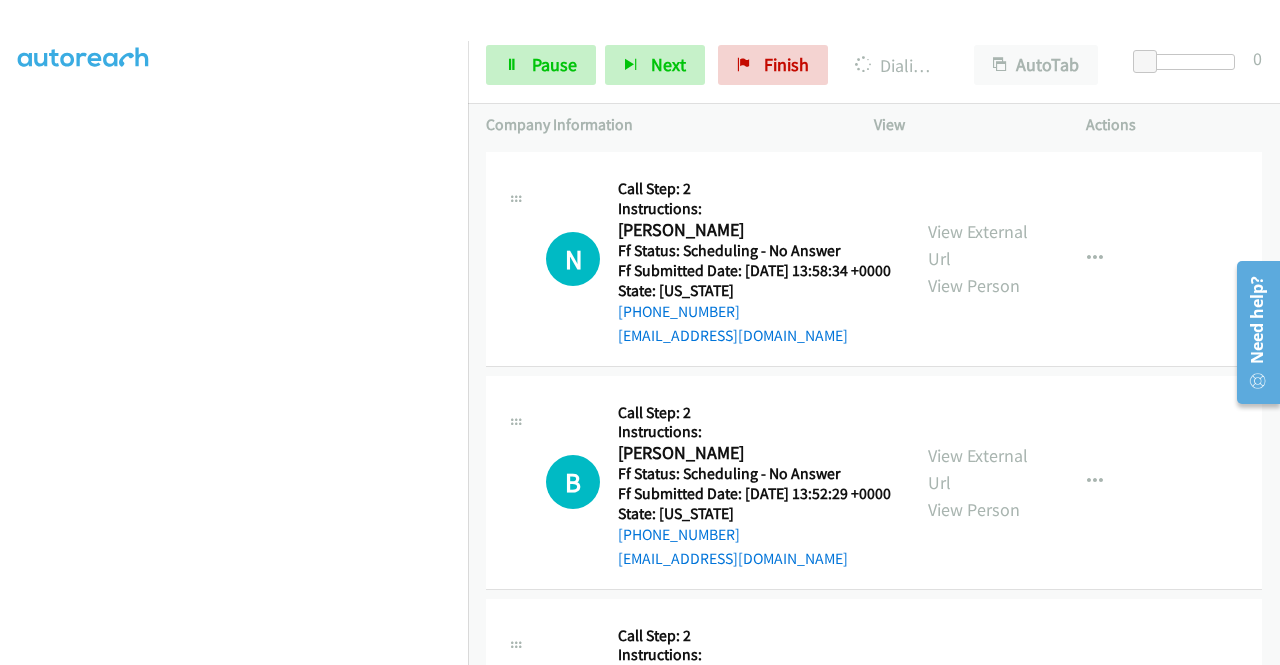 scroll, scrollTop: 5284, scrollLeft: 0, axis: vertical 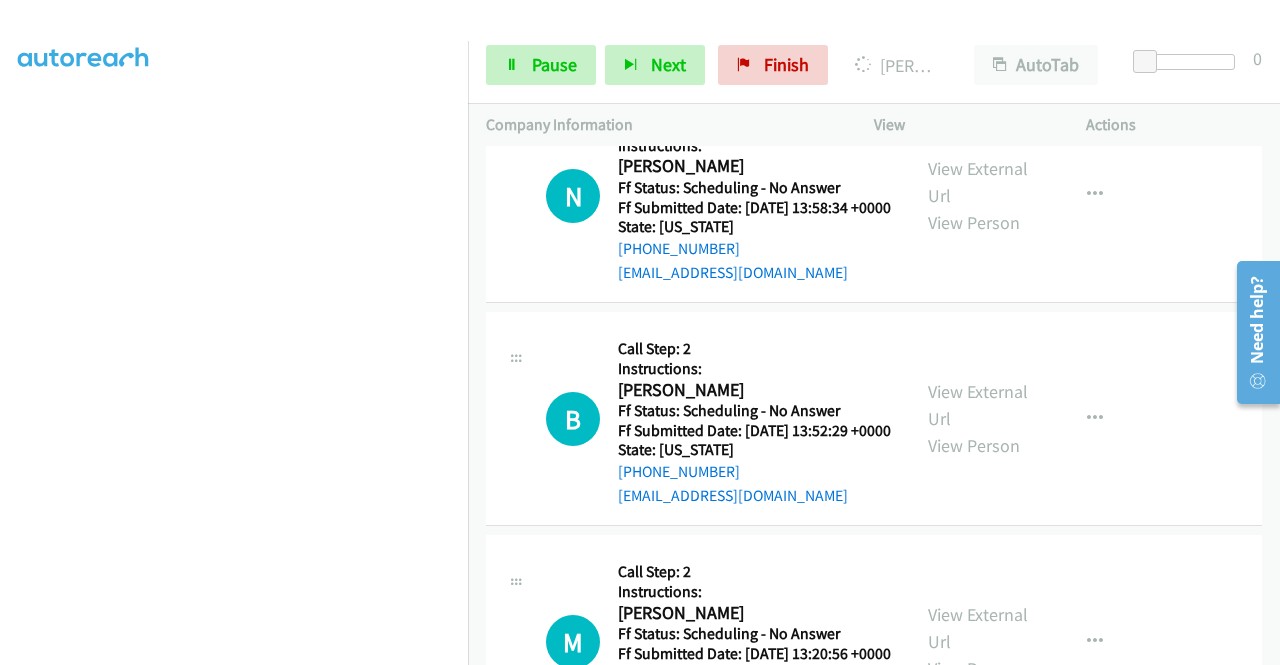 click on "View External Url" at bounding box center [978, -31] 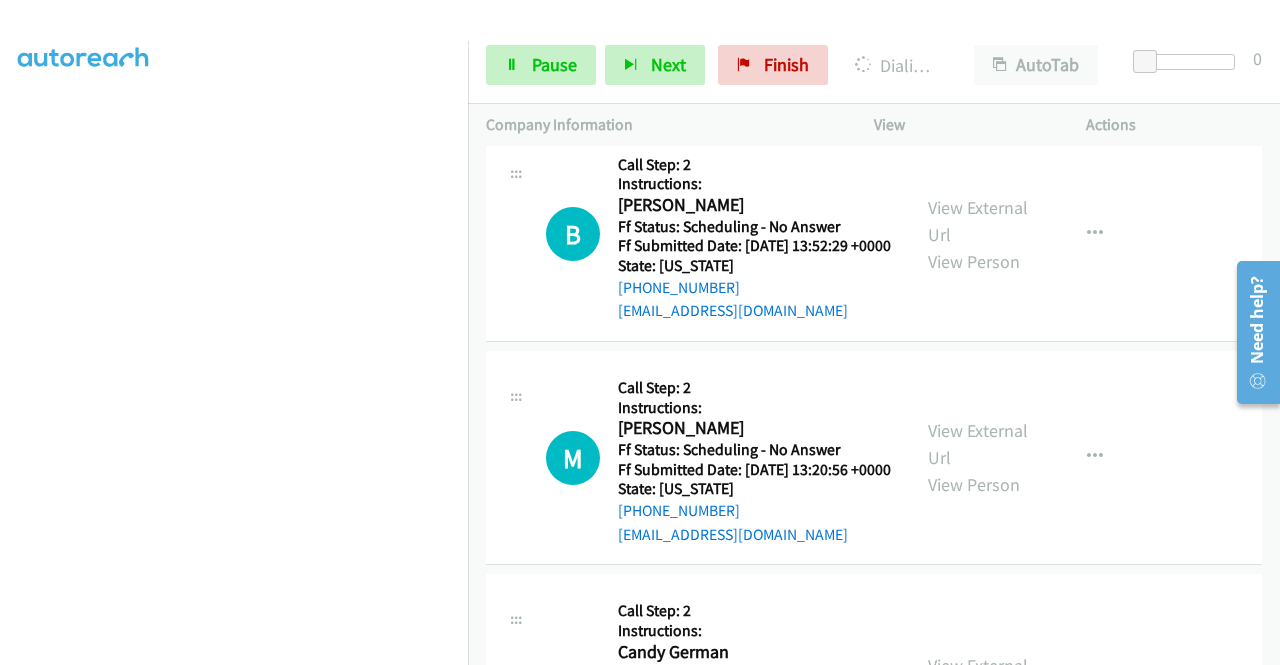 scroll, scrollTop: 5564, scrollLeft: 0, axis: vertical 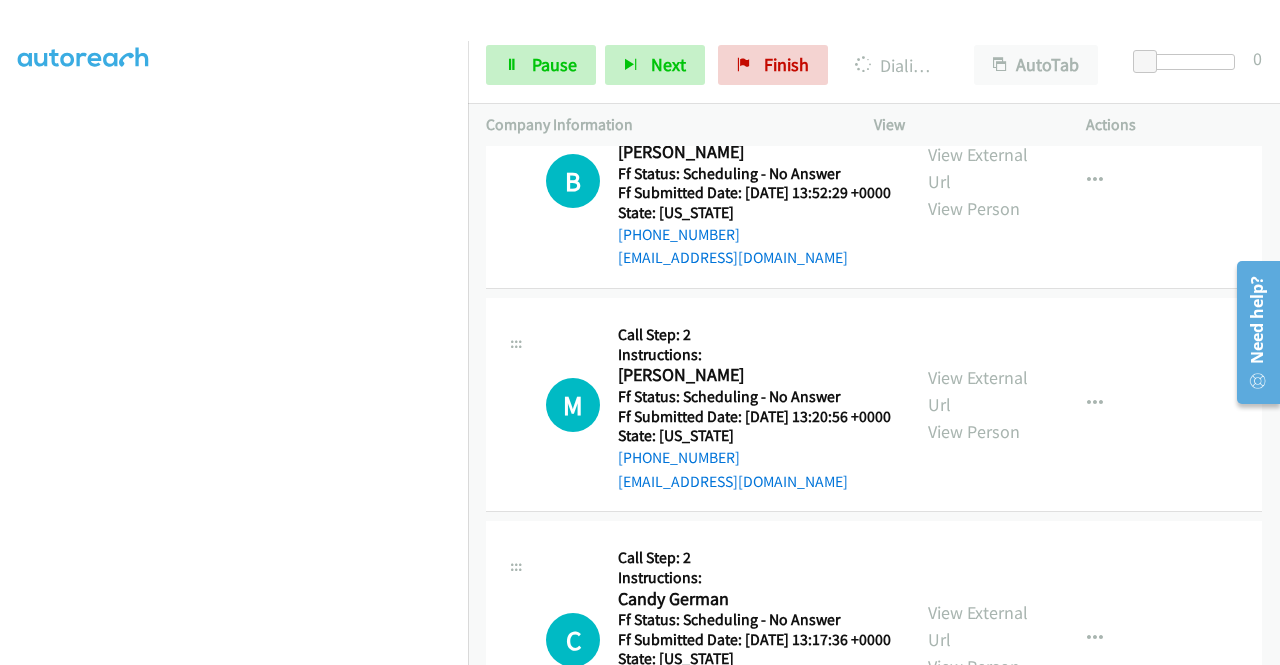 click on "View External Url
View Person
View External Url
Email
Schedule/Manage Callback
Skip Call
Add to do not call list" at bounding box center [1025, -42] 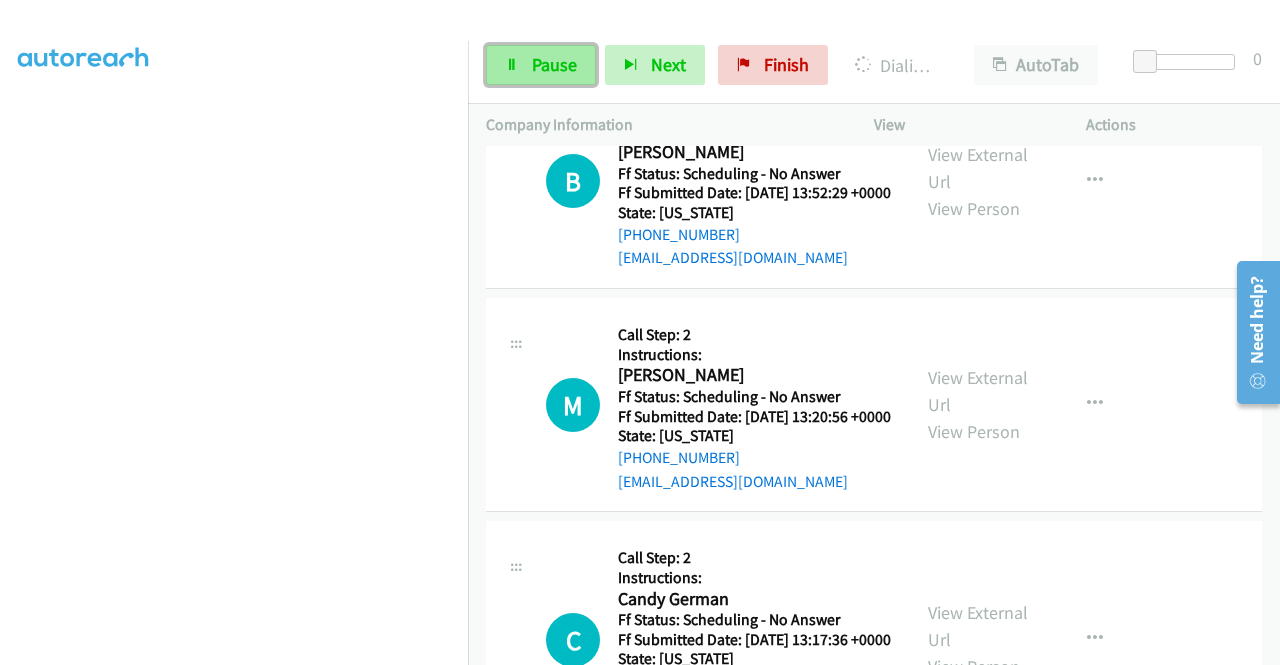 click on "Pause" at bounding box center [541, 65] 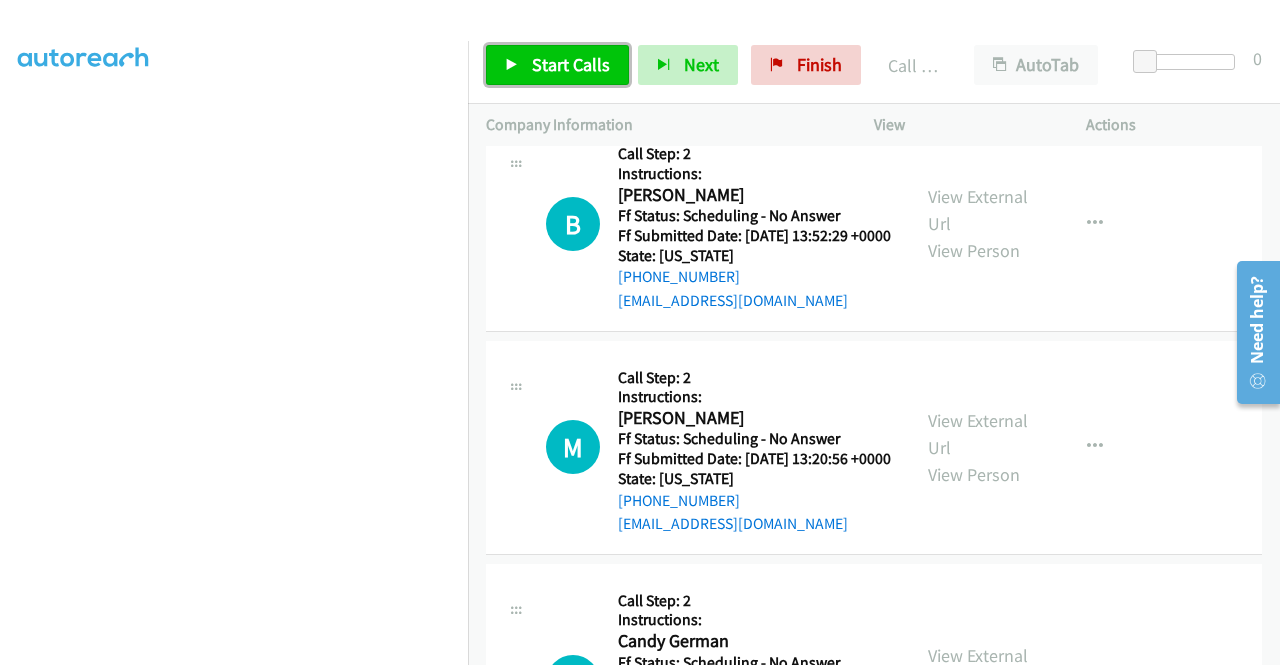 click on "Start Calls" at bounding box center (571, 64) 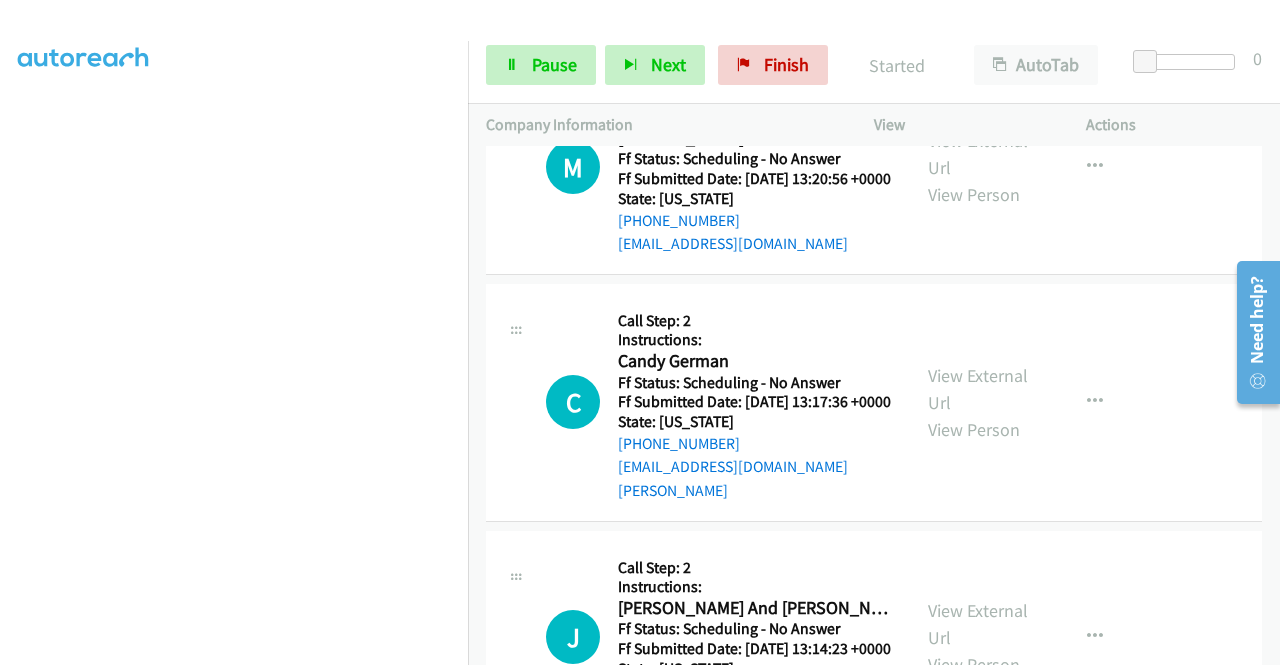 scroll, scrollTop: 5898, scrollLeft: 0, axis: vertical 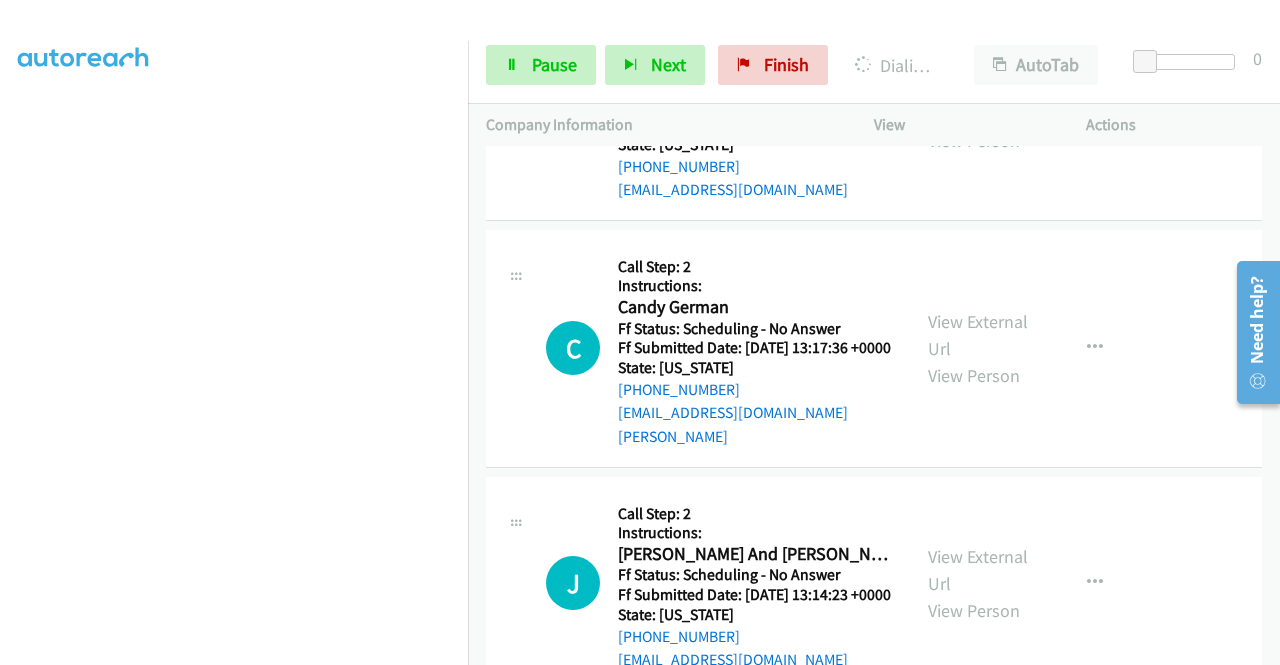 click on "View External Url
View Person" at bounding box center (980, -111) 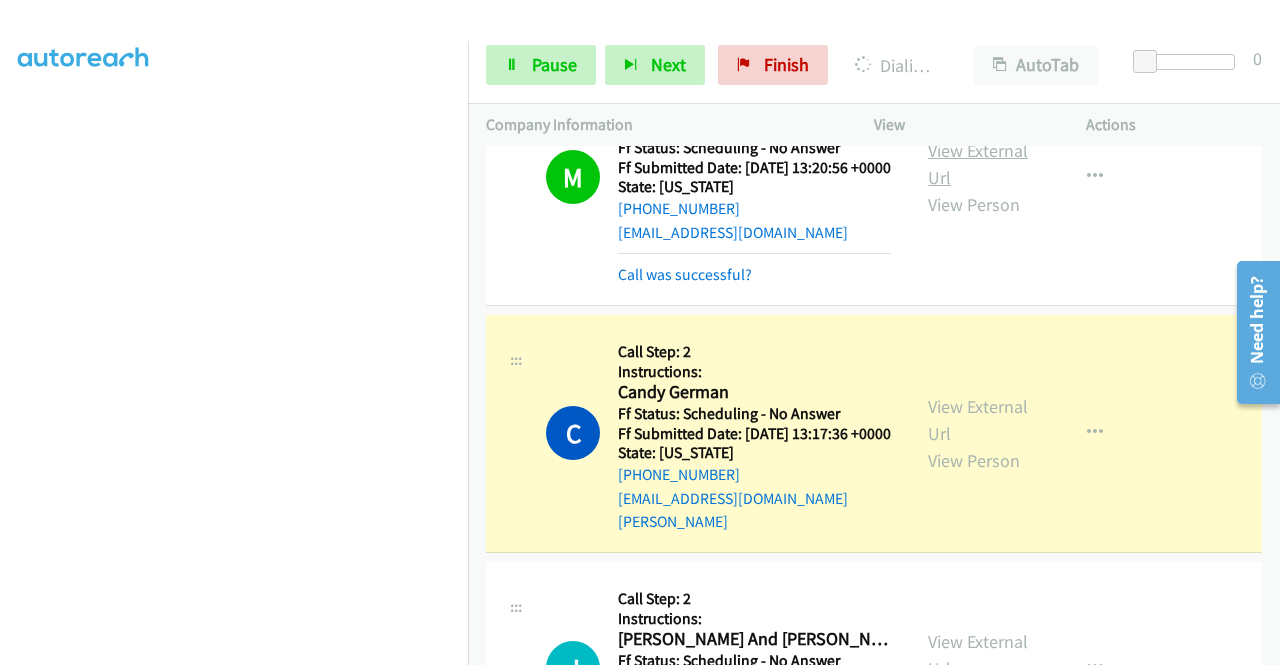 click on "View External Url" at bounding box center [978, 164] 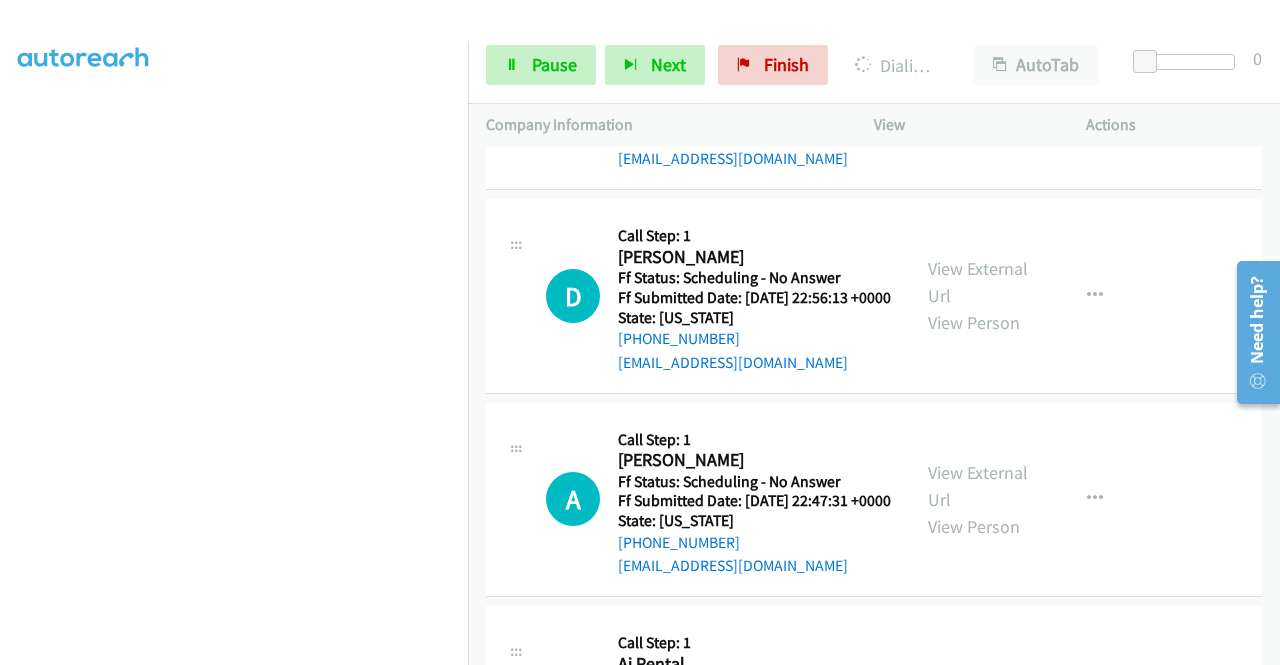 scroll, scrollTop: 6564, scrollLeft: 0, axis: vertical 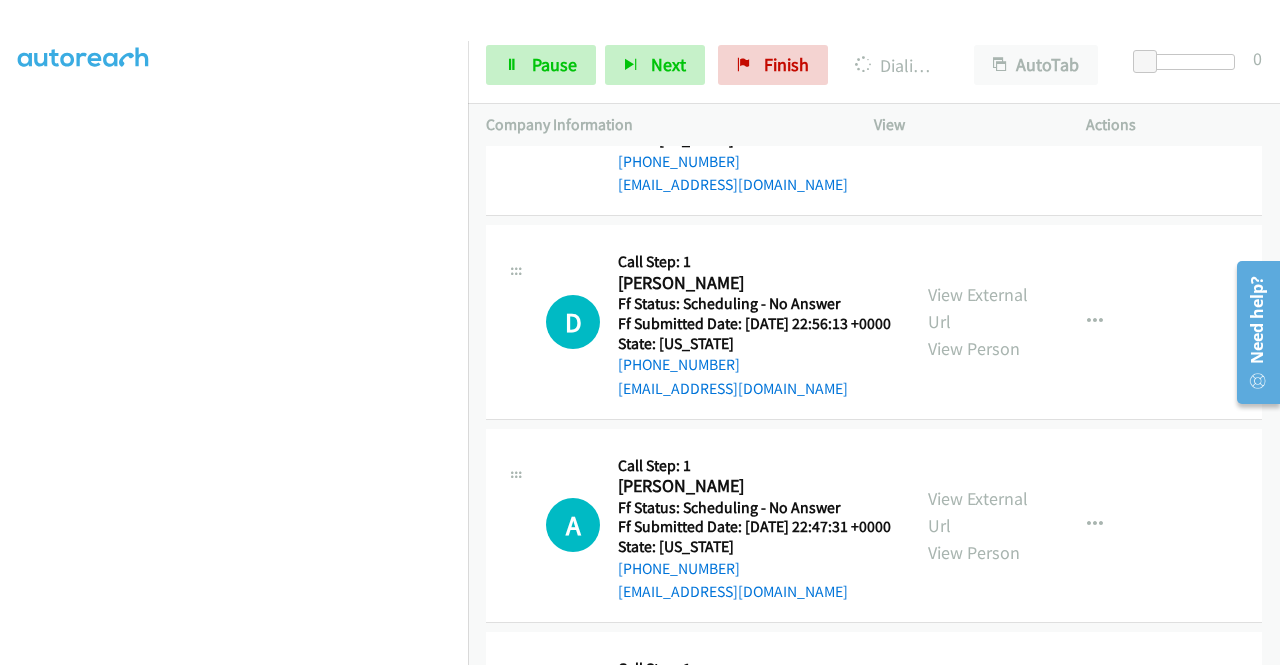 click on "View External Url" at bounding box center [978, -140] 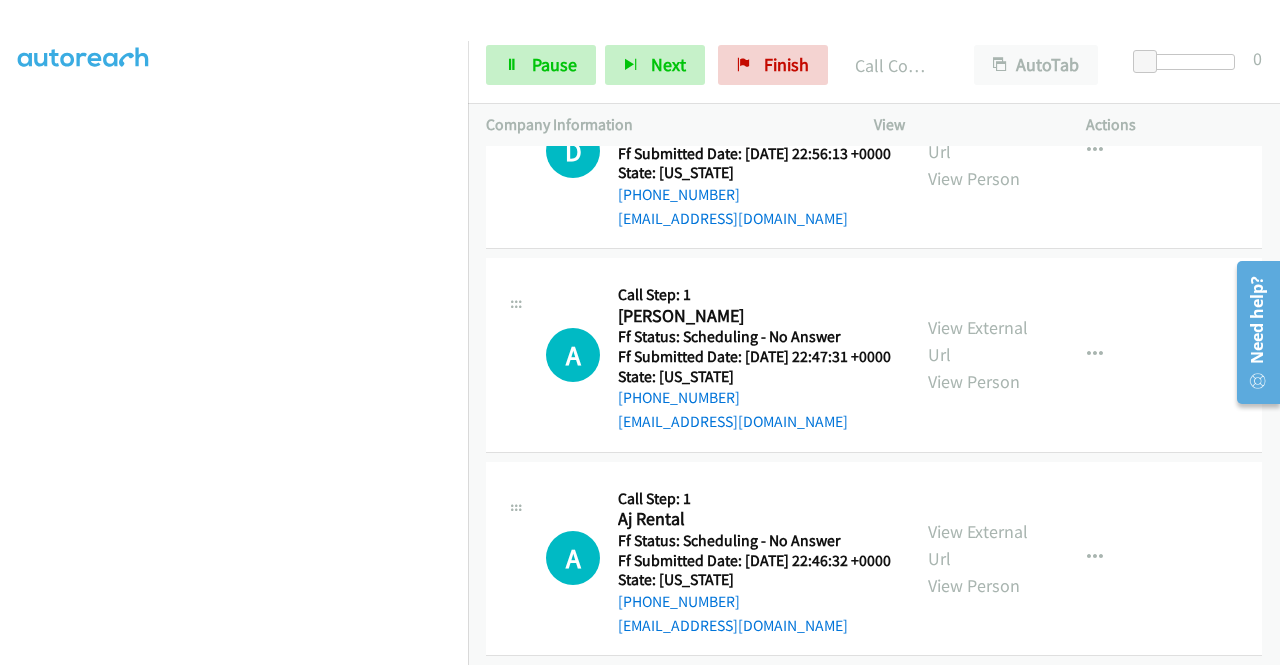 scroll, scrollTop: 6698, scrollLeft: 0, axis: vertical 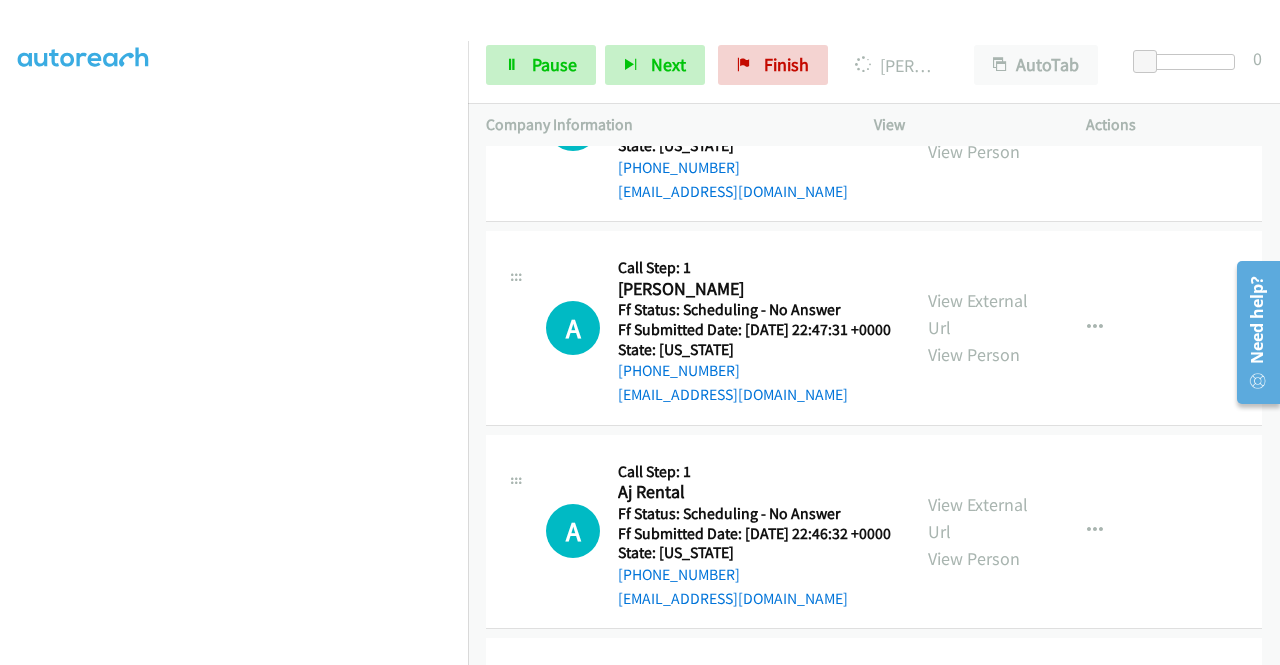 click on "View External Url" at bounding box center [978, -102] 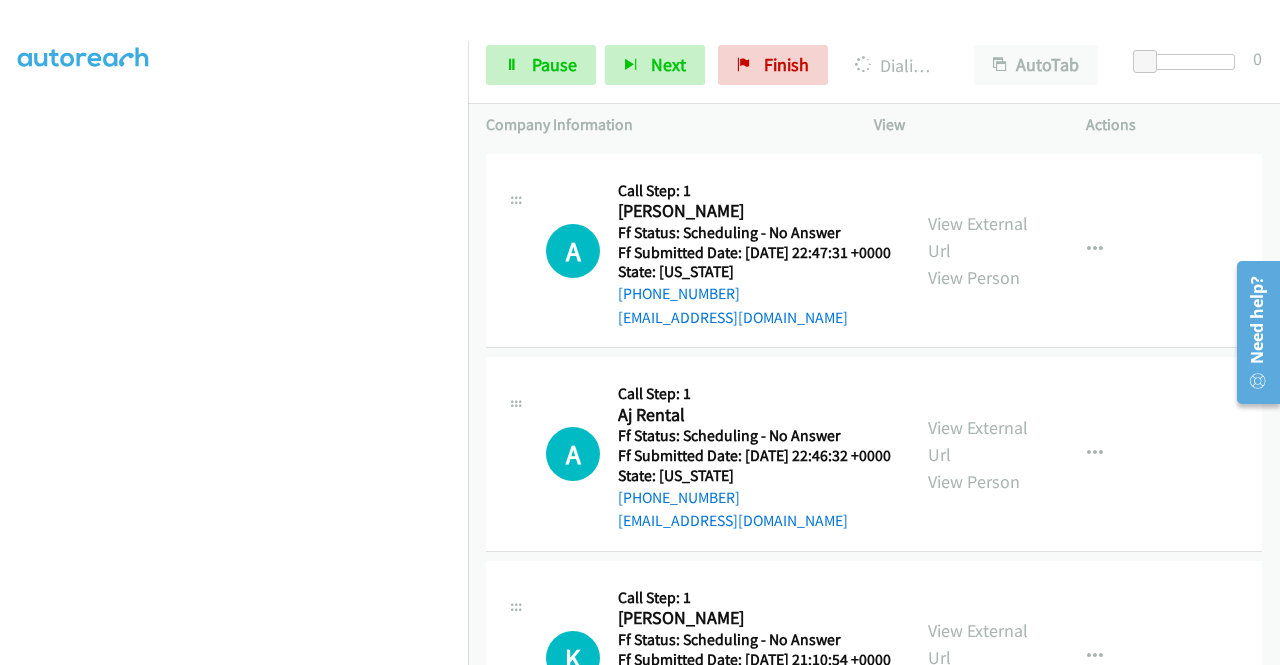 scroll, scrollTop: 7005, scrollLeft: 0, axis: vertical 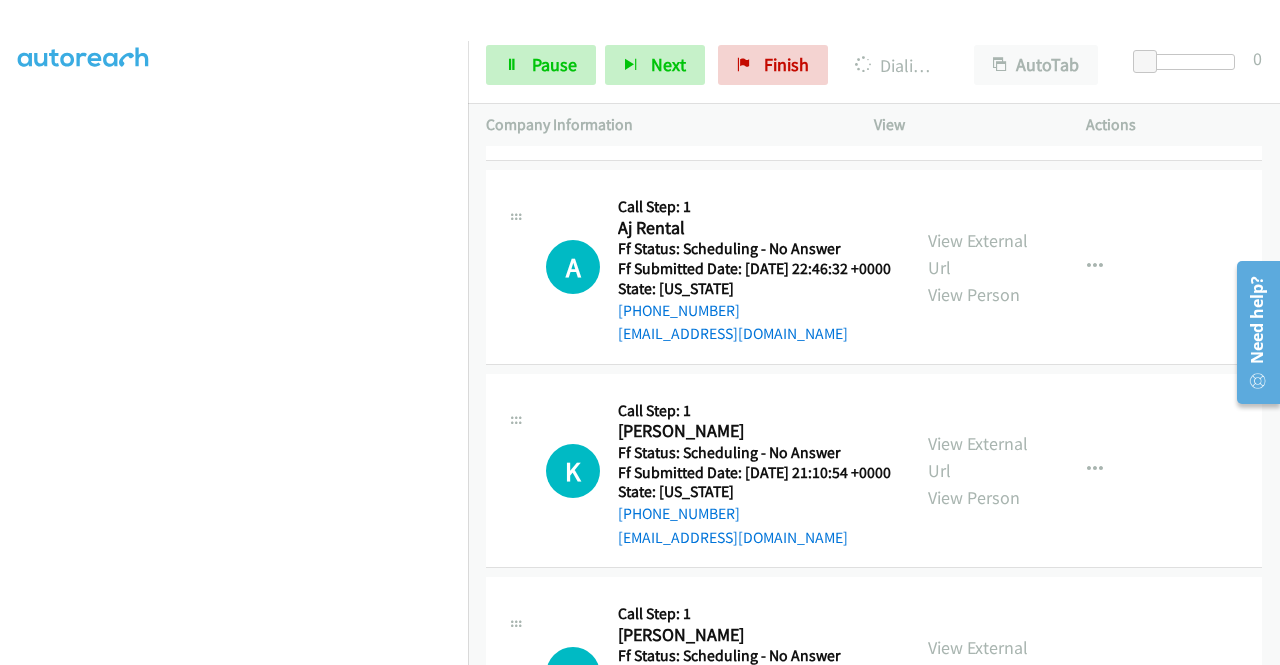 click on "View External Url
View Person" at bounding box center (980, -140) 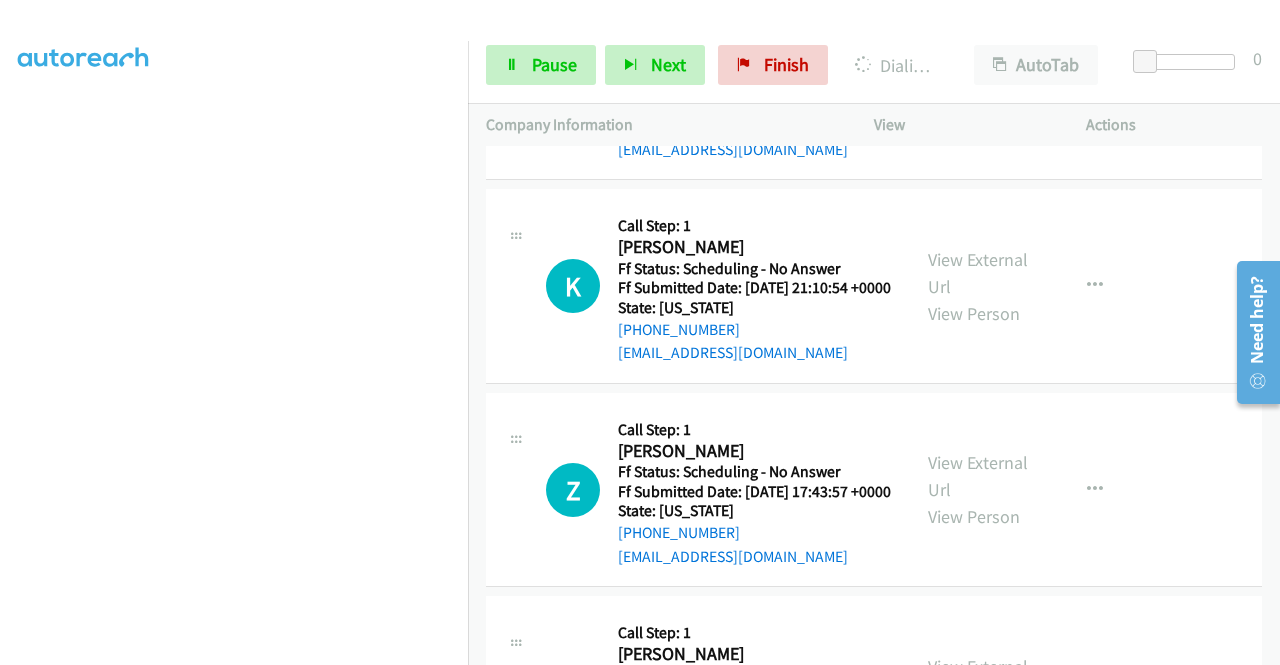 scroll, scrollTop: 7272, scrollLeft: 0, axis: vertical 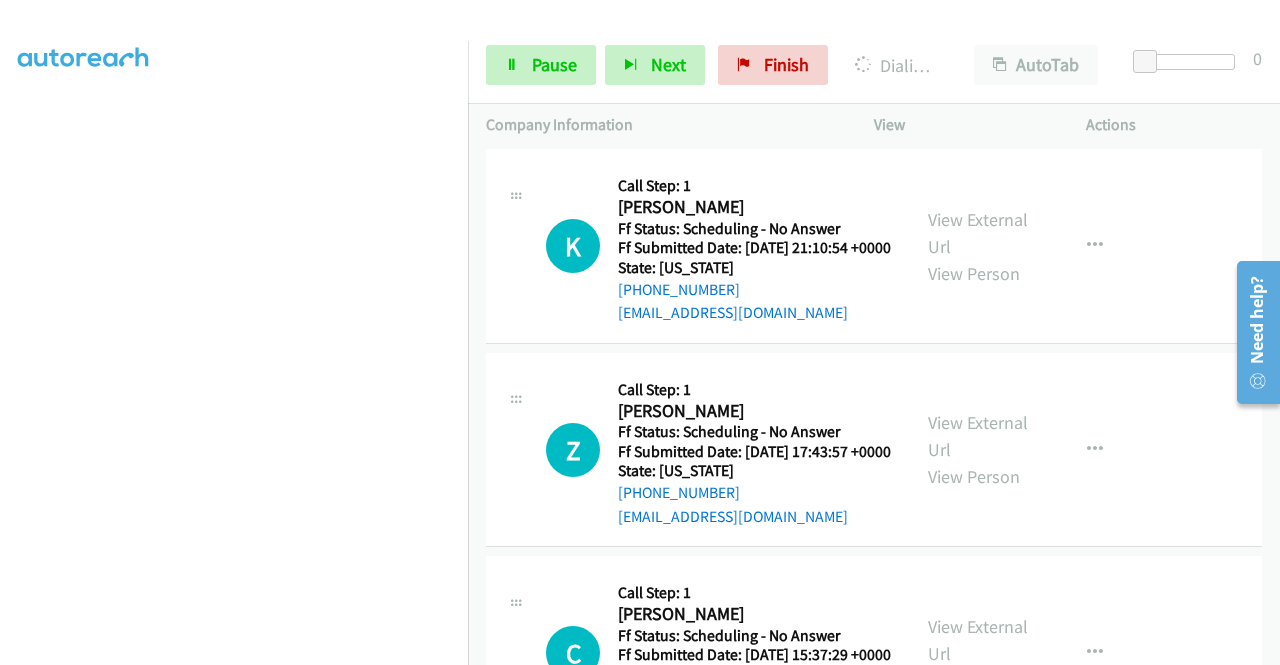click on "View External Url
View Person" at bounding box center (980, -161) 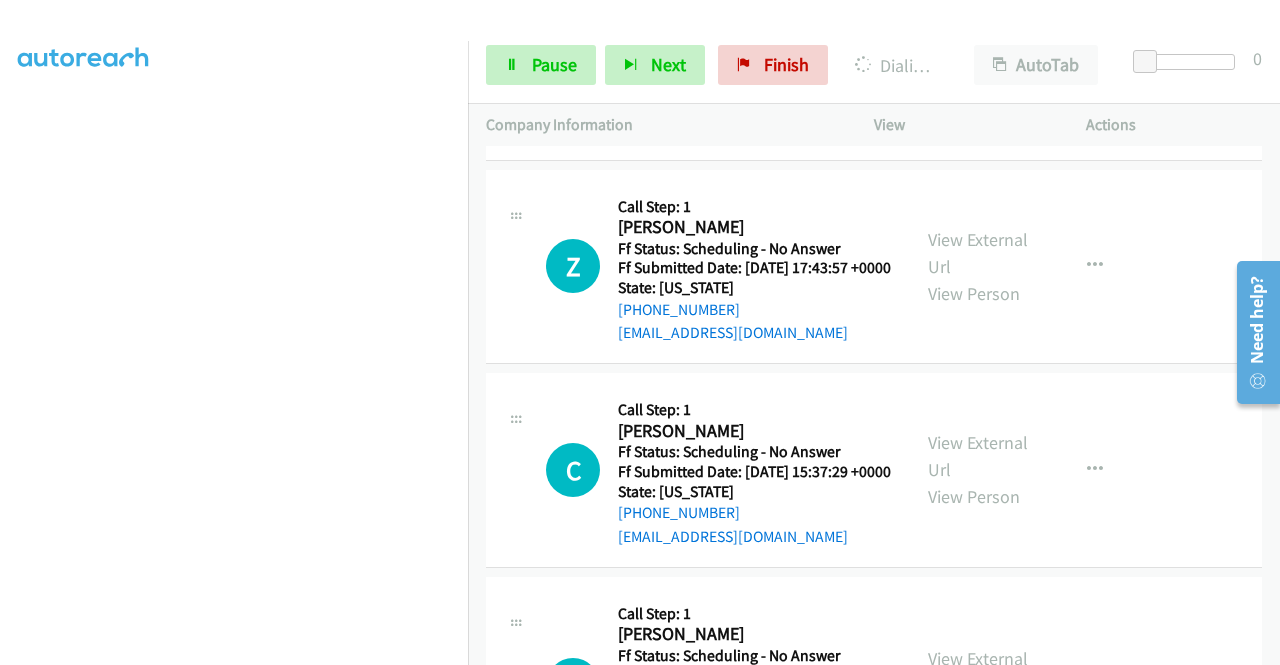 scroll, scrollTop: 7524, scrollLeft: 0, axis: vertical 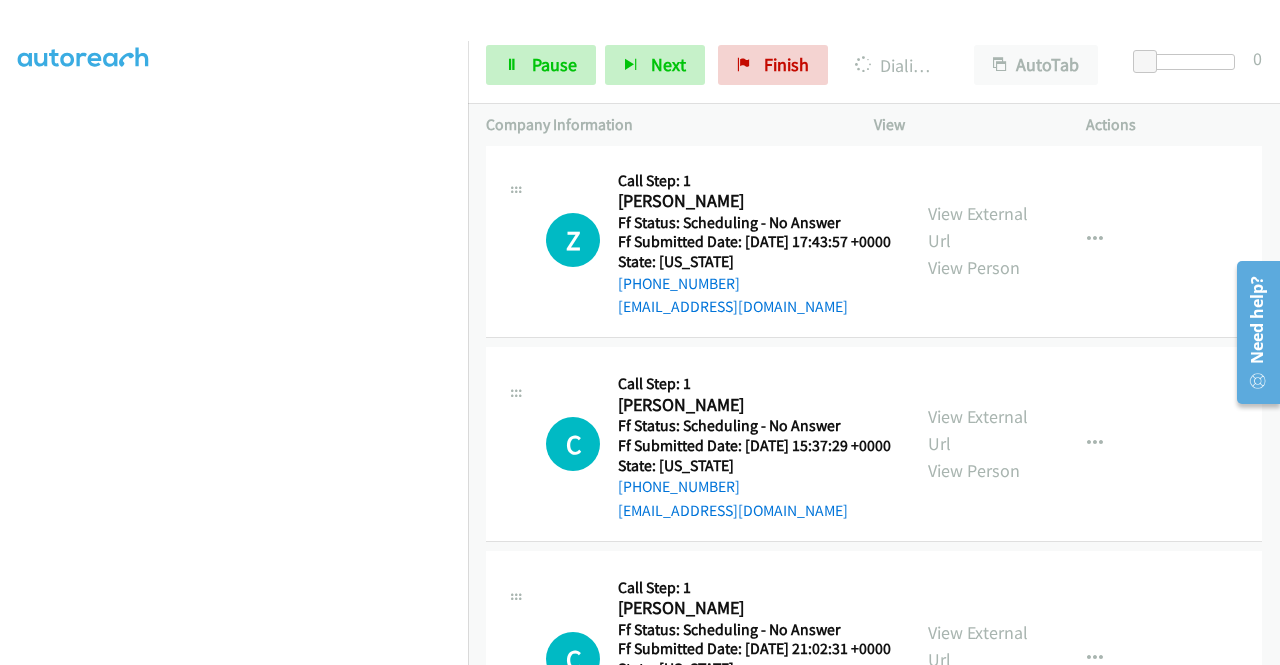 click on "View External Url" at bounding box center (978, -180) 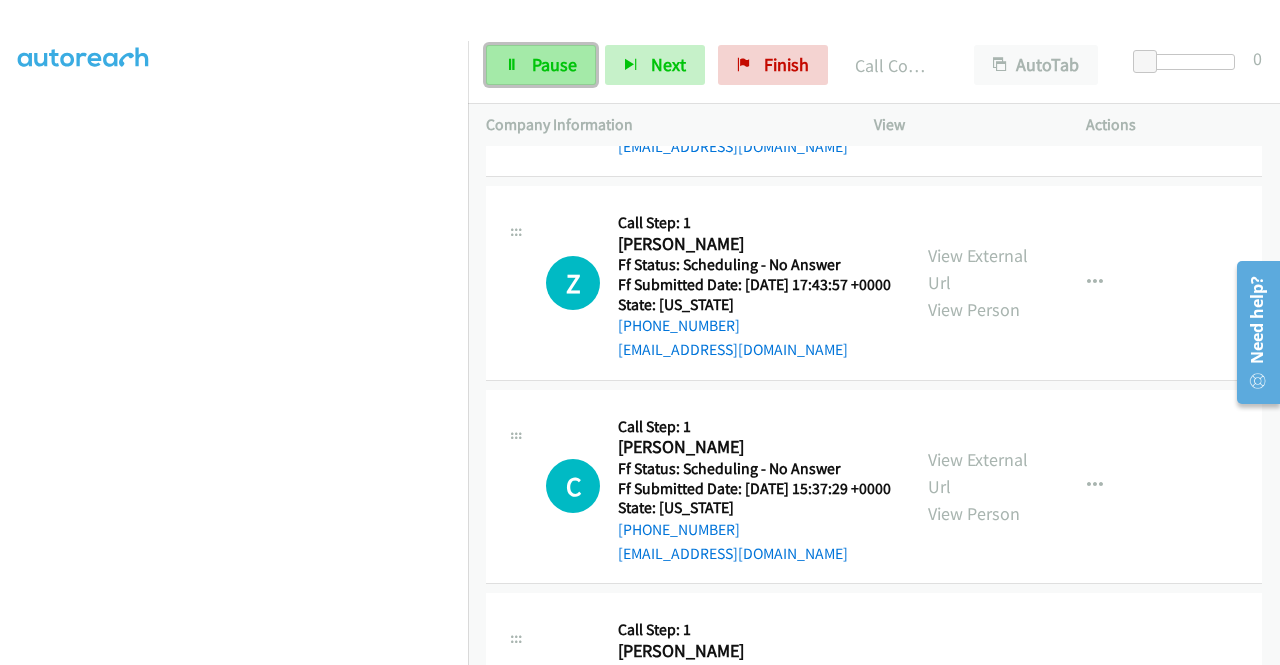 click on "Pause" at bounding box center (541, 65) 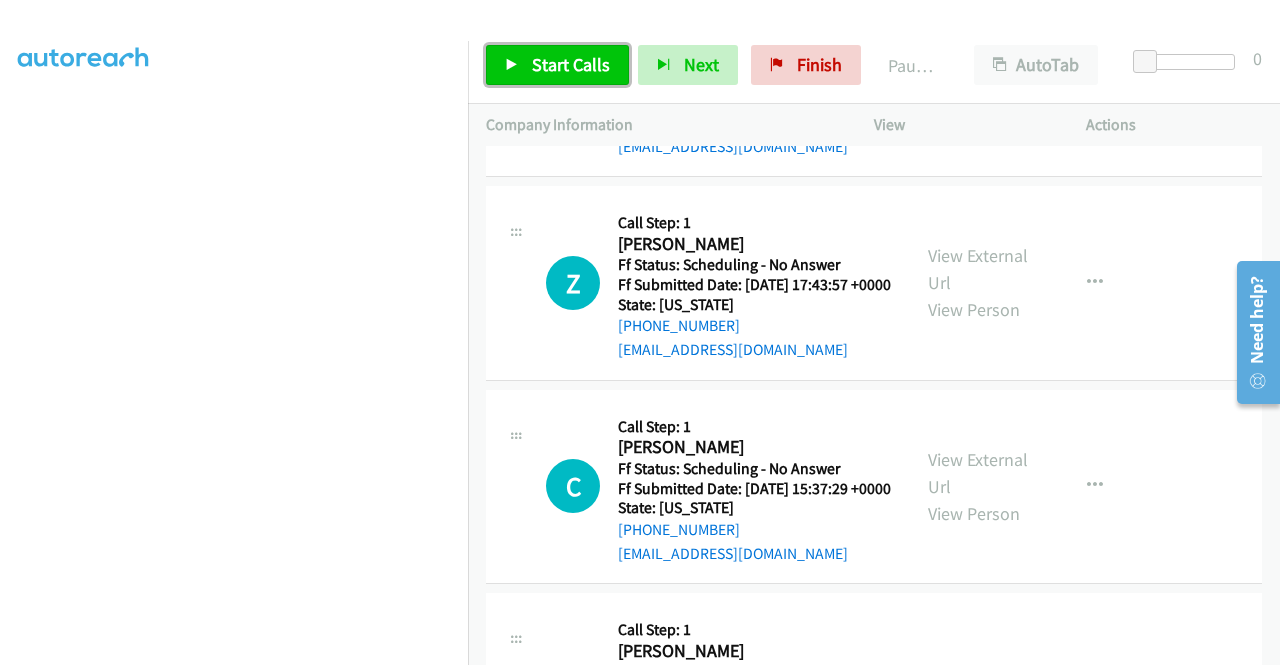 click on "Start Calls" at bounding box center [571, 64] 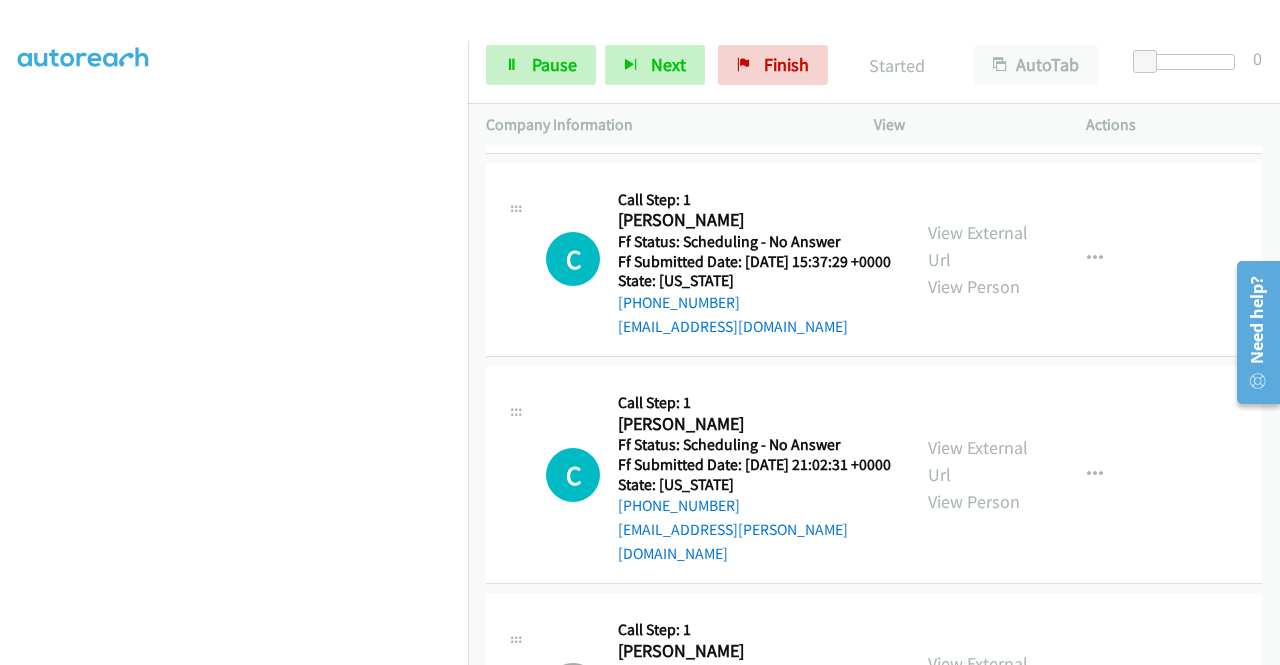 scroll, scrollTop: 7831, scrollLeft: 0, axis: vertical 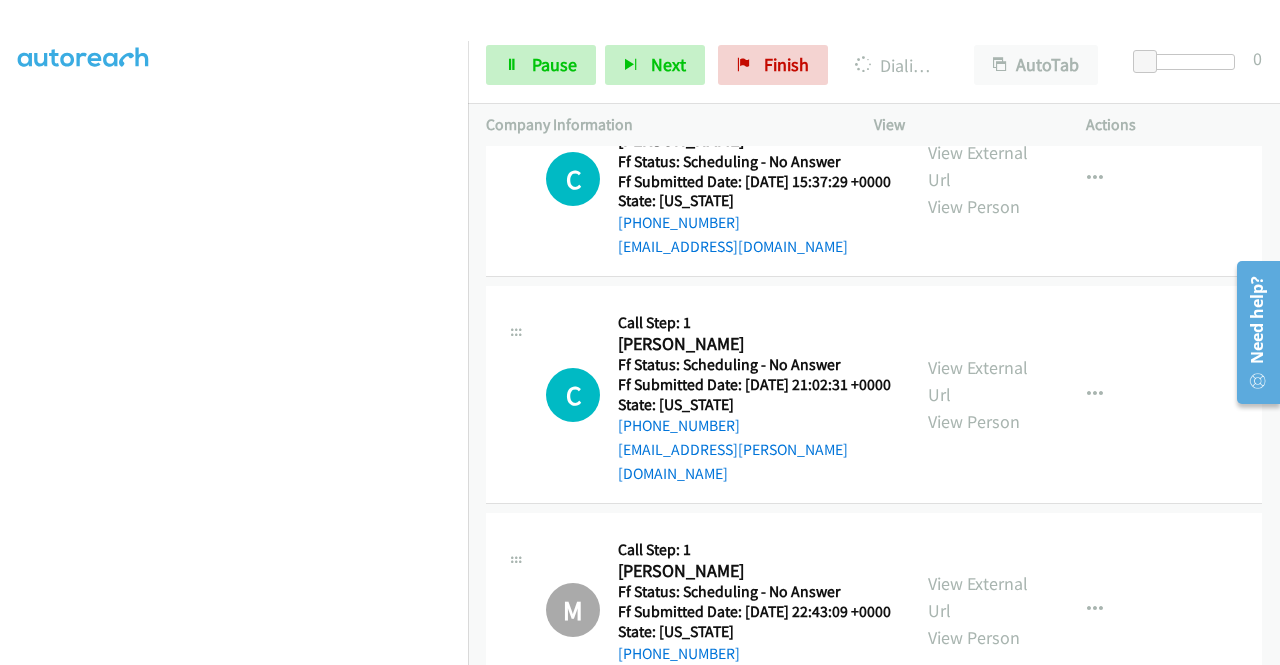 click on "View External Url" at bounding box center [978, -38] 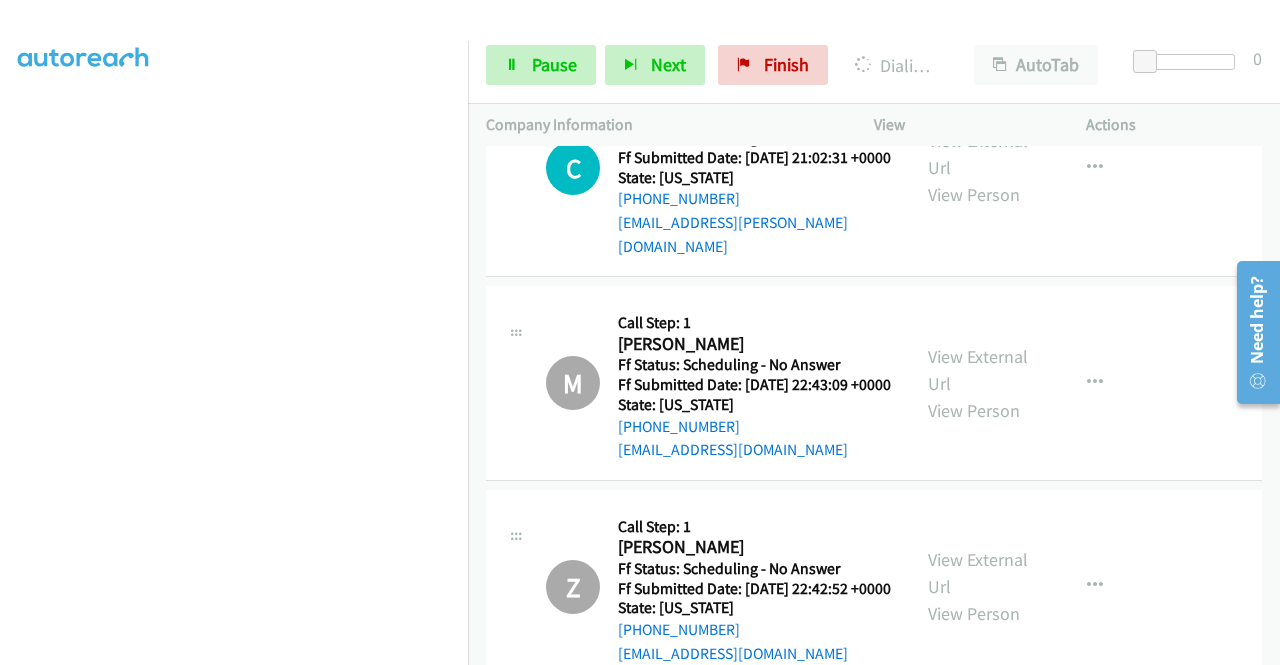 scroll, scrollTop: 8098, scrollLeft: 0, axis: vertical 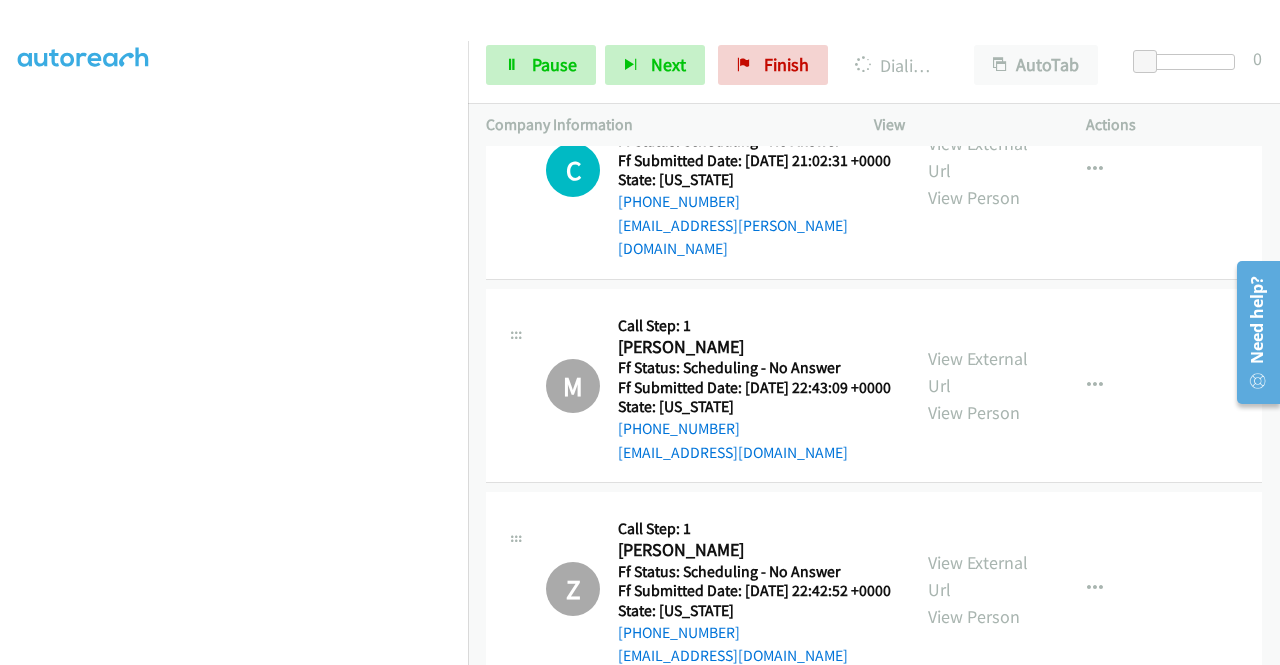 click on "View External Url" at bounding box center (978, -58) 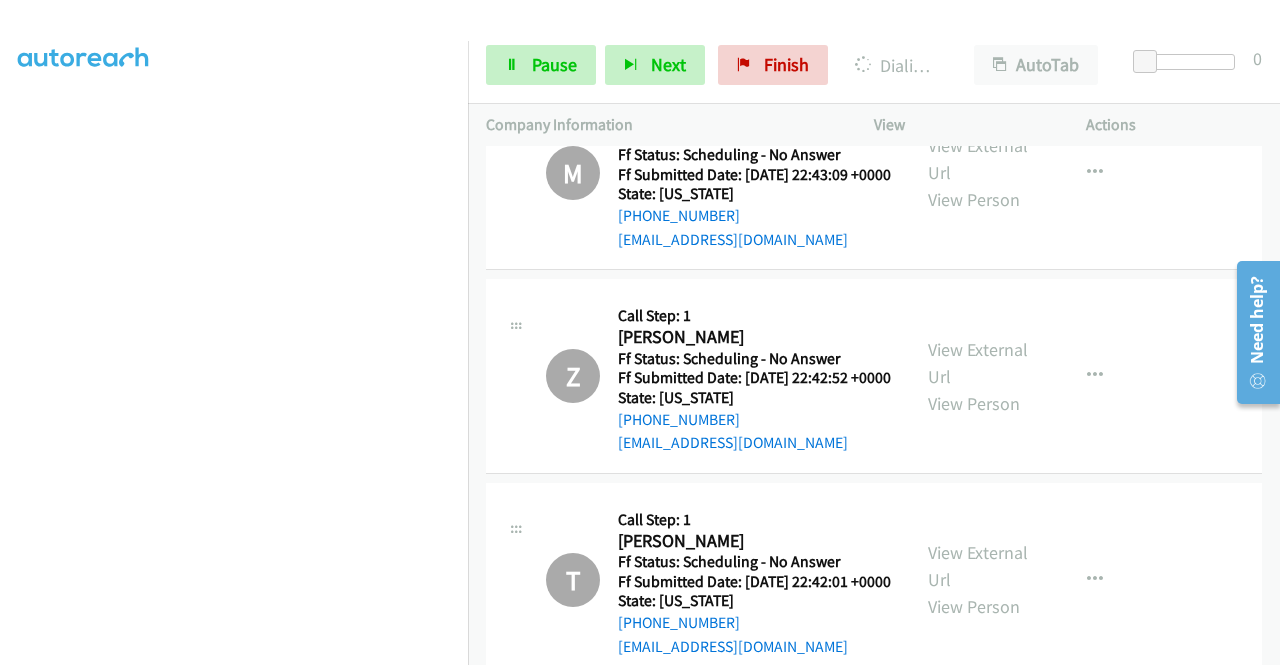 scroll, scrollTop: 8351, scrollLeft: 0, axis: vertical 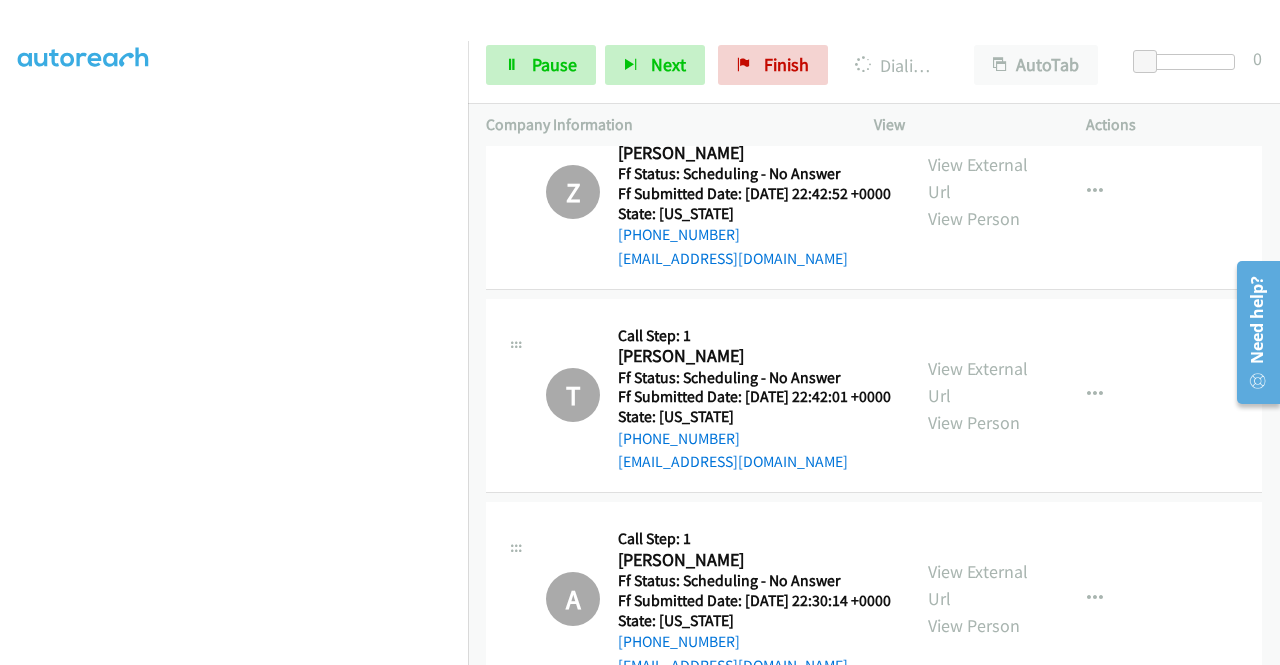 click on "View External Url" at bounding box center [978, -241] 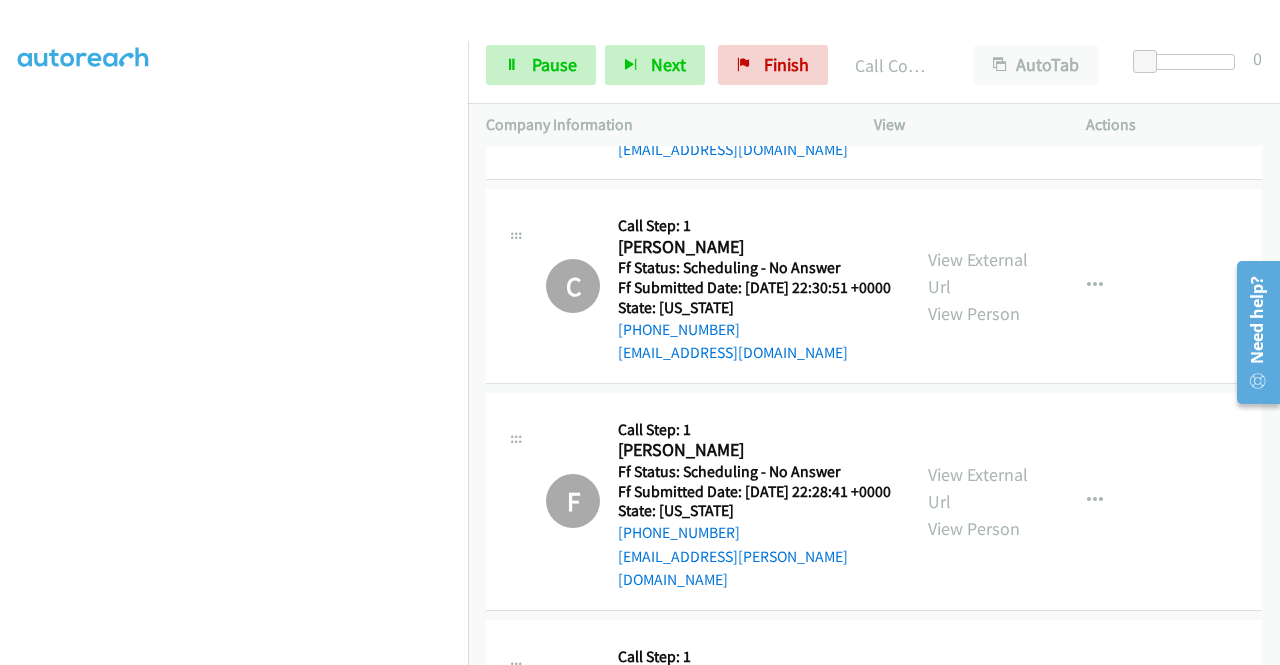 scroll, scrollTop: 10181, scrollLeft: 0, axis: vertical 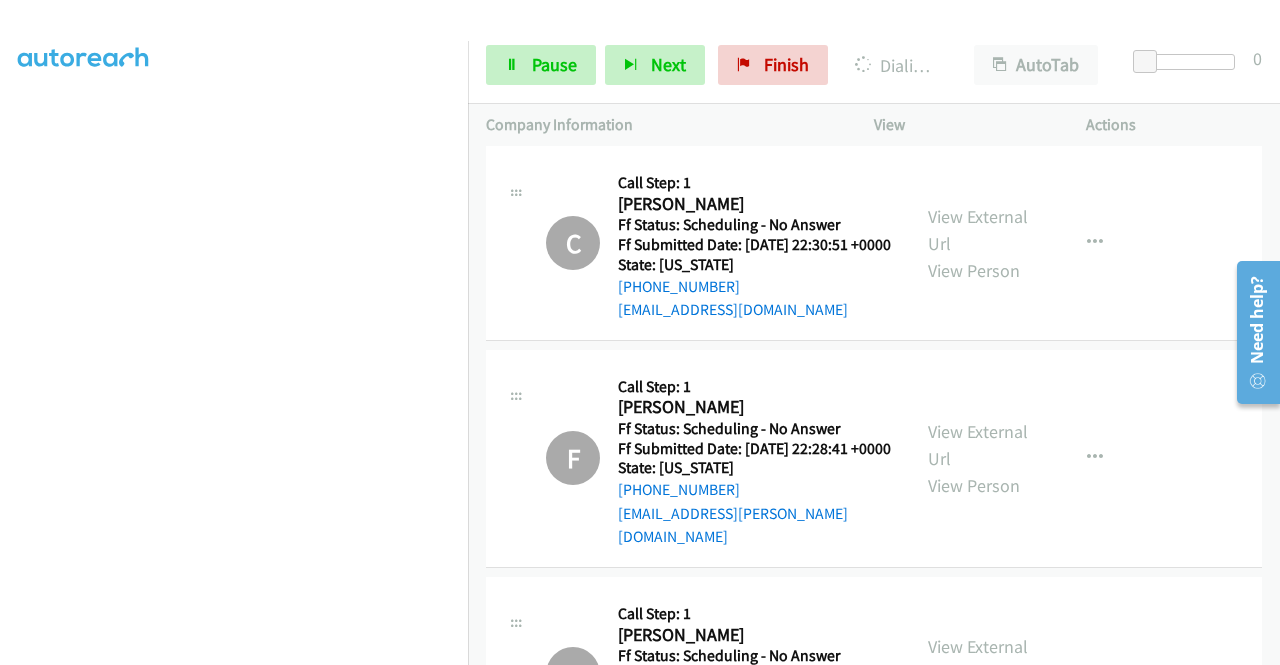 click on "View External Url
View Person" at bounding box center (980, -392) 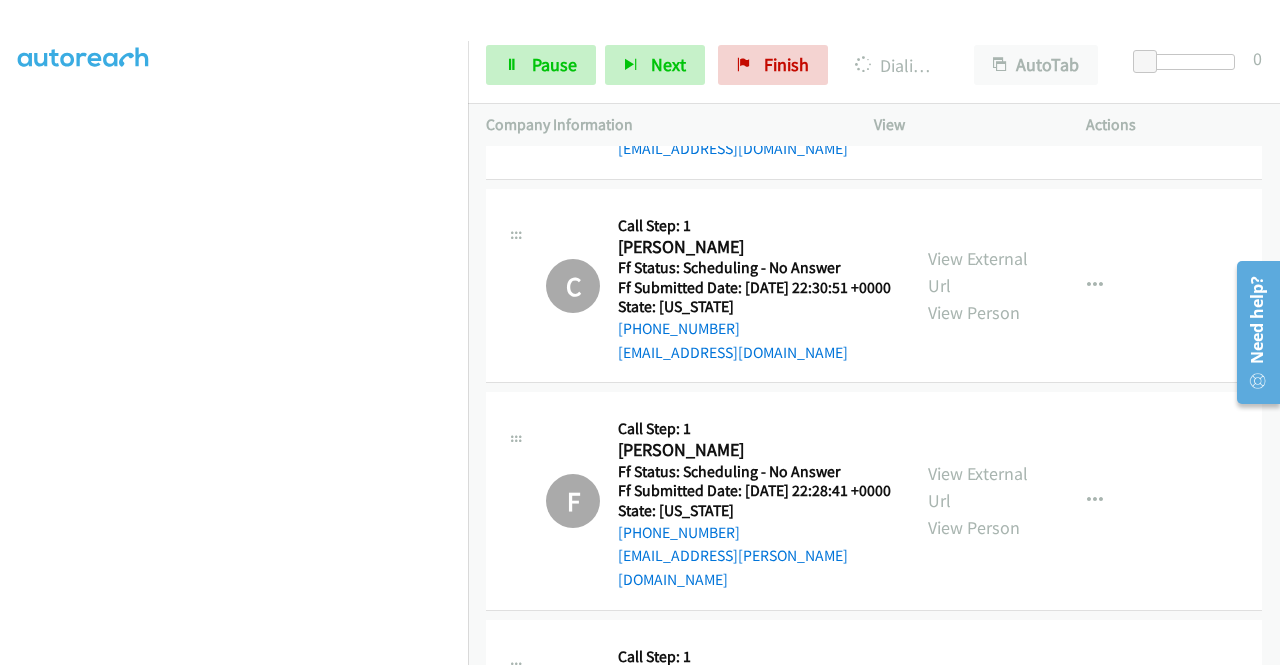 click on "View External Url" at bounding box center (978, -147) 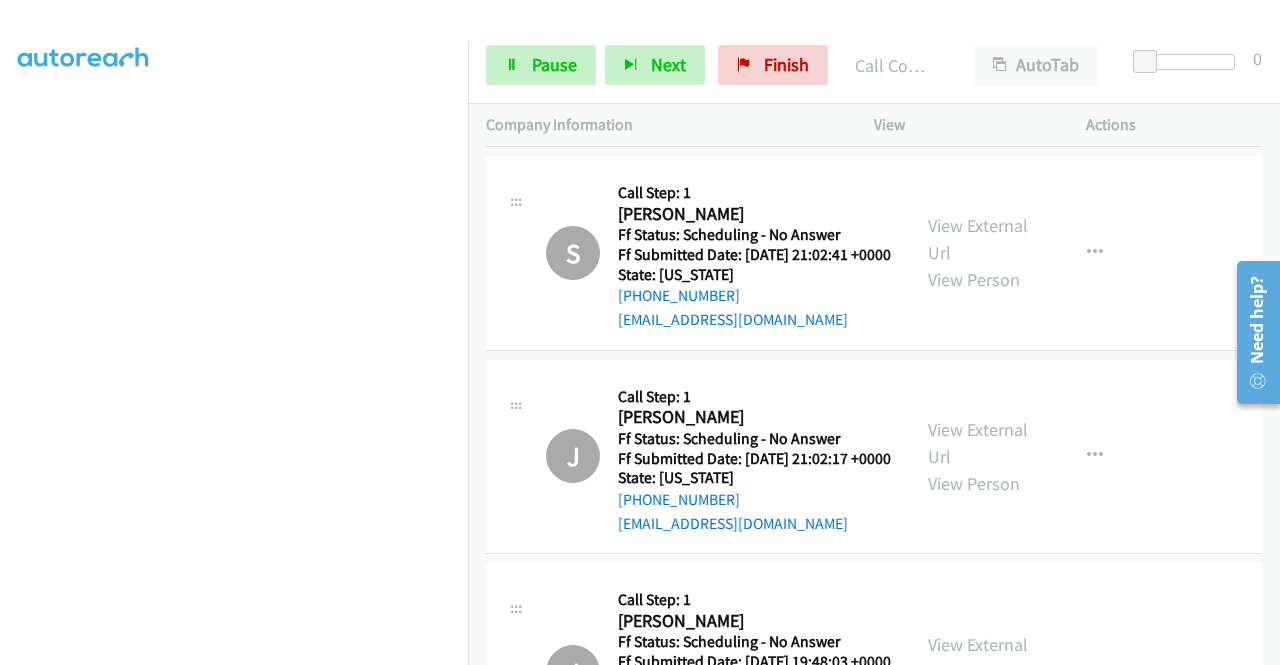 scroll, scrollTop: 10688, scrollLeft: 0, axis: vertical 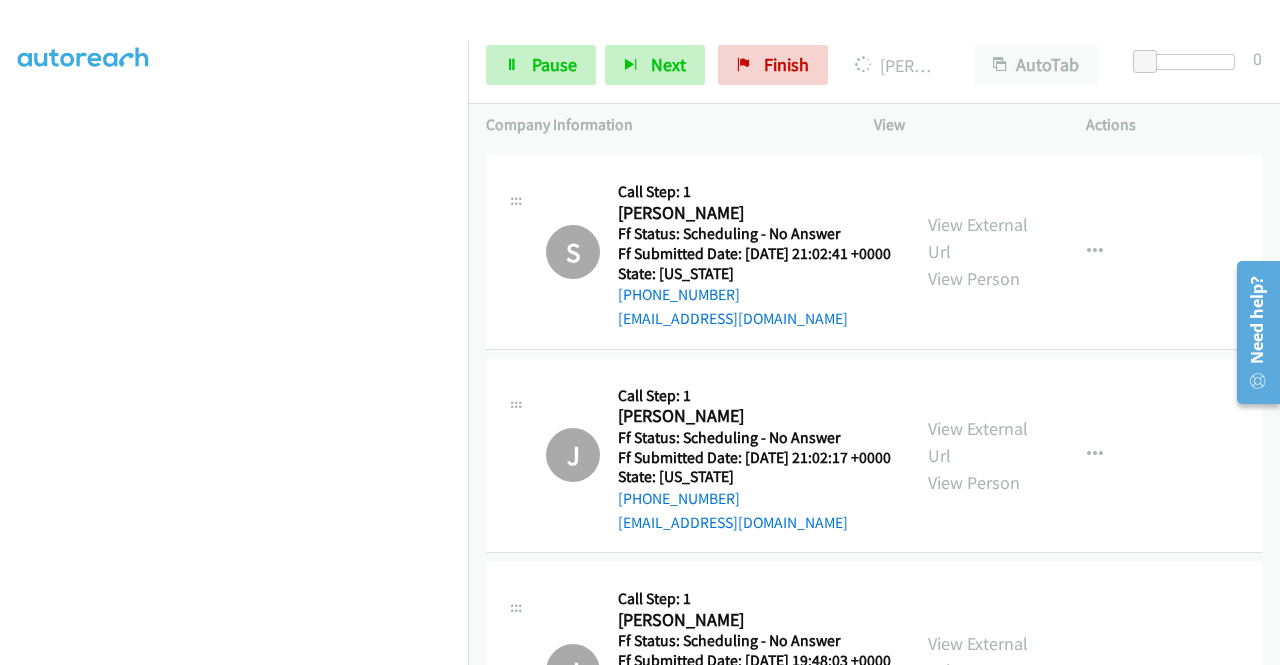 click on "View External Url" at bounding box center [978, -396] 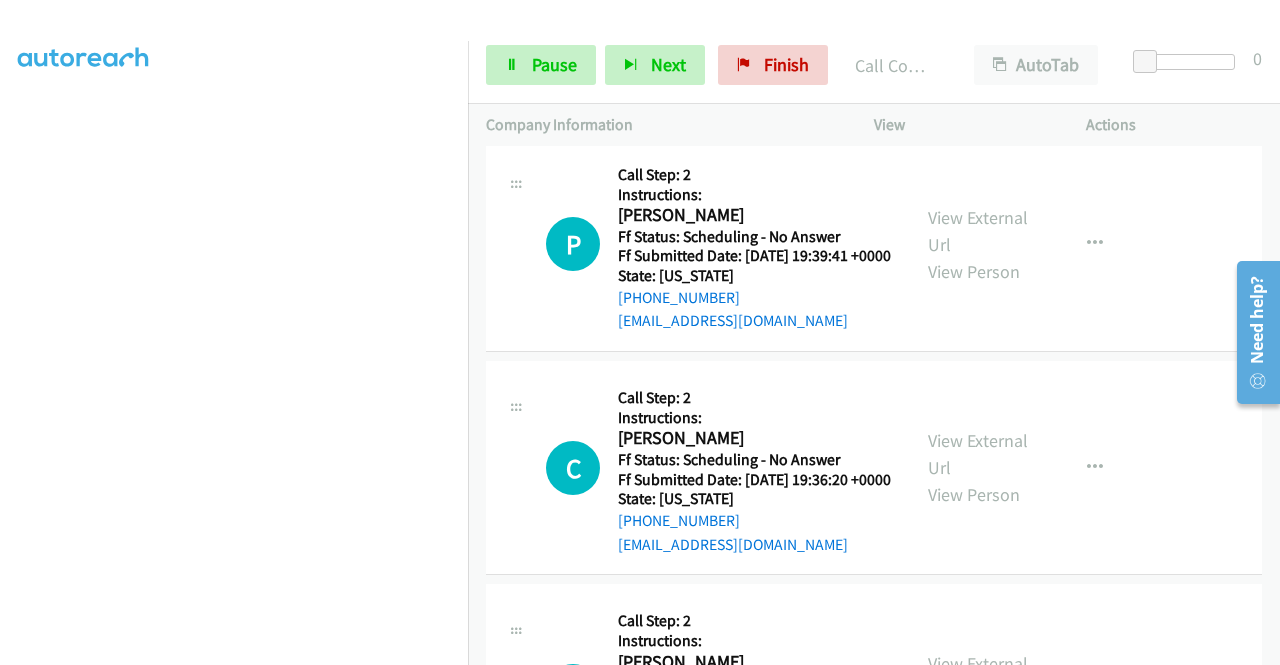 scroll, scrollTop: 12210, scrollLeft: 0, axis: vertical 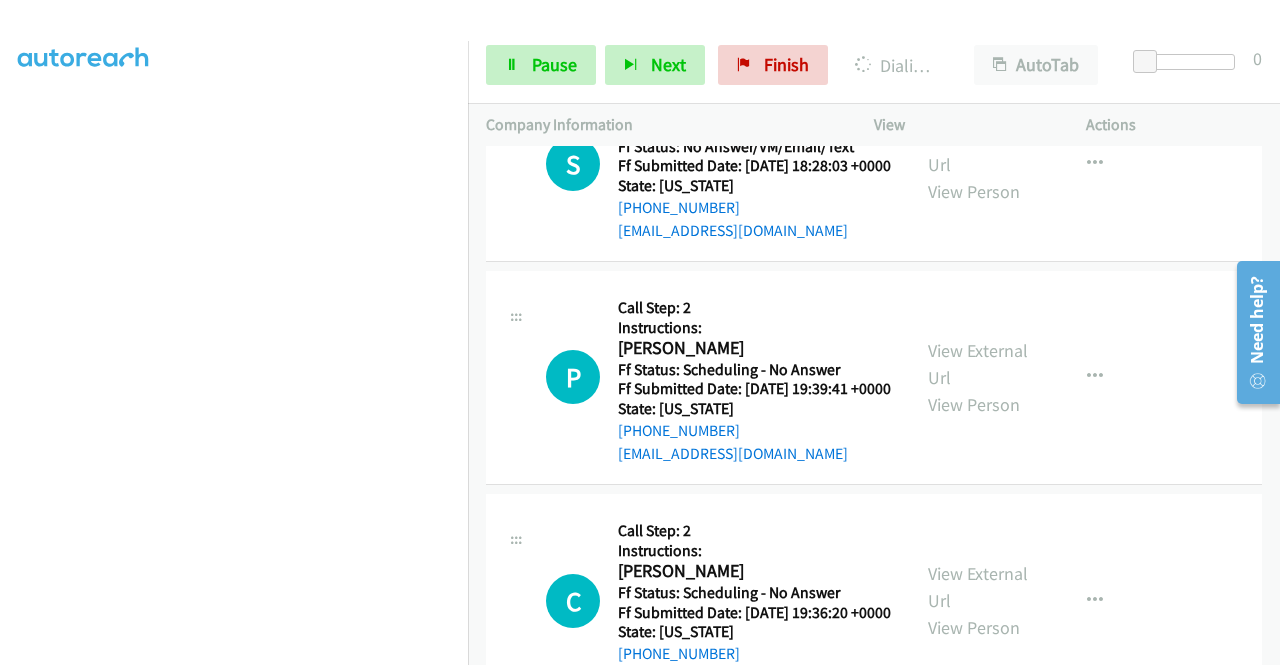 click on "View External Url
View Person
View External Url
Email
Schedule/Manage Callback
Skip Call
Add to do not call list" at bounding box center (1025, -446) 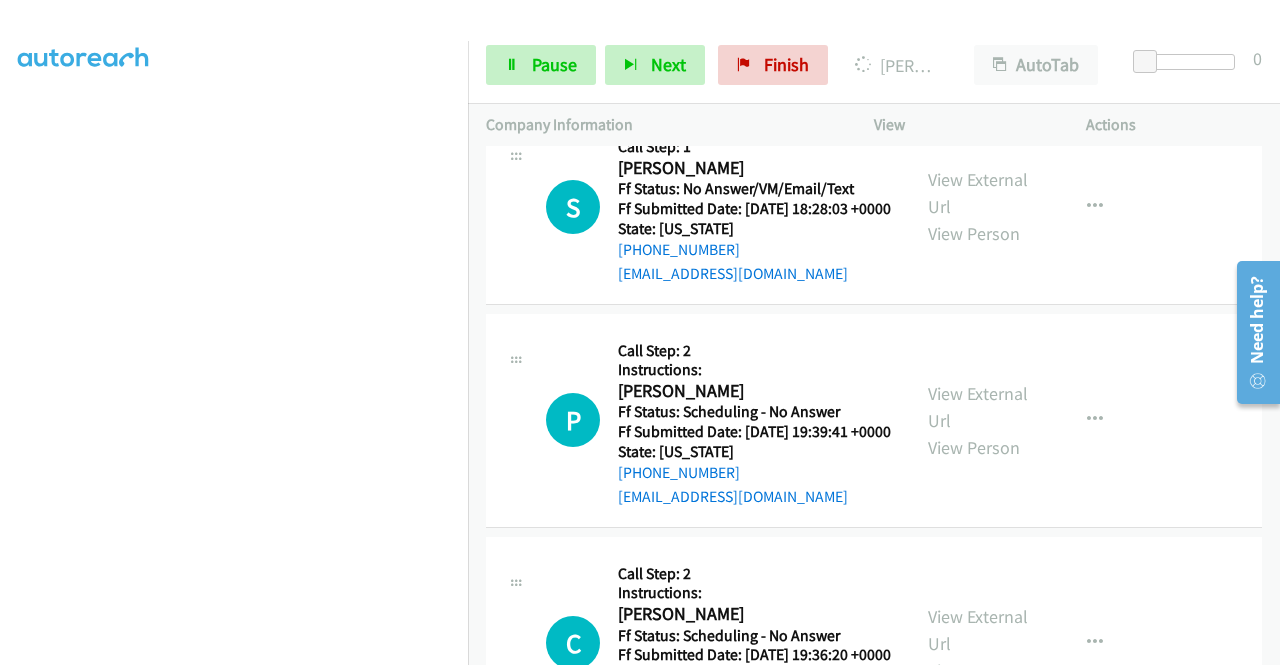 click on "View External Url" at bounding box center [978, -214] 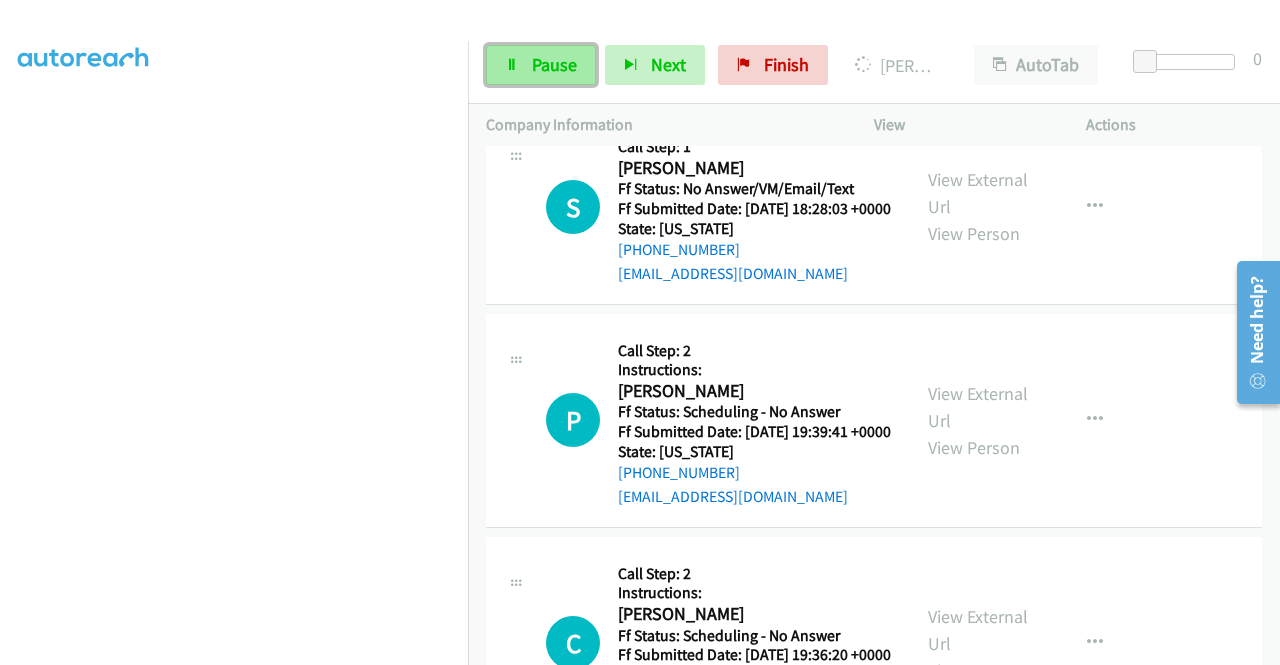 click on "Pause" at bounding box center (554, 64) 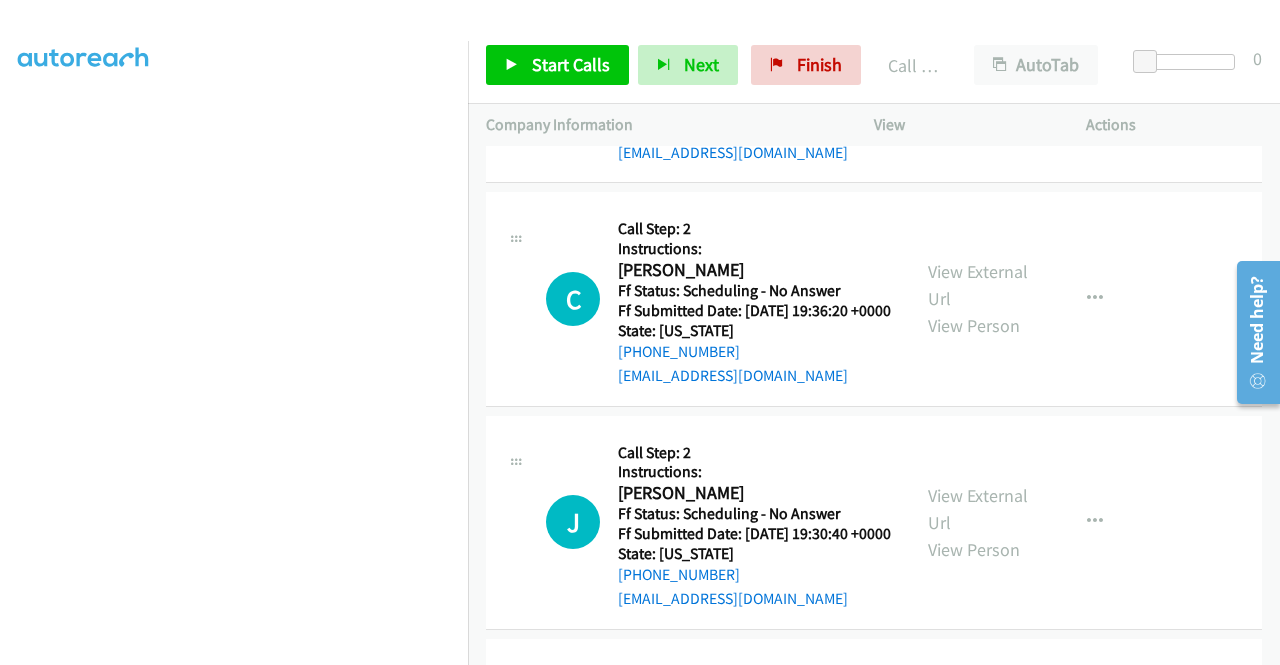 scroll, scrollTop: 12556, scrollLeft: 0, axis: vertical 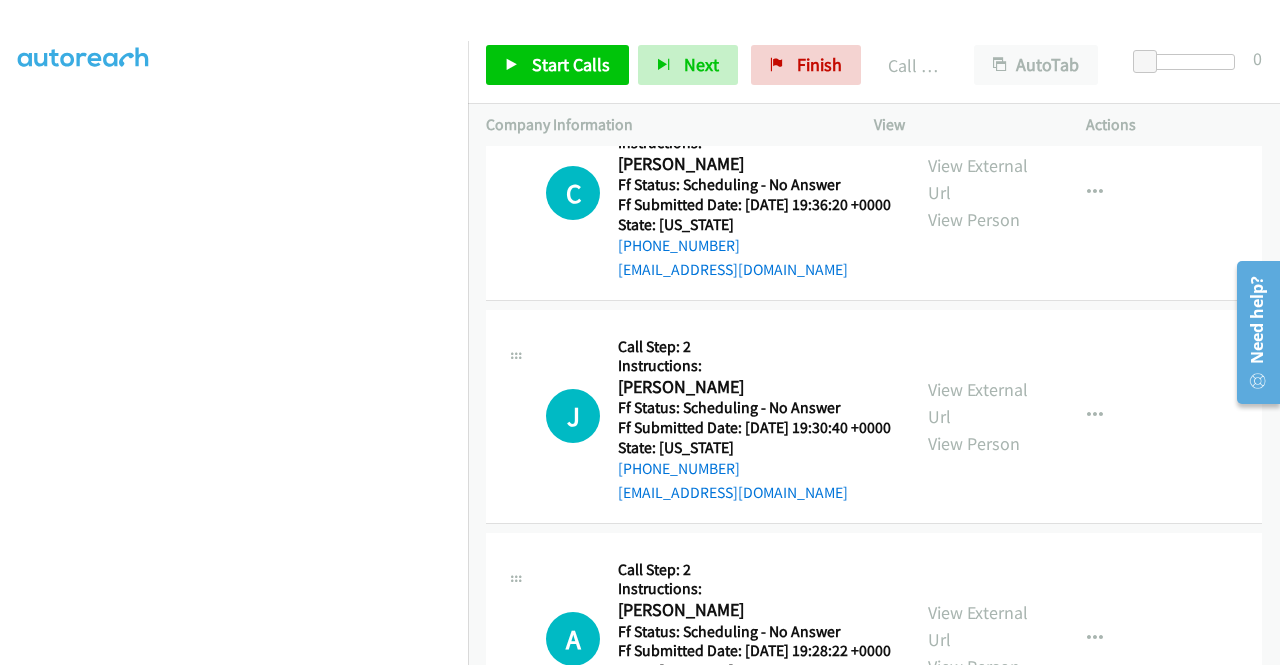 click on "Start Calls
Pause
Next
Finish
Call Completed
AutoTab
AutoTab
0" at bounding box center (874, 65) 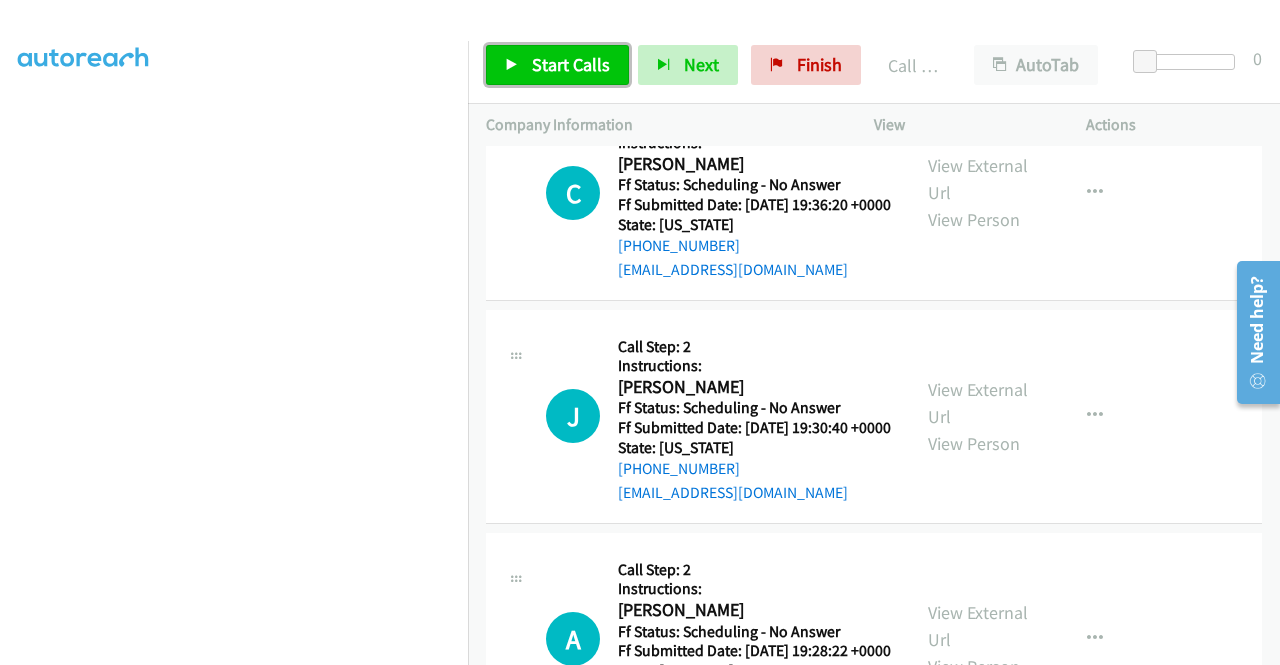 click on "Start Calls" at bounding box center (571, 64) 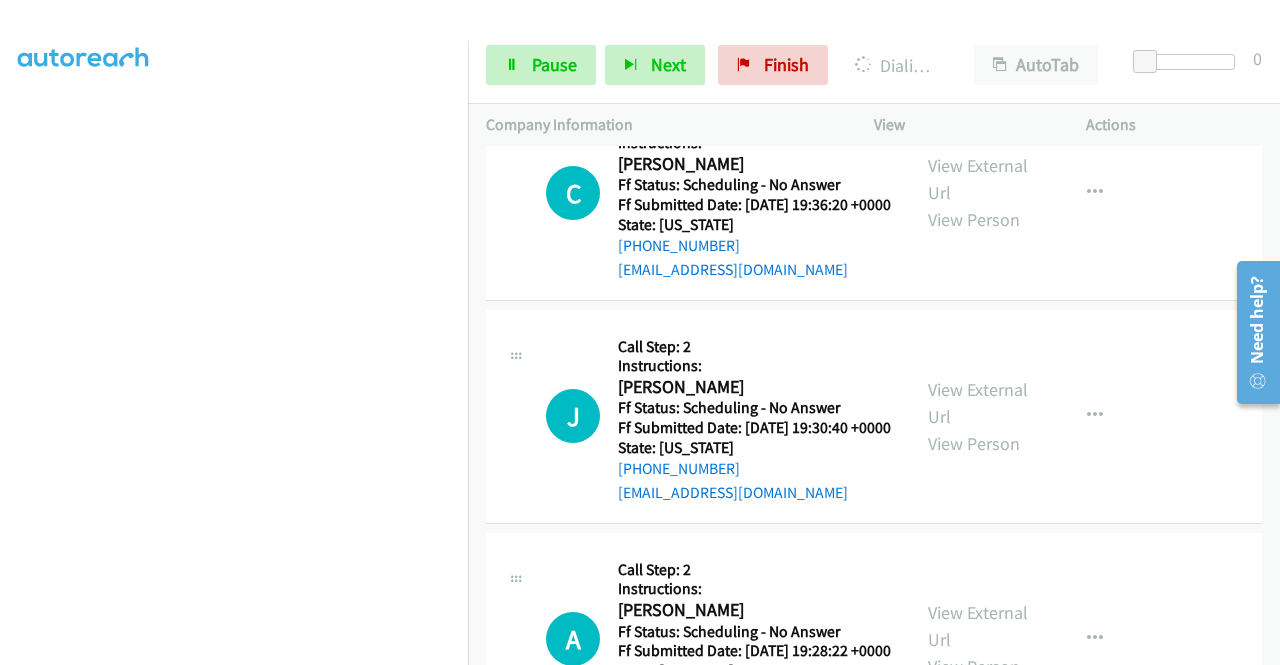 click on "View External Url" at bounding box center [978, -461] 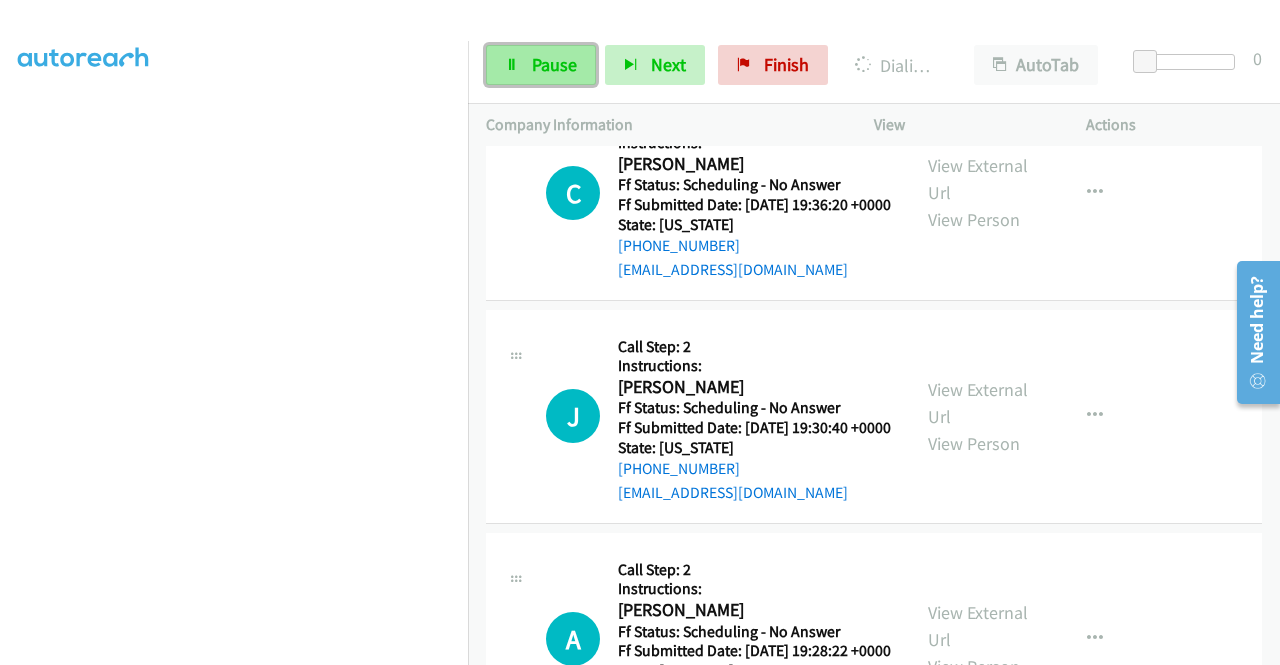 click at bounding box center (512, 66) 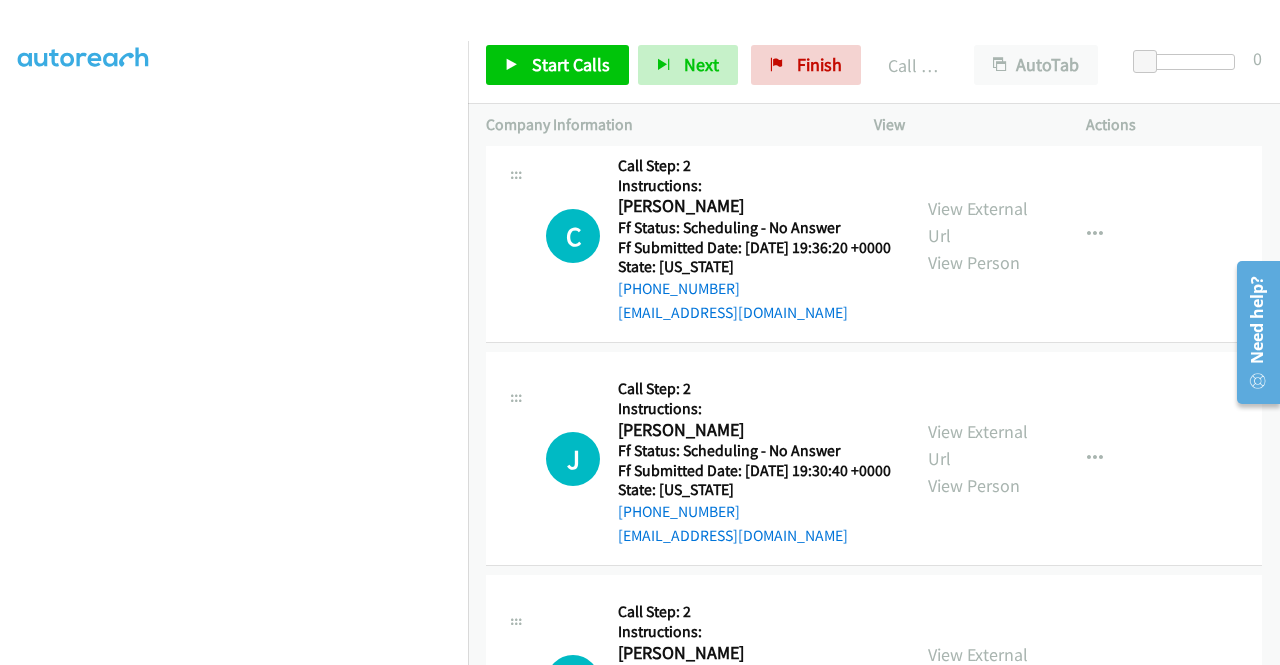 click on "Call was successful?" at bounding box center [685, -338] 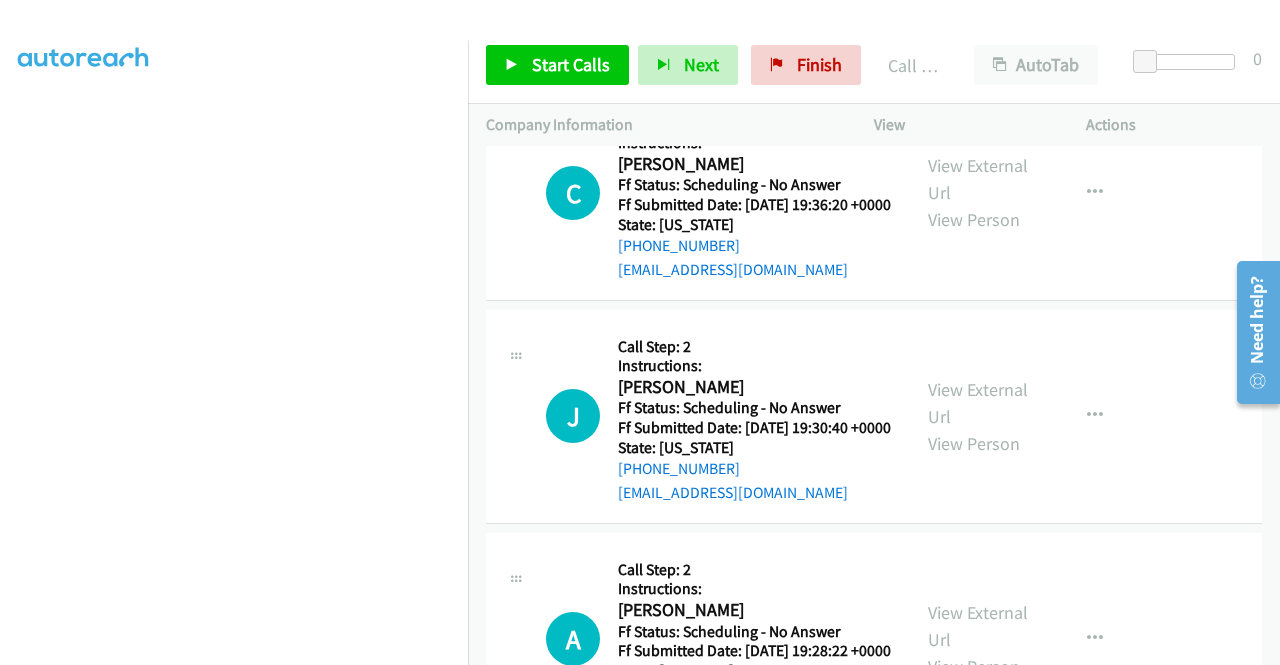 click at bounding box center [1095, -447] 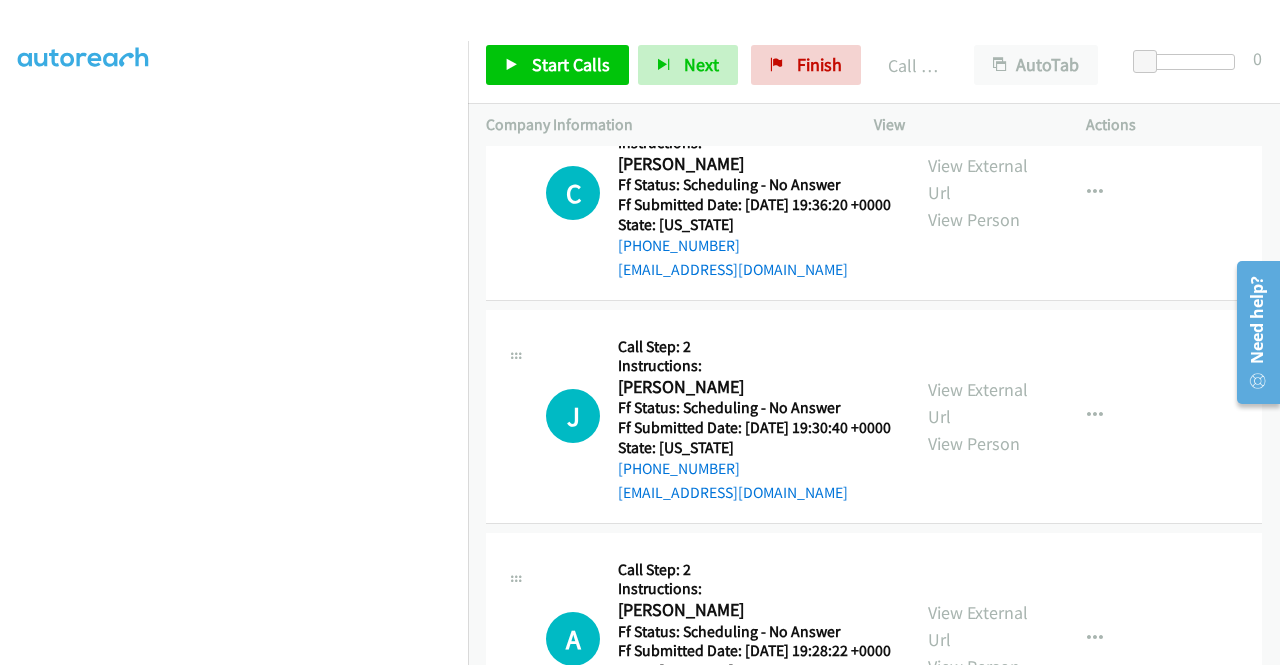 click on "Add to do not call list" at bounding box center [988, -276] 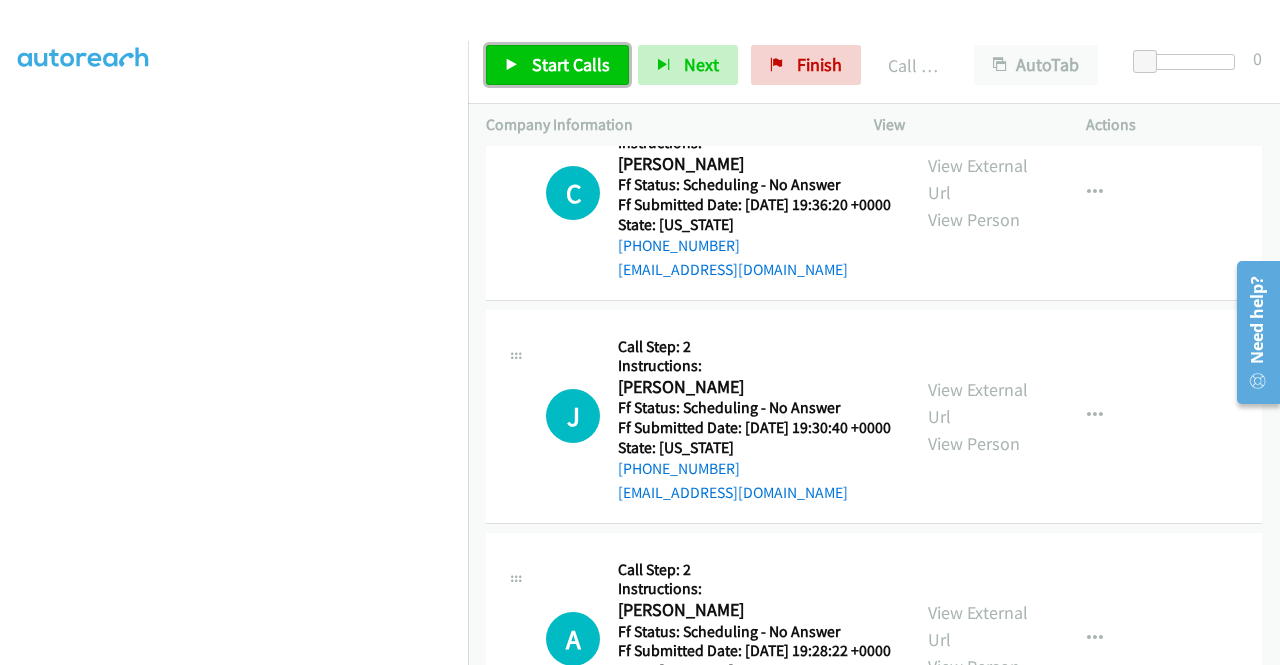 click on "Start Calls" at bounding box center [571, 64] 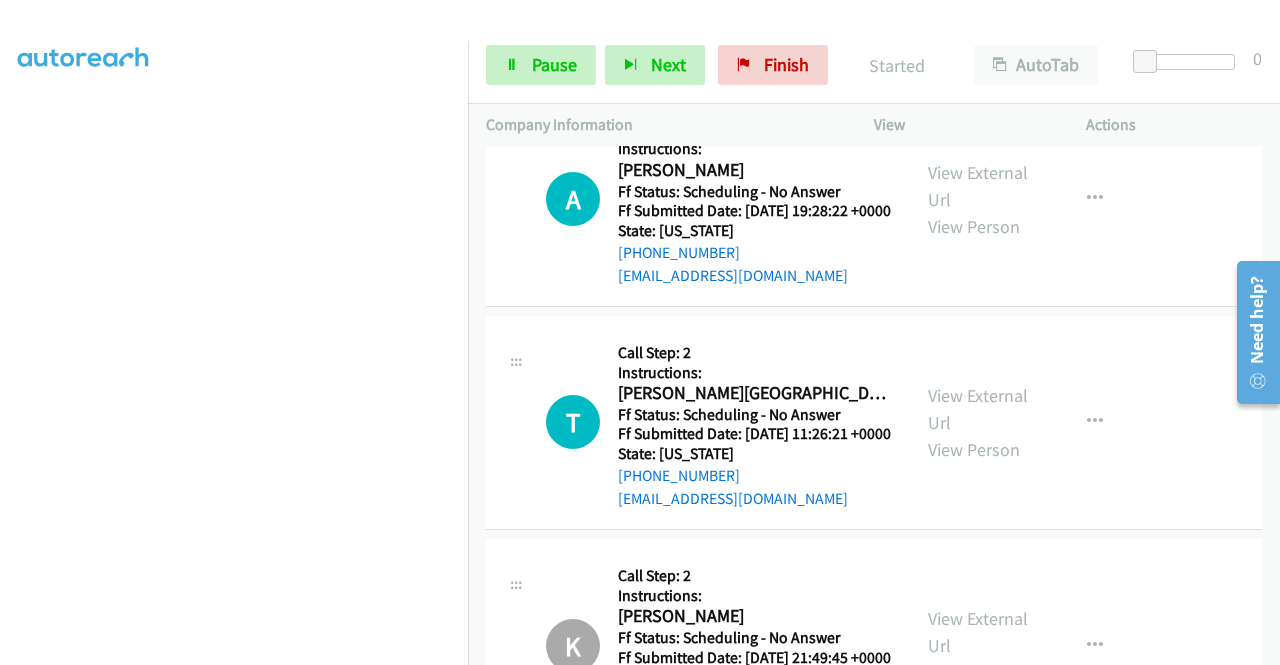 scroll, scrollTop: 14024, scrollLeft: 0, axis: vertical 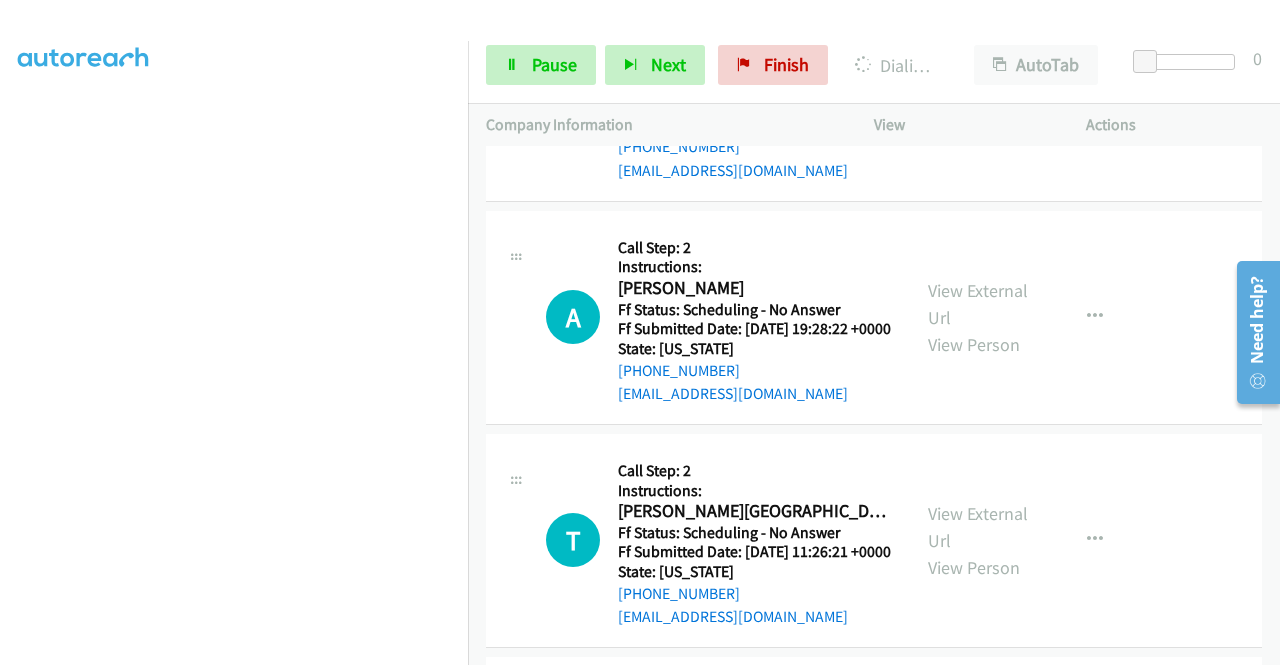 click on "View External Url
View Person" at bounding box center (980, -566) 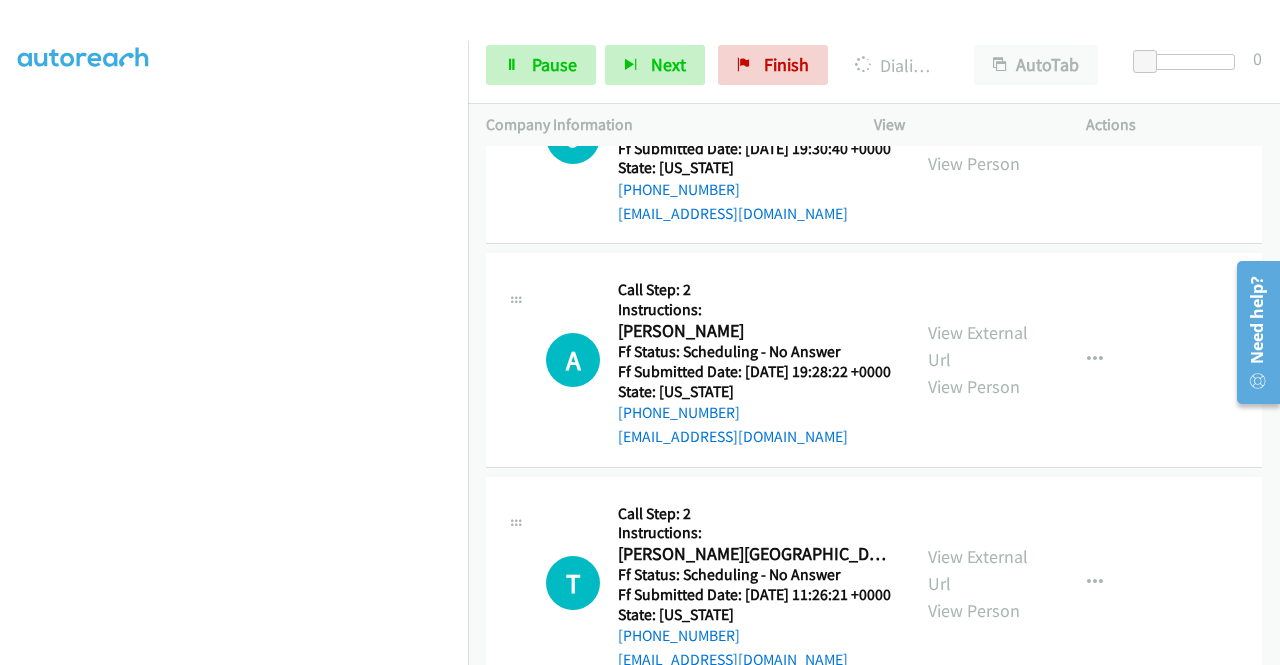 click on "View External Url" at bounding box center [978, -323] 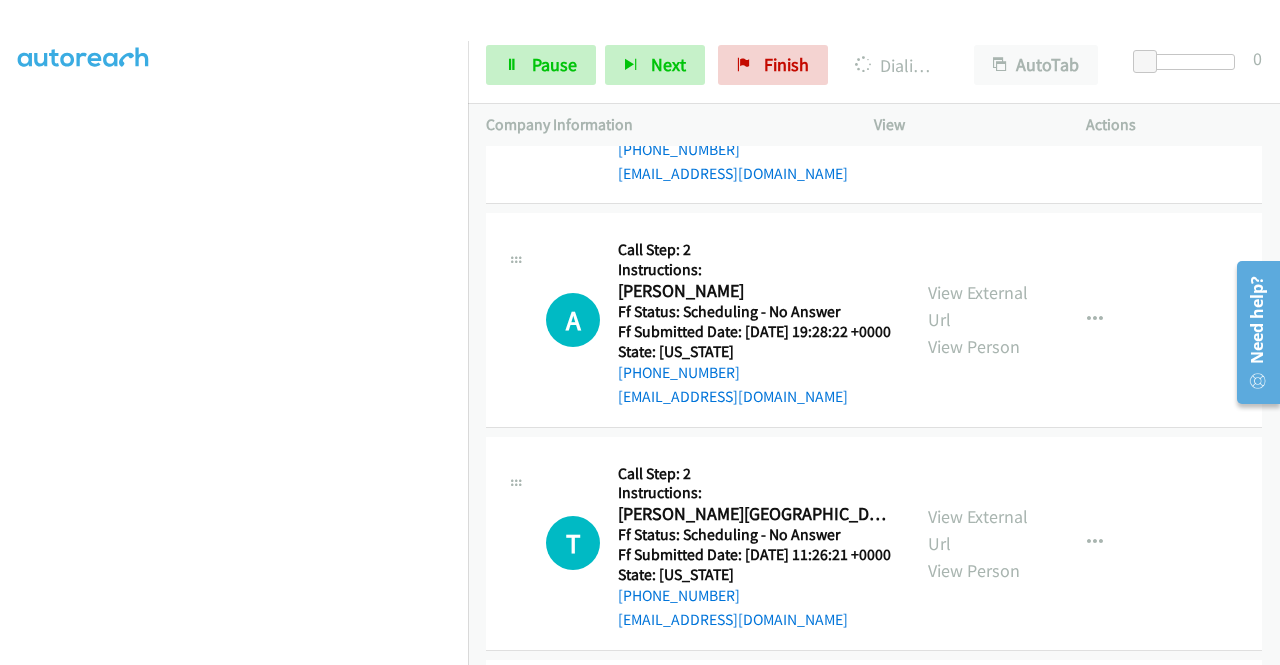 scroll, scrollTop: 13064, scrollLeft: 0, axis: vertical 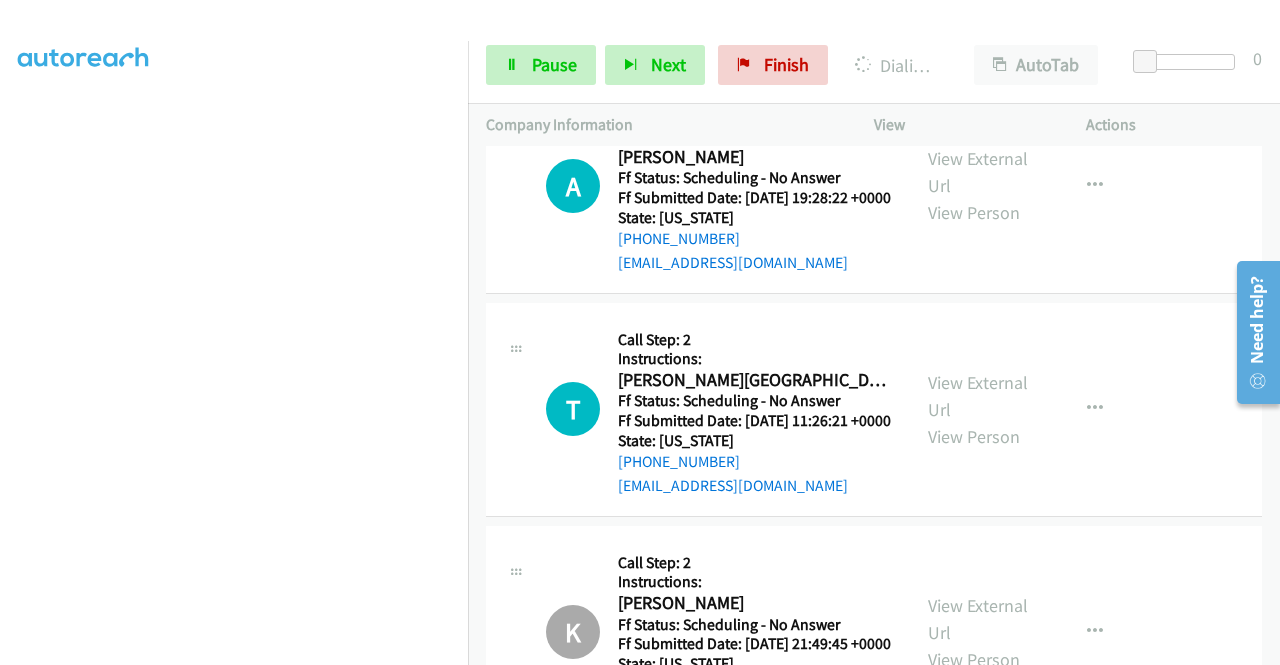 click on "+1 415-964-1034
Call failed - Please reload the list and try again
The Callbar Failed to Load Please Open it and Reload the Page
Hmm something isn't quite right.. Please refresh the page
Hmm something isn't quite right.. Please refresh the page
No records are currently dialable. We'll auto-refresh when new records are added or you can switch to another list or campaign.
Loading New Records ...
M
Callback Scheduled
Call Step: 2
Instructions:
Michaelair Louisdor
America/New_York
Ff Status: Scheduling - No Answer
Ff Submitted Date: 2025-07-22 15:27:38 +0000
State: Florida
+1 954-995-7178
michaelairlouisdor@gmail.com
Call was successful?
View External Url
View Person
View External Url
Email
Schedule/Manage Callback
Skip Call
Add to do not call list
E" at bounding box center [874, 405] 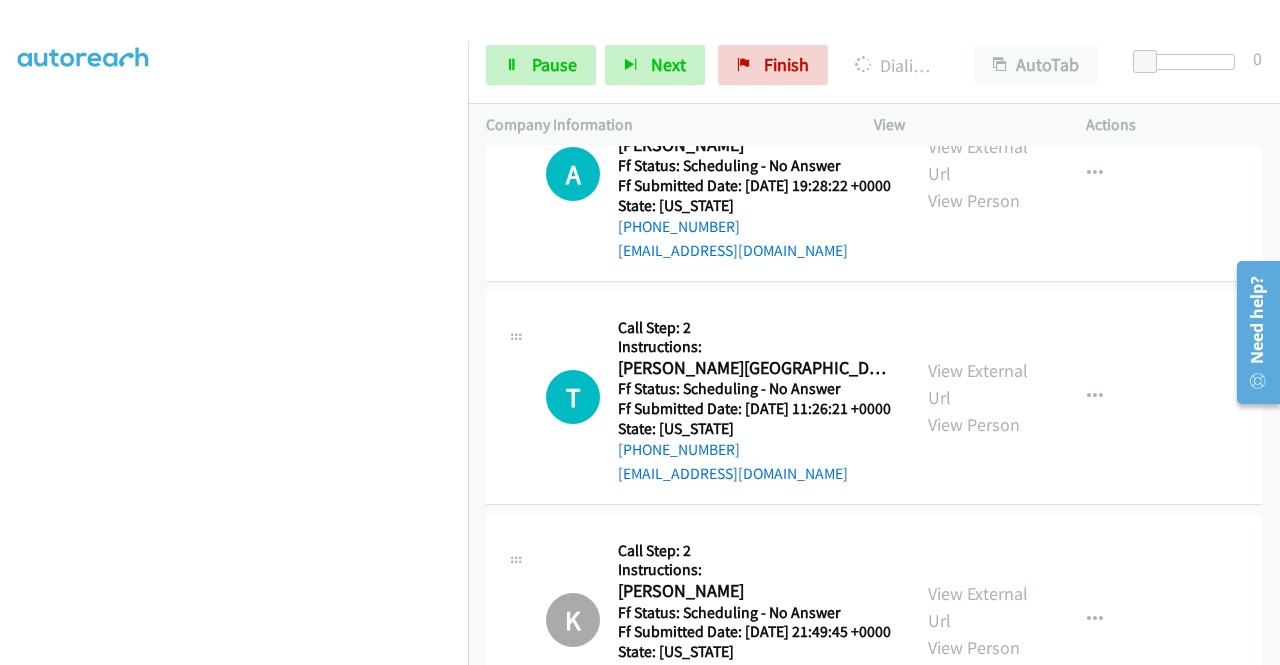 click on "View External Url" at bounding box center (978, -509) 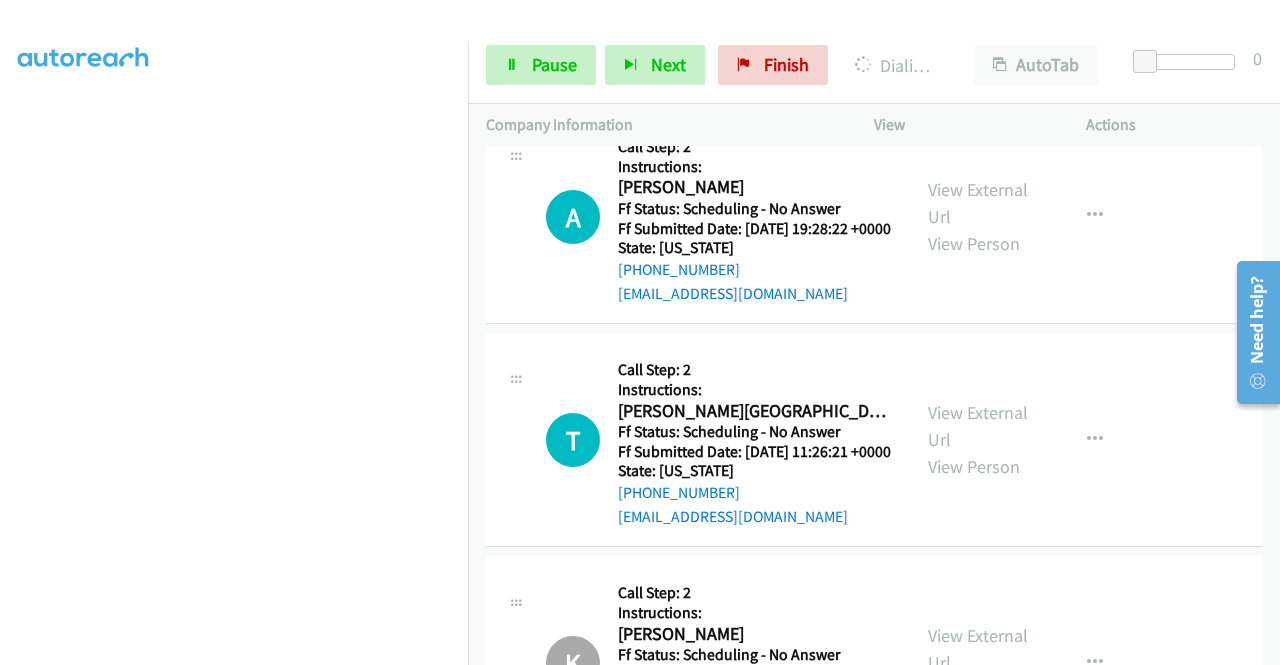 click on "C
Callback Scheduled
Call Step: 2
Instructions:
Cheryl Blankenship Blankenship
America/Chicago
Ff Status: Scheduling - No Answer
Ff Submitted Date: 2025-07-25 19:36:20 +0000
State: Alabama
+1 256-457-8482
cherylablankenship@gmail.com
Call was successful?
View External Url
View Person
View External Url
Email
Schedule/Manage Callback
Skip Call
Add to do not call list" at bounding box center [874, -230] 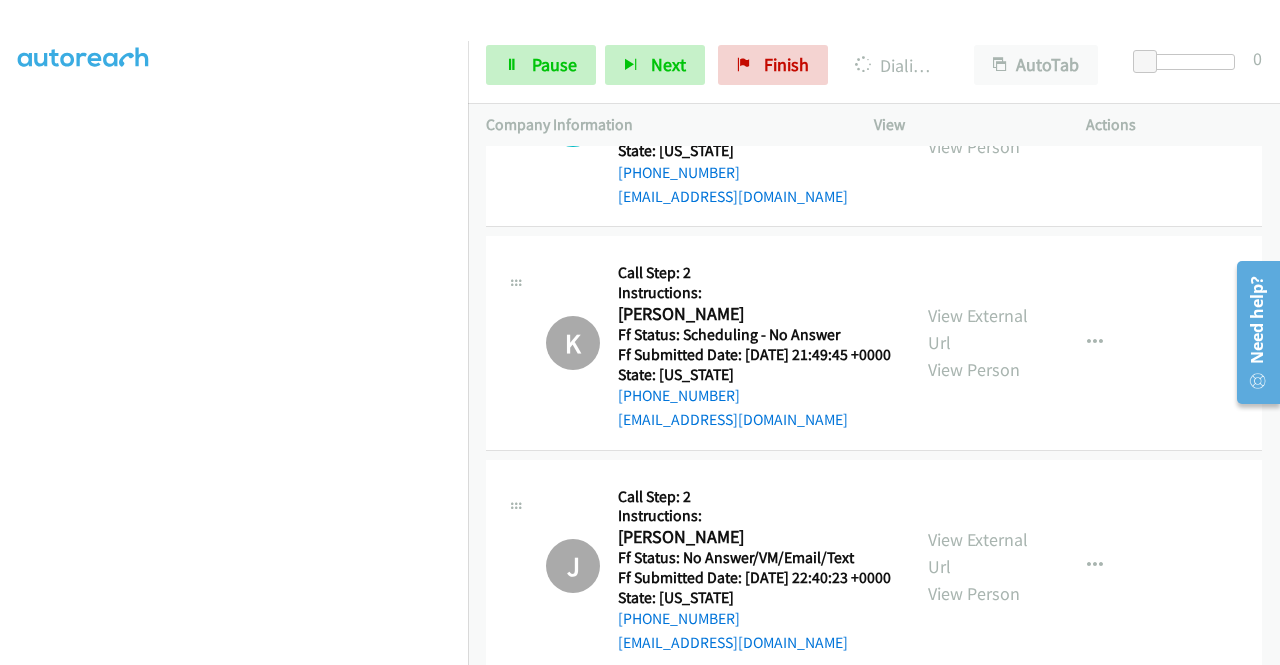 scroll, scrollTop: 13411, scrollLeft: 0, axis: vertical 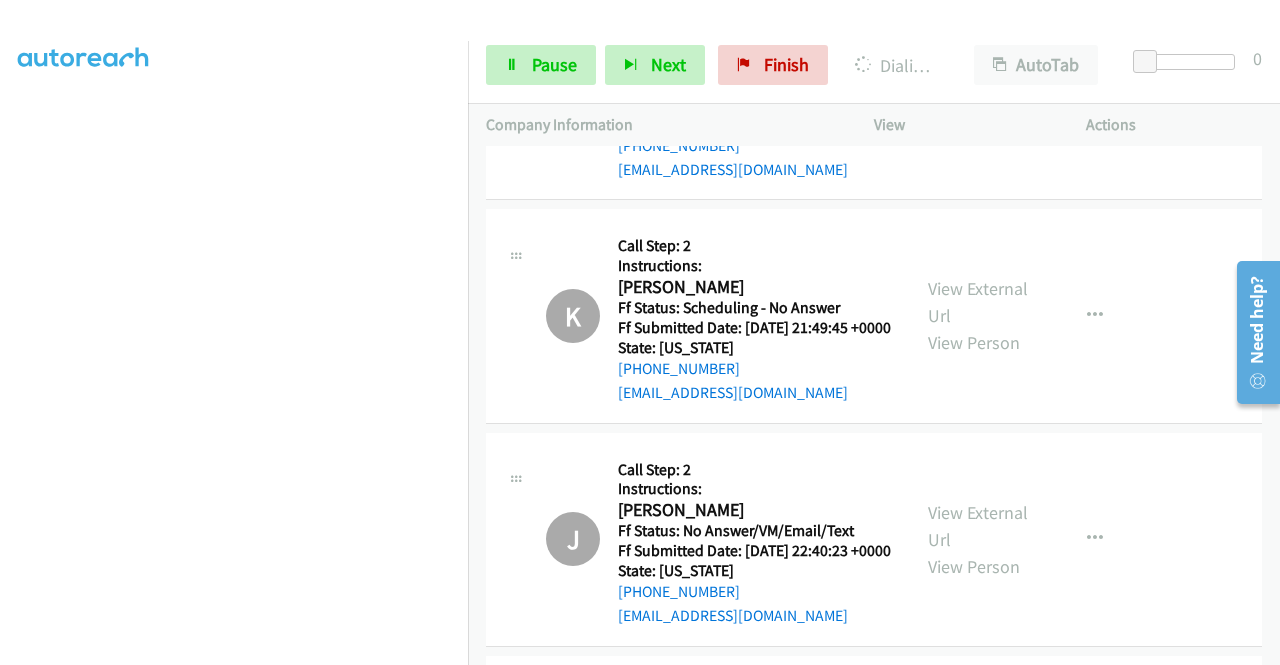 click on "View External Url
View Person" at bounding box center [980, -577] 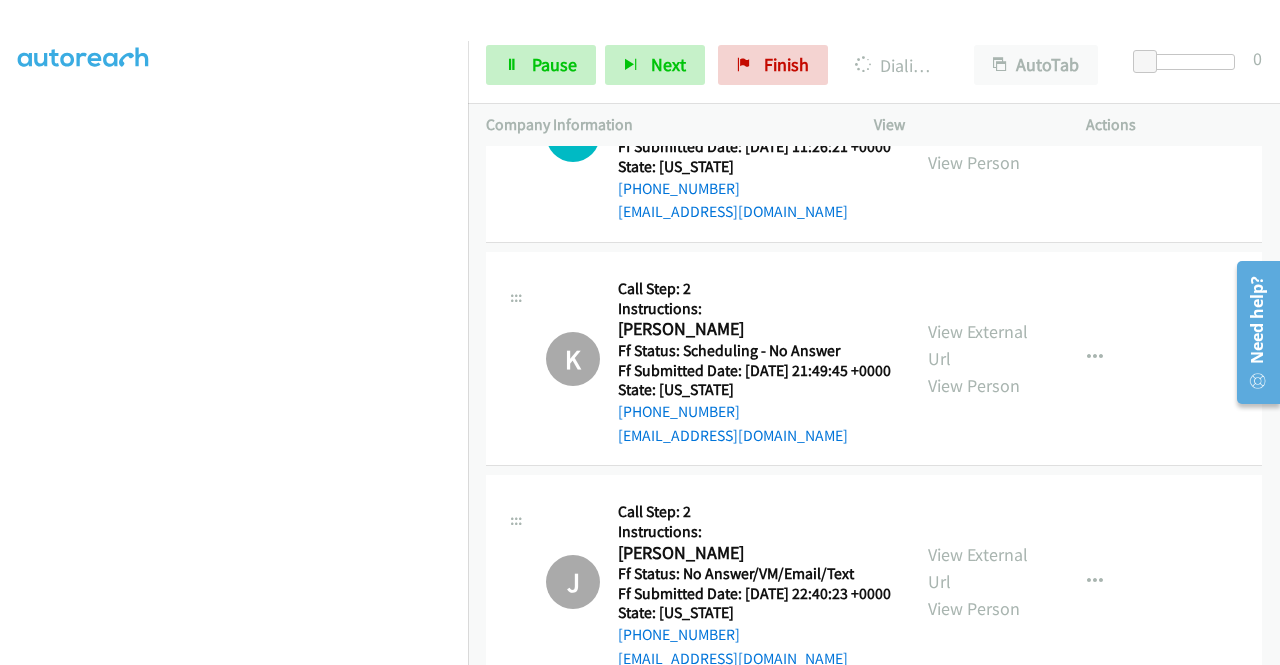 click on "View External Url" at bounding box center (978, -325) 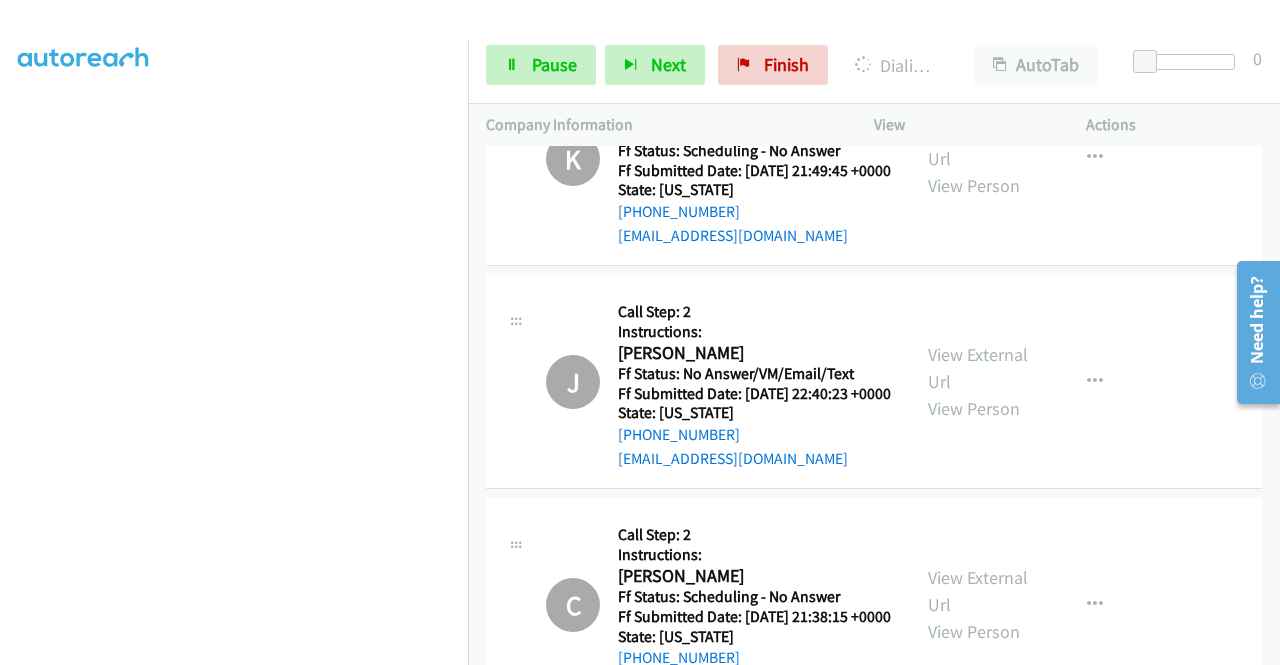 scroll, scrollTop: 13704, scrollLeft: 0, axis: vertical 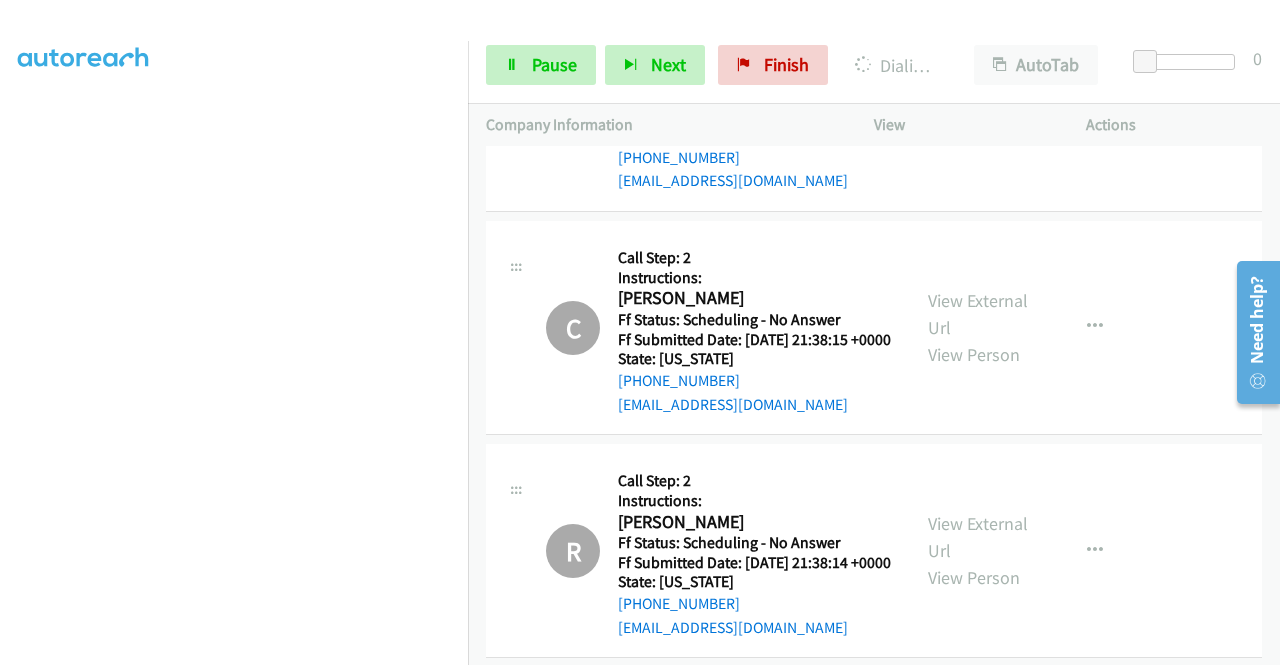 click on "View External Url
View Person" at bounding box center [980, -566] 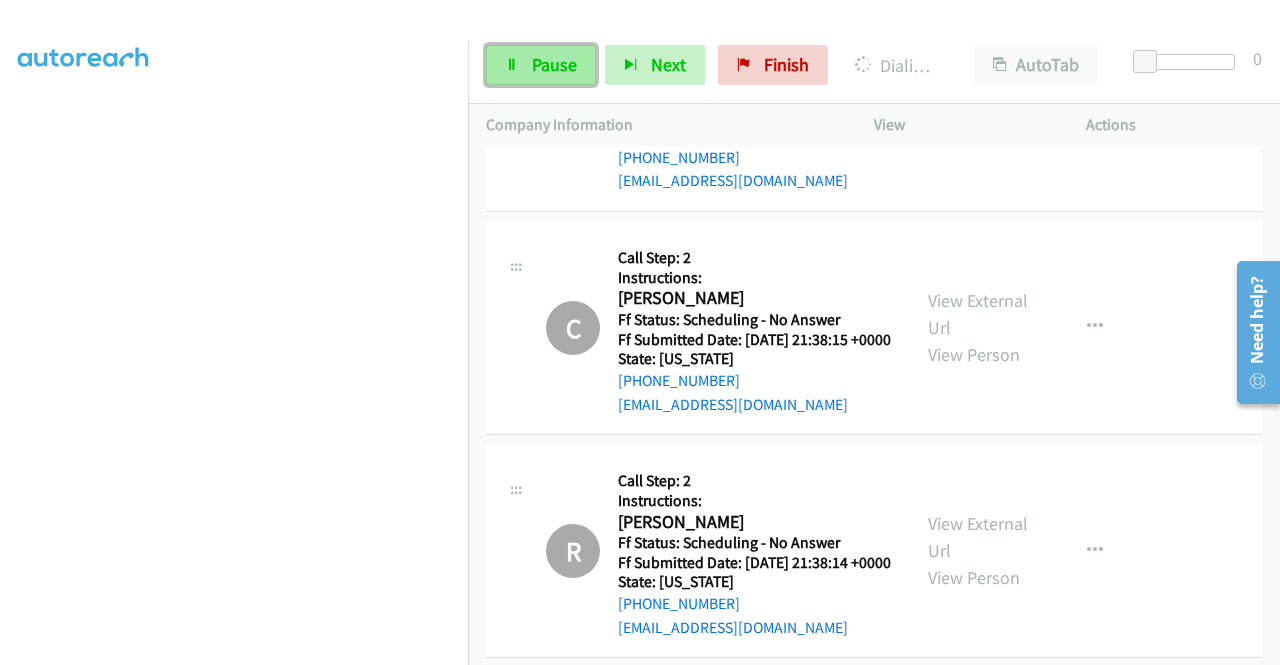 click on "Pause" at bounding box center [541, 65] 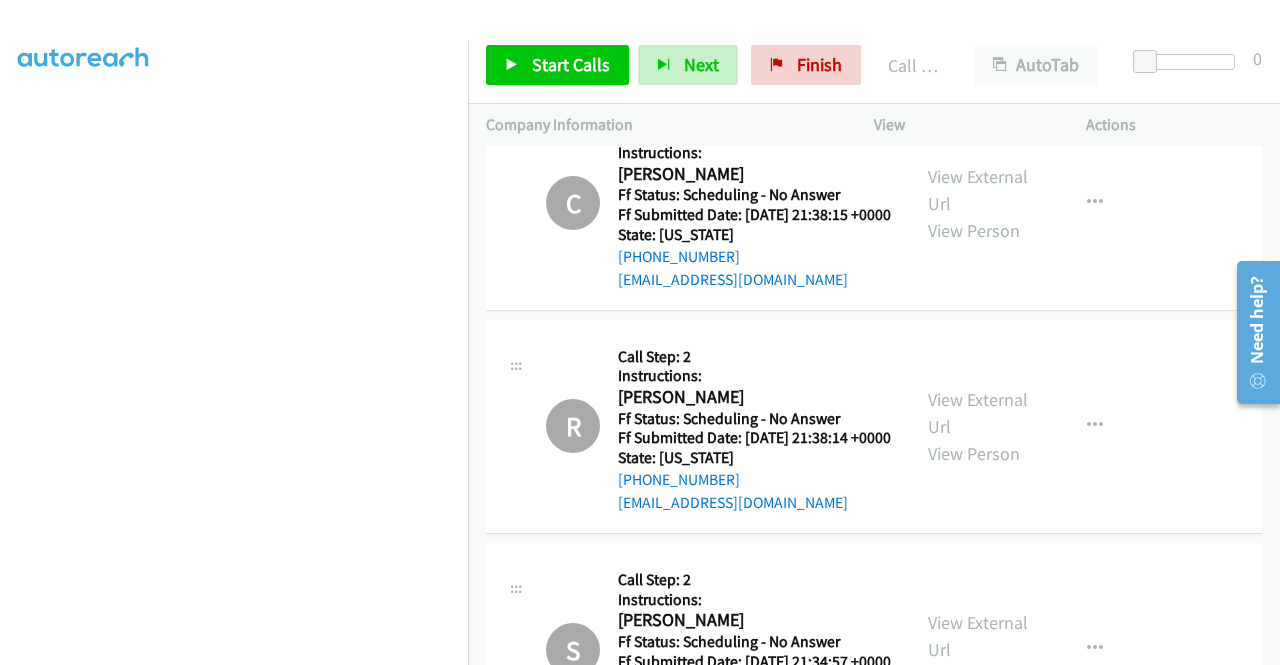 scroll, scrollTop: 14117, scrollLeft: 0, axis: vertical 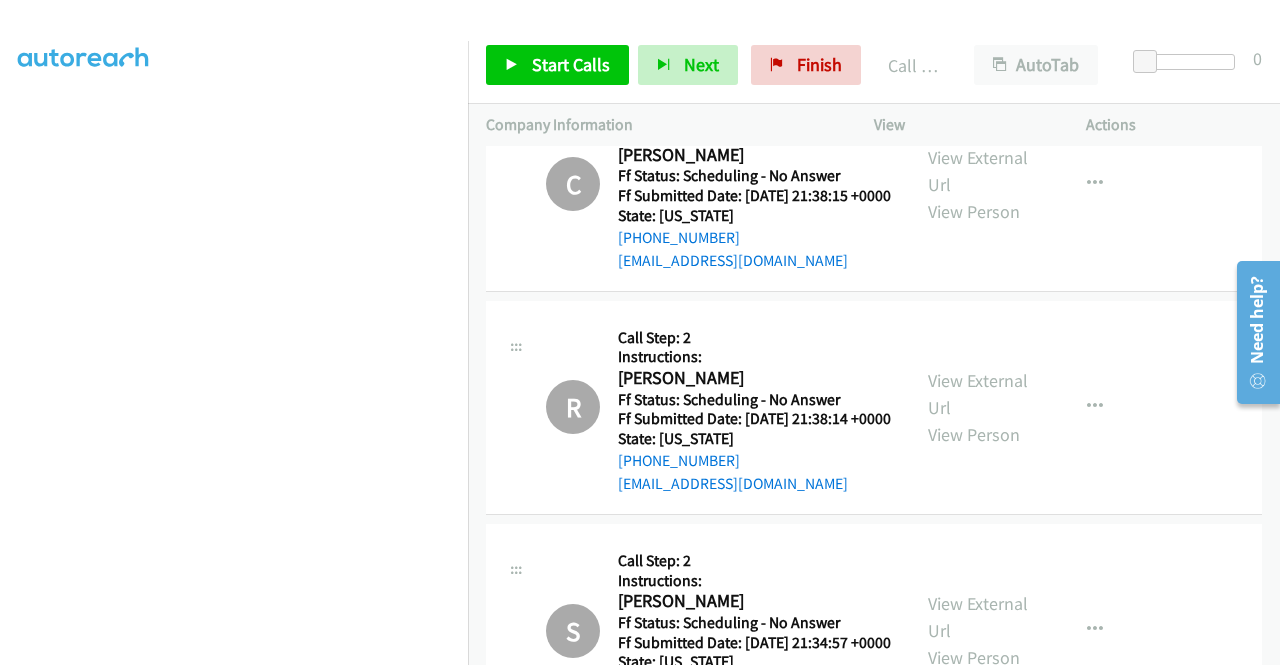 click on "Start Calls
Pause
Next
Finish
Call Completed
AutoTab
AutoTab
0" at bounding box center (874, 65) 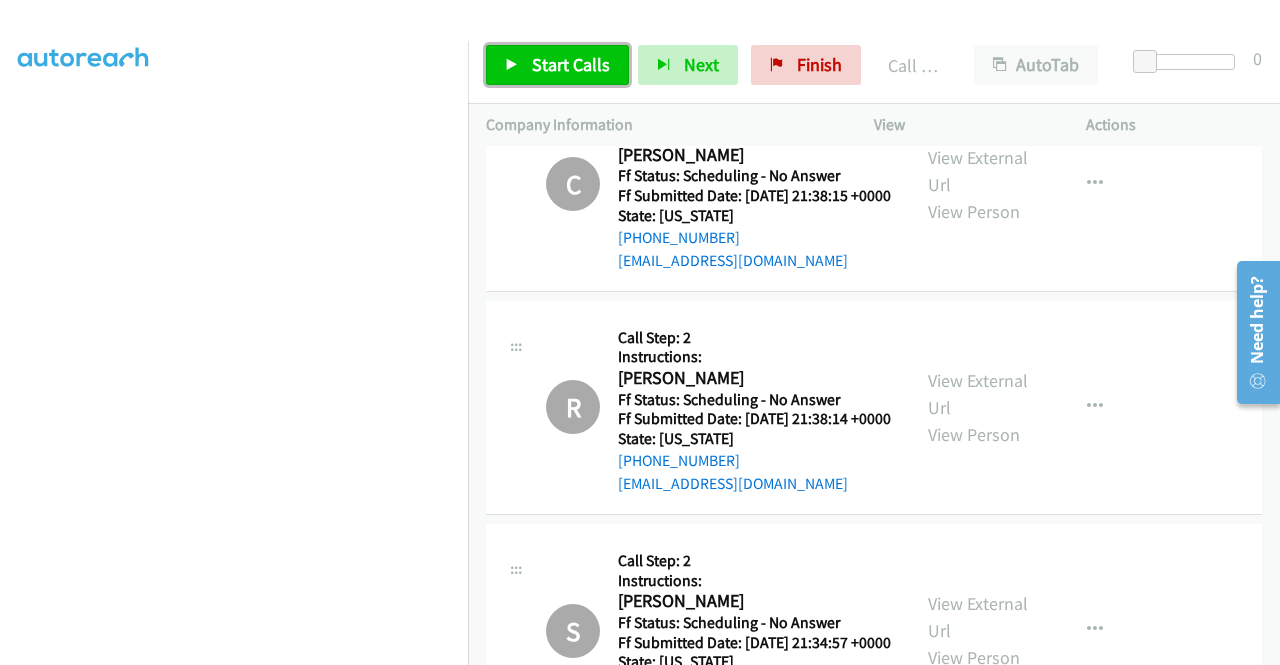 click on "Start Calls" at bounding box center [571, 64] 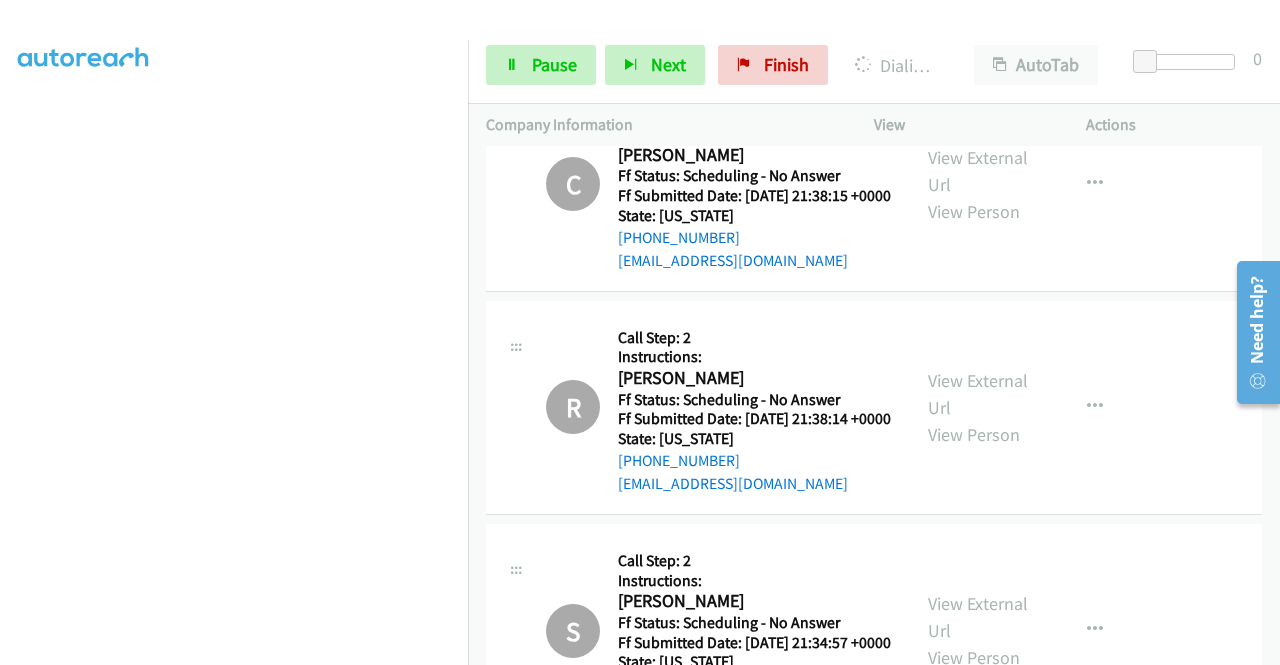 click on "View External Url" at bounding box center [978, -499] 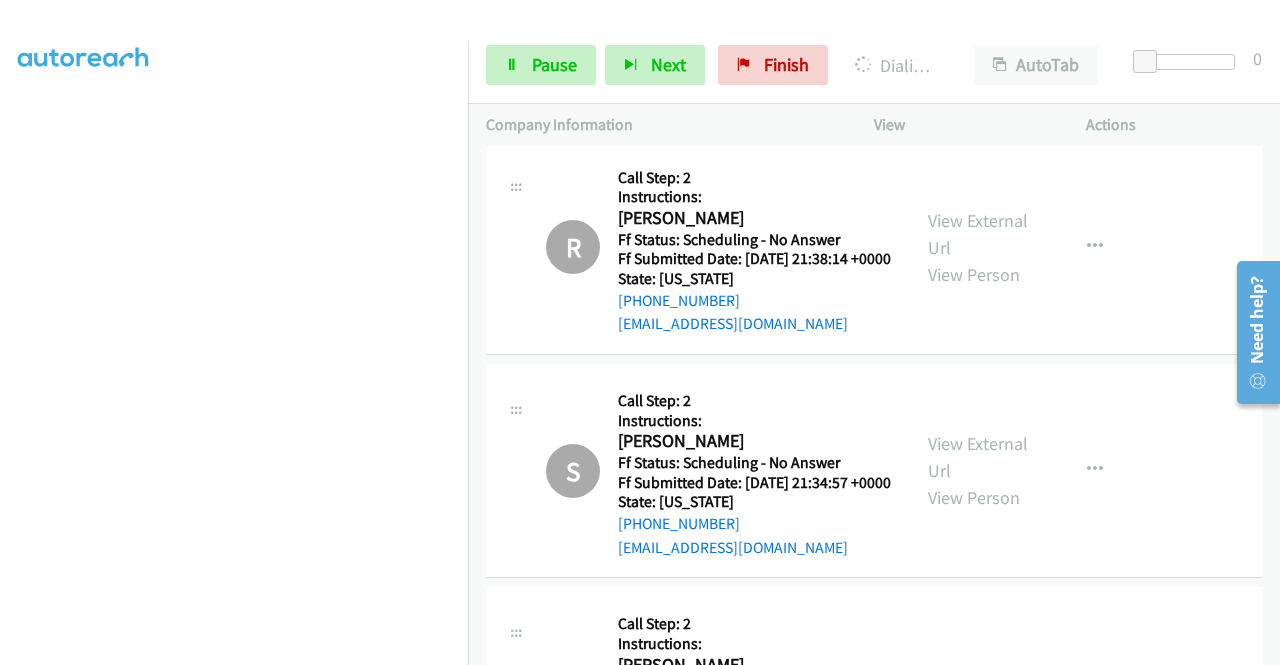 scroll, scrollTop: 14318, scrollLeft: 0, axis: vertical 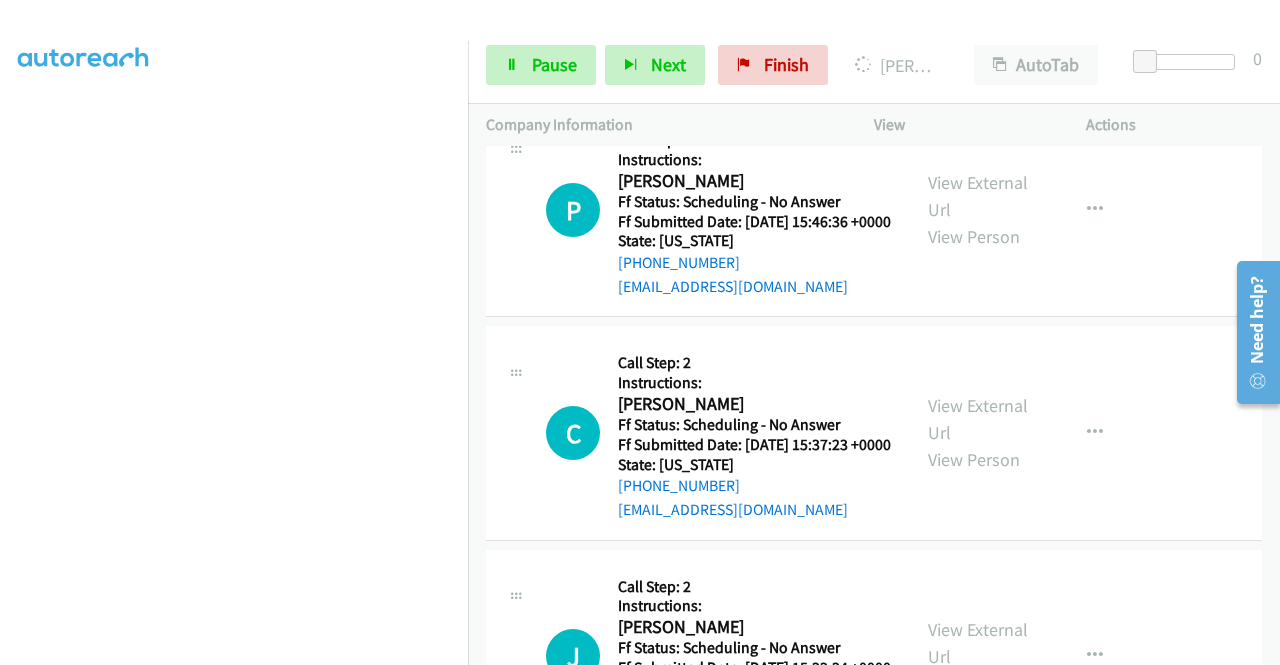 click on "View External Url" at bounding box center (978, -708) 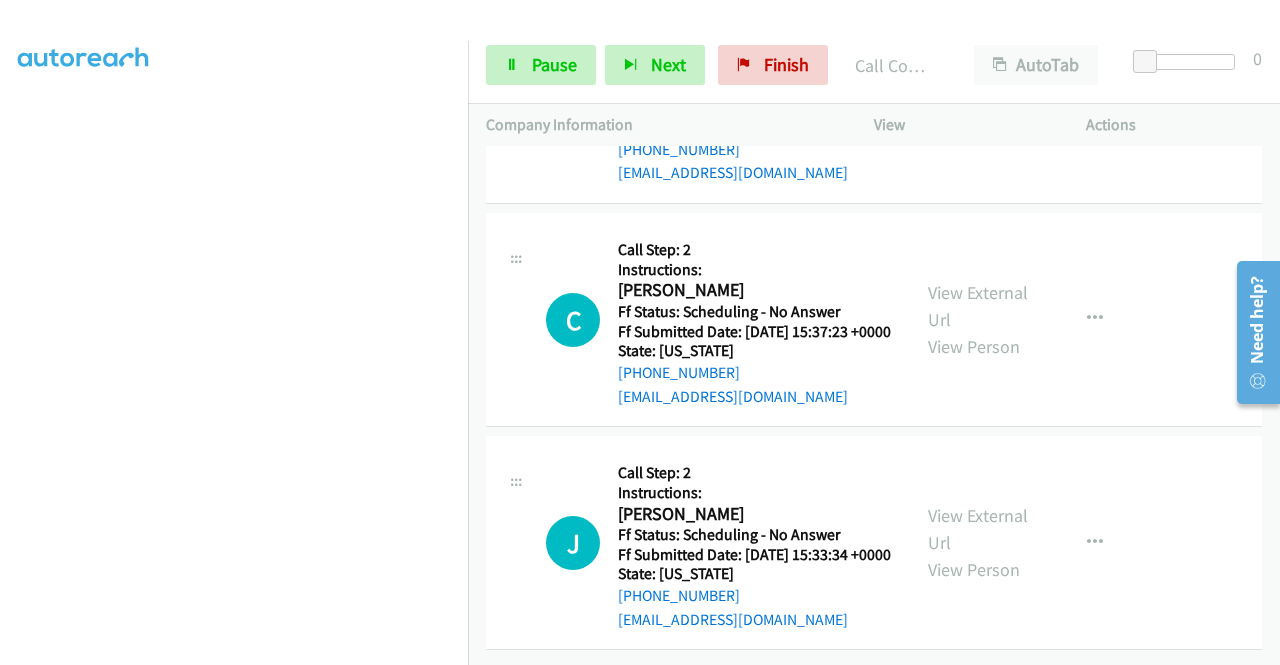 scroll, scrollTop: 15994, scrollLeft: 0, axis: vertical 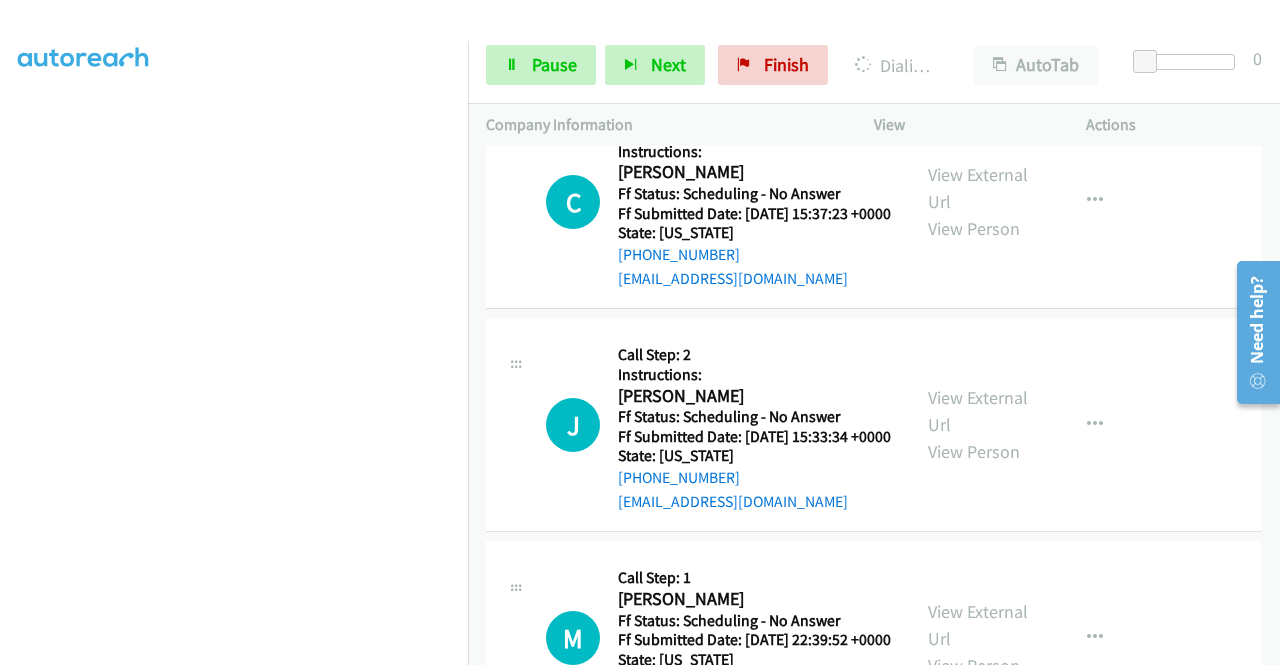 click on "View External Url" at bounding box center (978, -705) 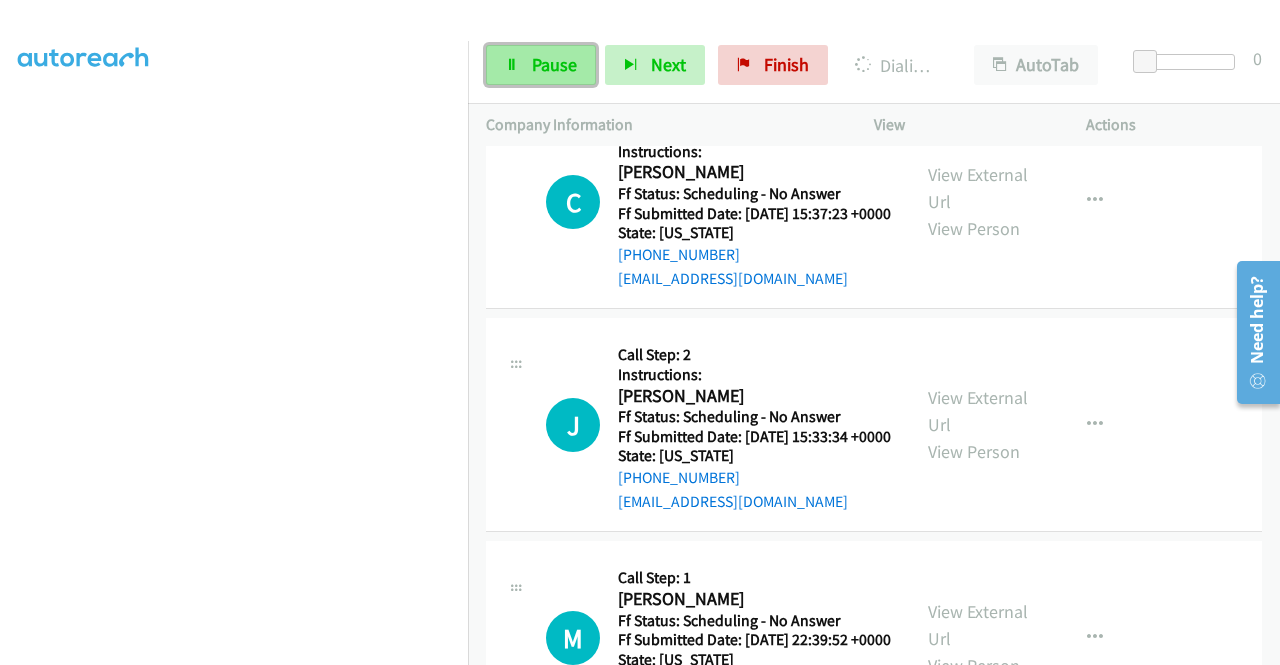 click on "Pause" at bounding box center (541, 65) 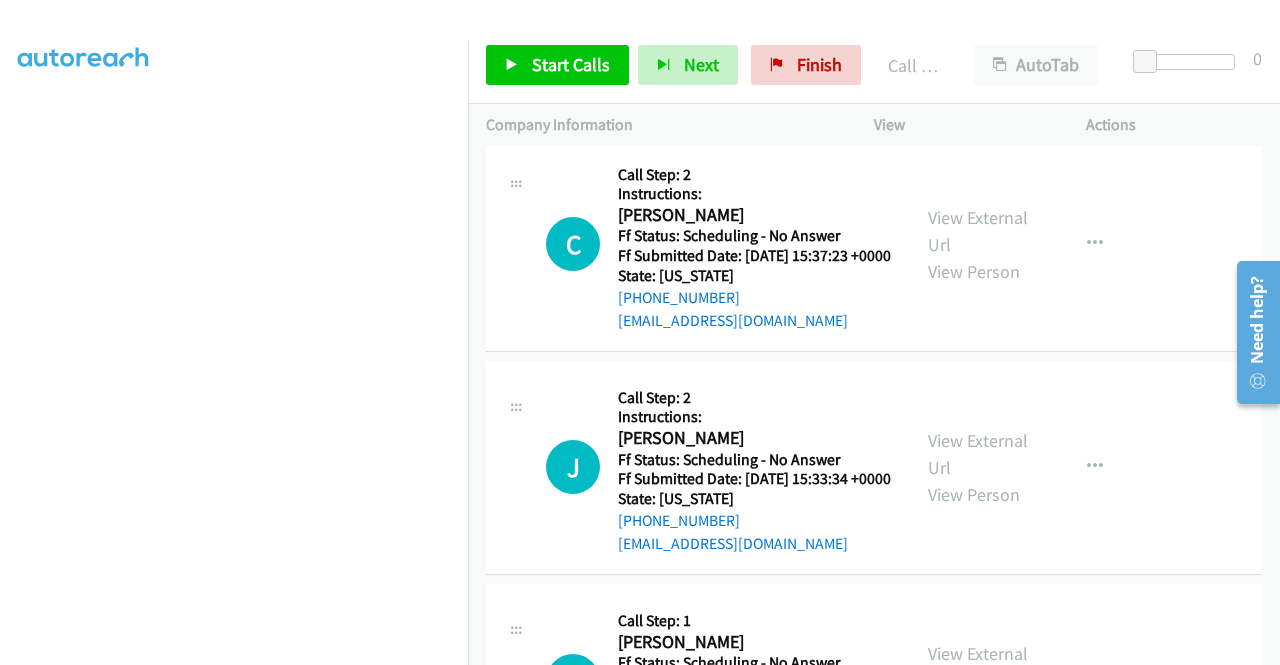 click on "Call was successful?" at bounding box center [685, -573] 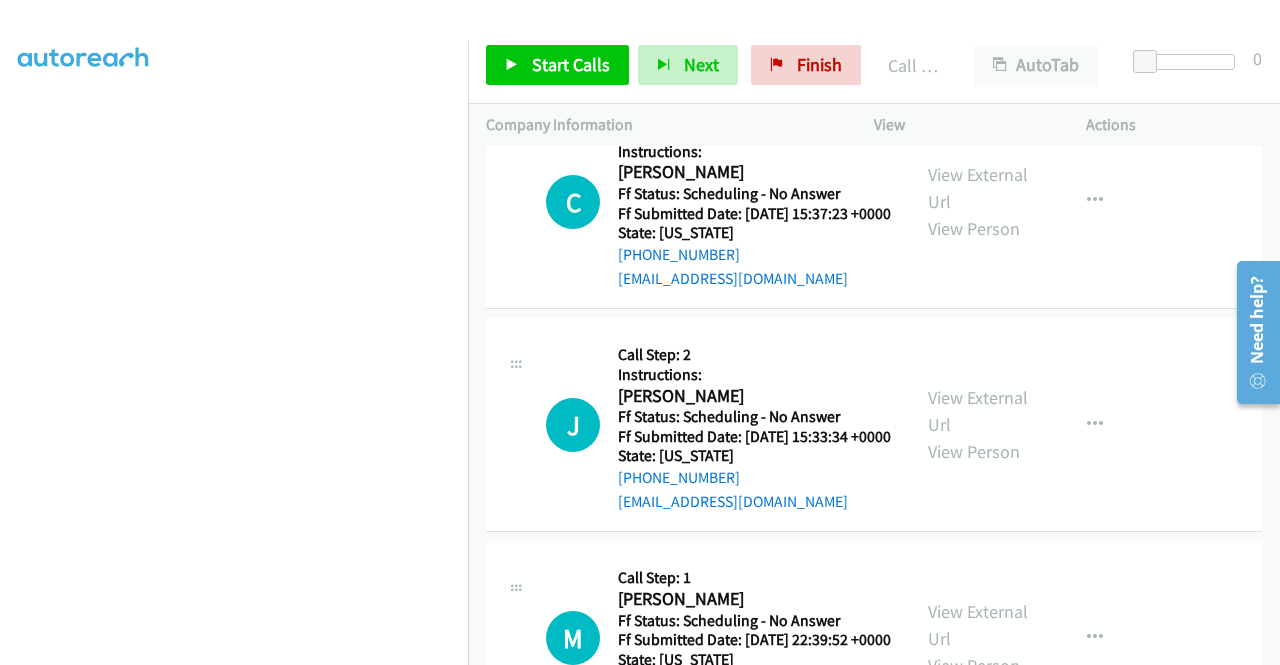 click at bounding box center [1095, -691] 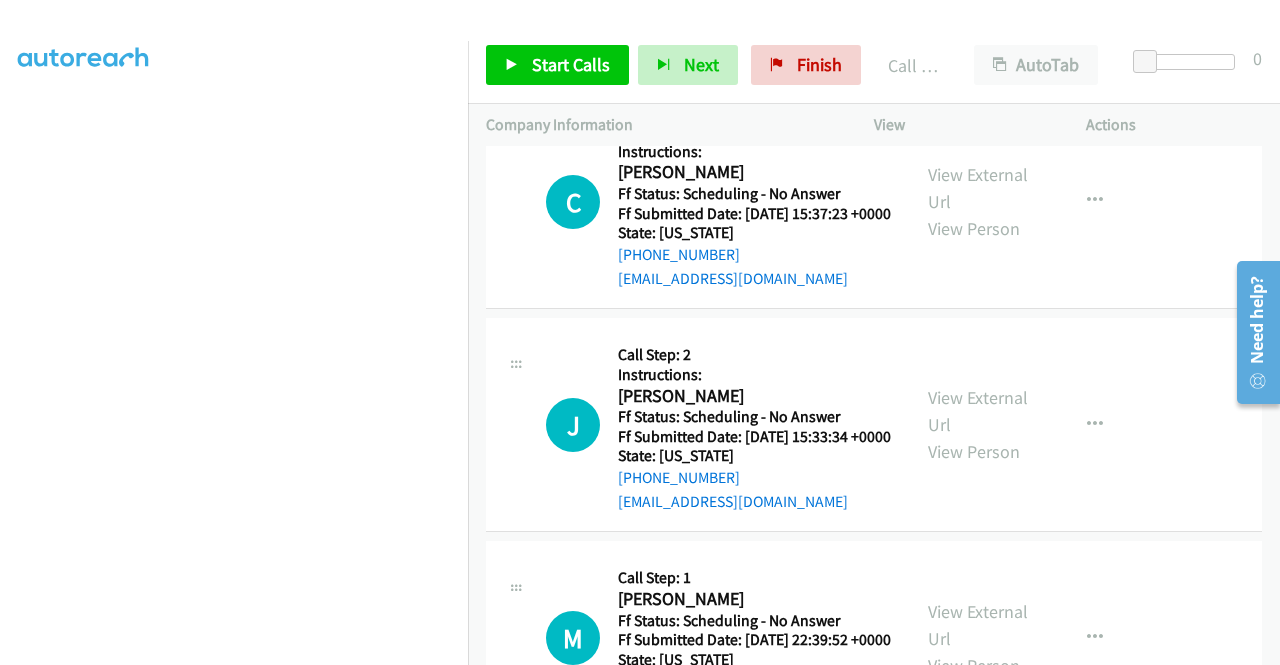 click on "Add to do not call list" at bounding box center (988, -520) 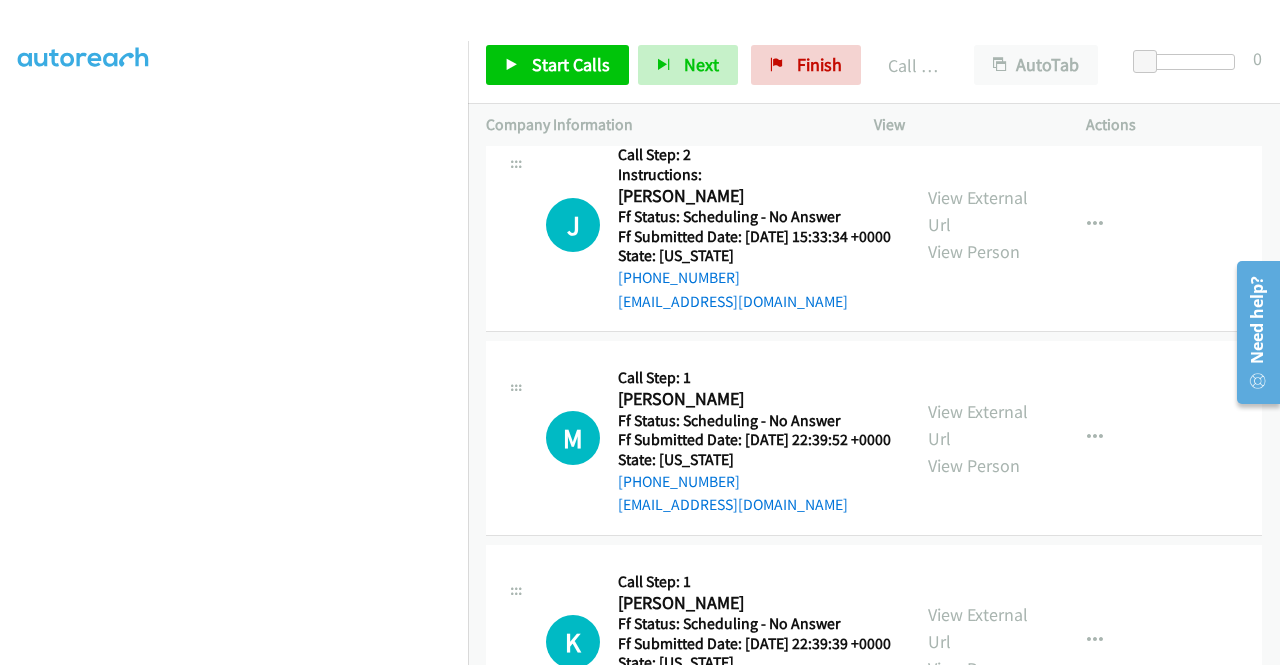 scroll, scrollTop: 16194, scrollLeft: 0, axis: vertical 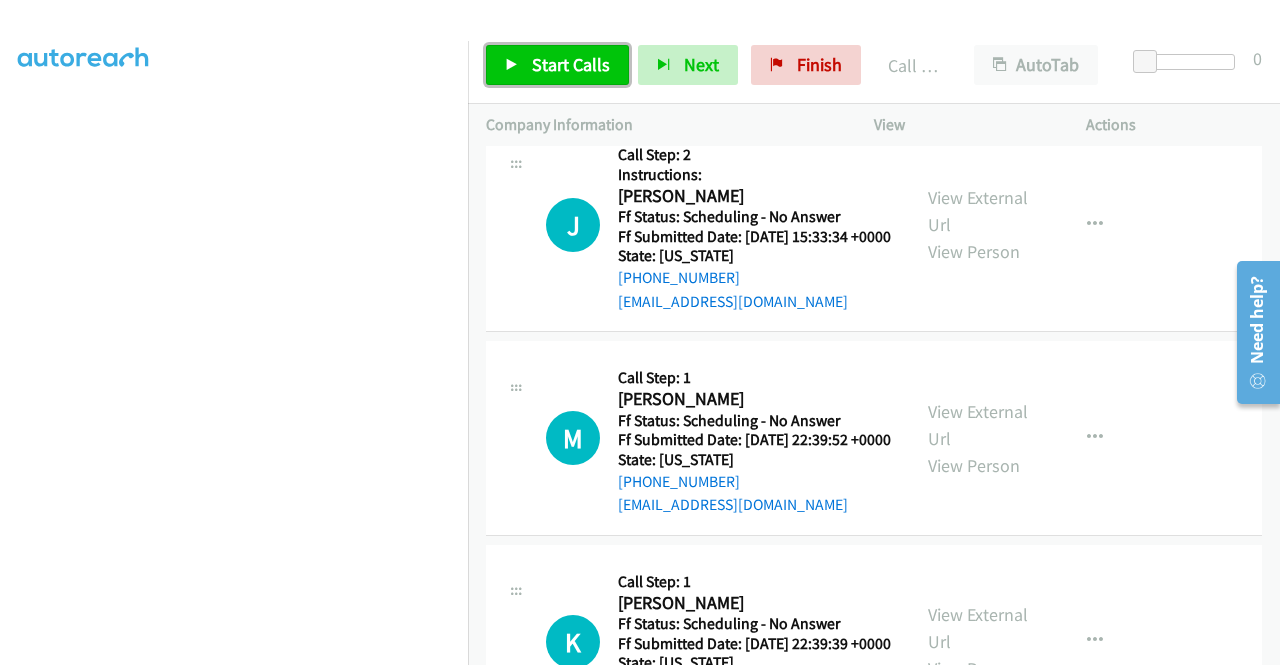 click on "Start Calls" at bounding box center (571, 64) 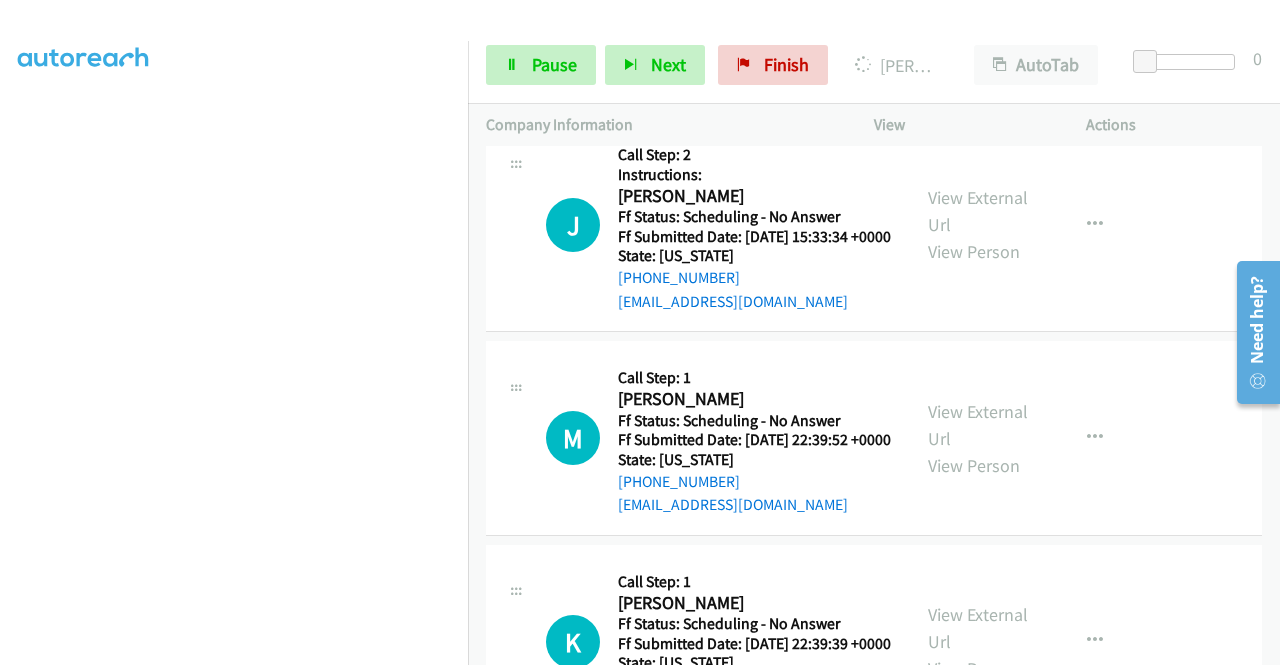 scroll, scrollTop: 447, scrollLeft: 4, axis: both 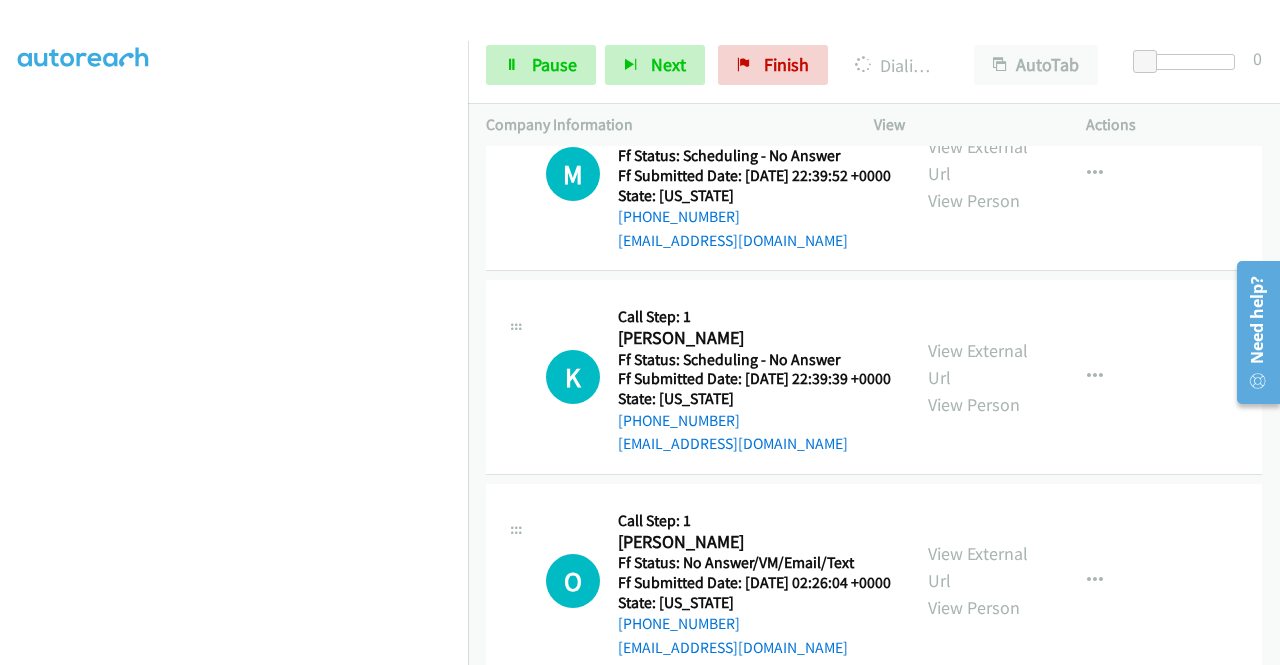 click on "View External Url
View Person" at bounding box center [980, -710] 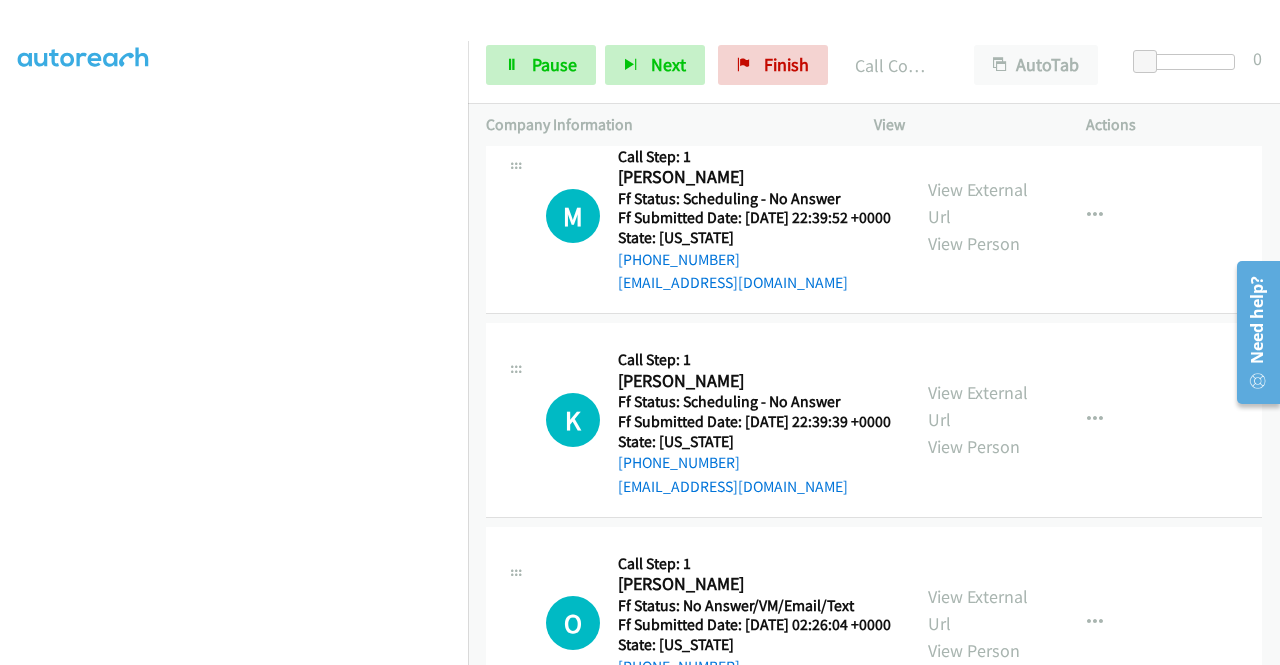 click on "View External Url" at bounding box center [978, -701] 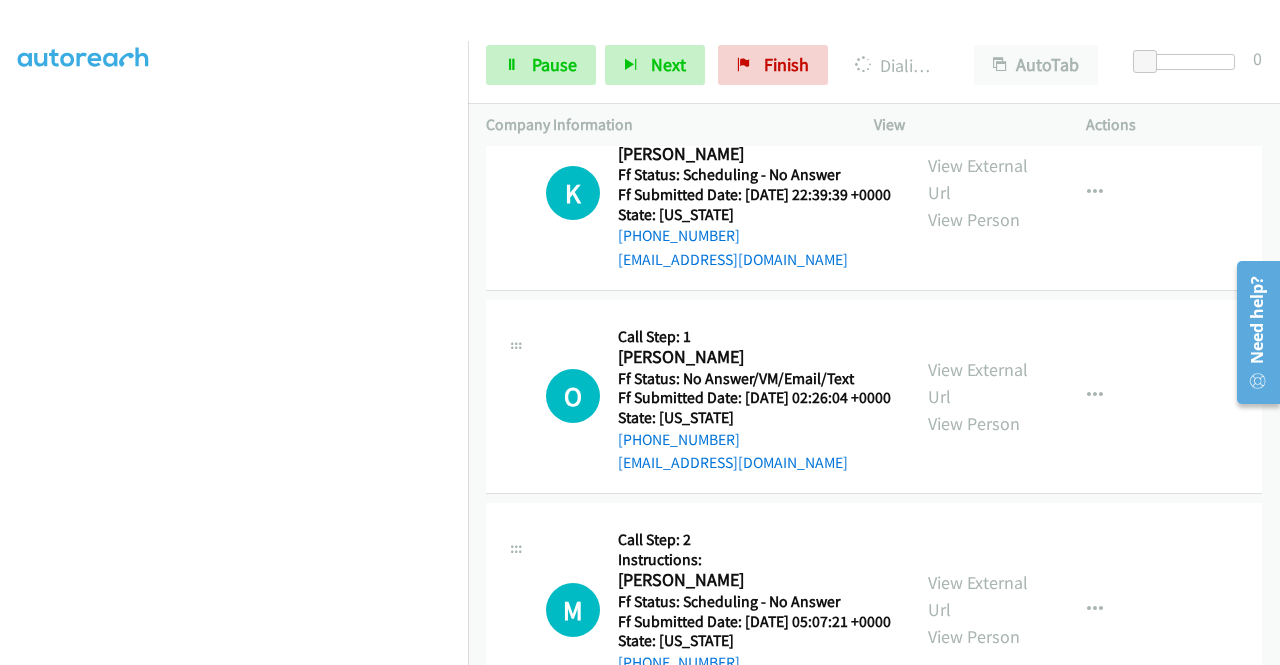 scroll, scrollTop: 16808, scrollLeft: 0, axis: vertical 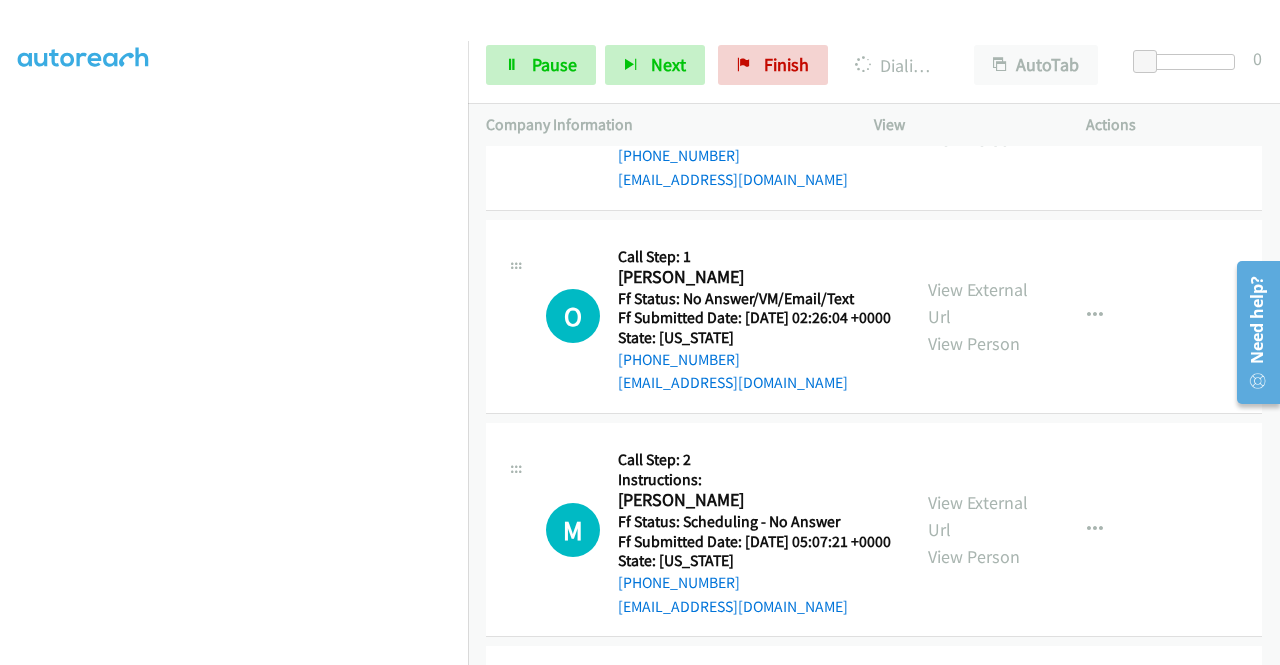 click on "View External Url
View Person" at bounding box center (980, -751) 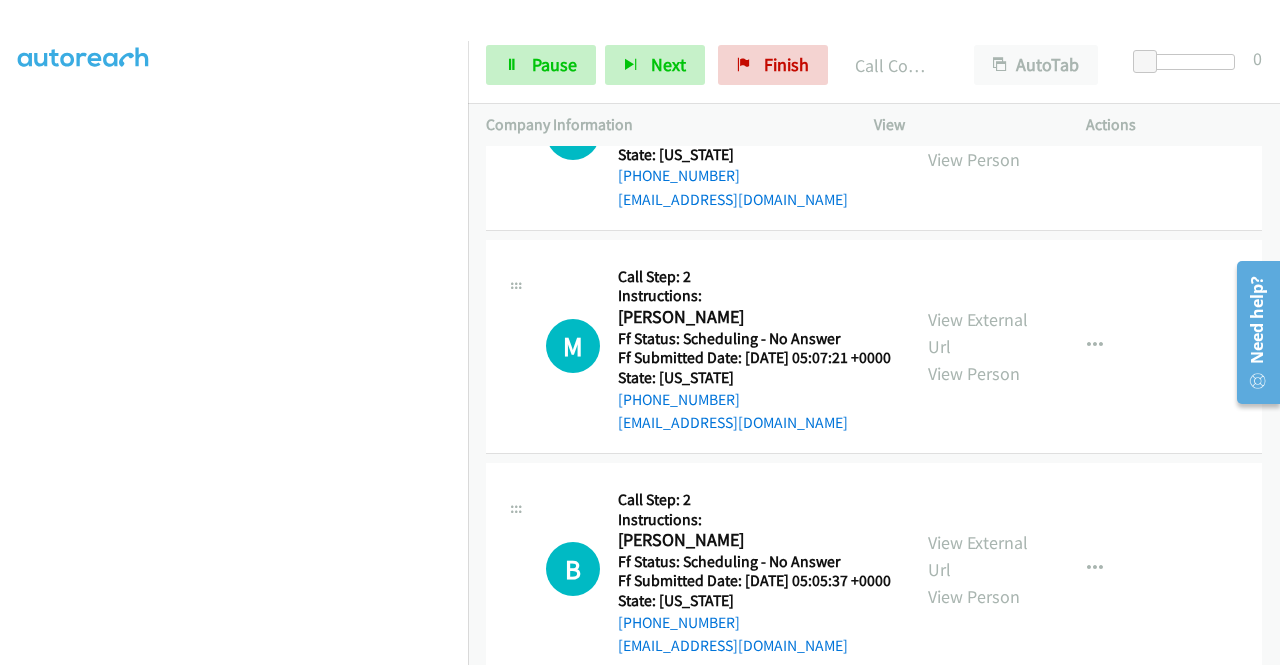 scroll, scrollTop: 17048, scrollLeft: 0, axis: vertical 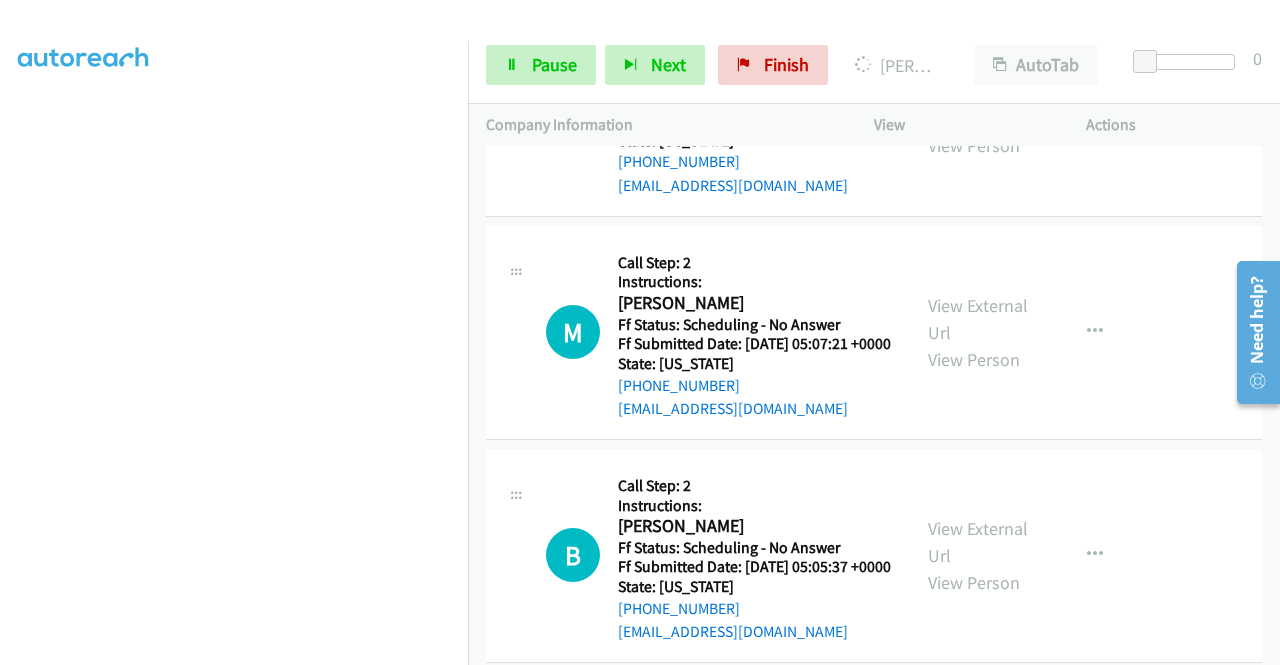 click on "View External Url" at bounding box center (978, -738) 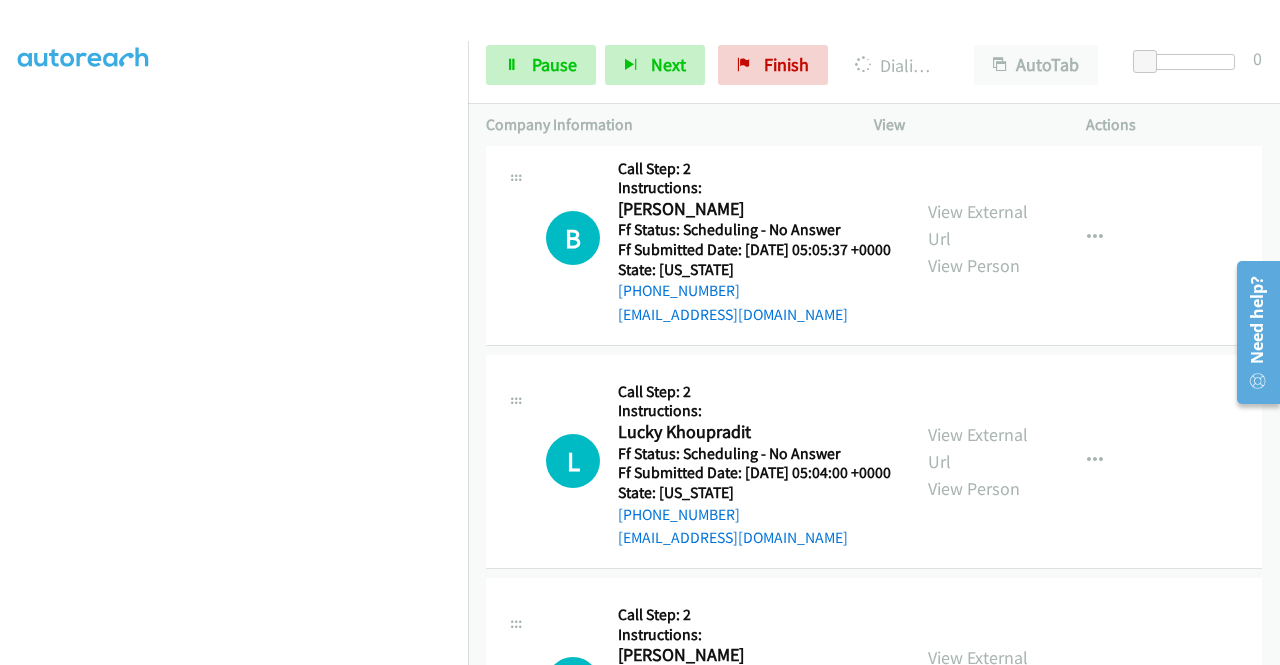 scroll, scrollTop: 17434, scrollLeft: 0, axis: vertical 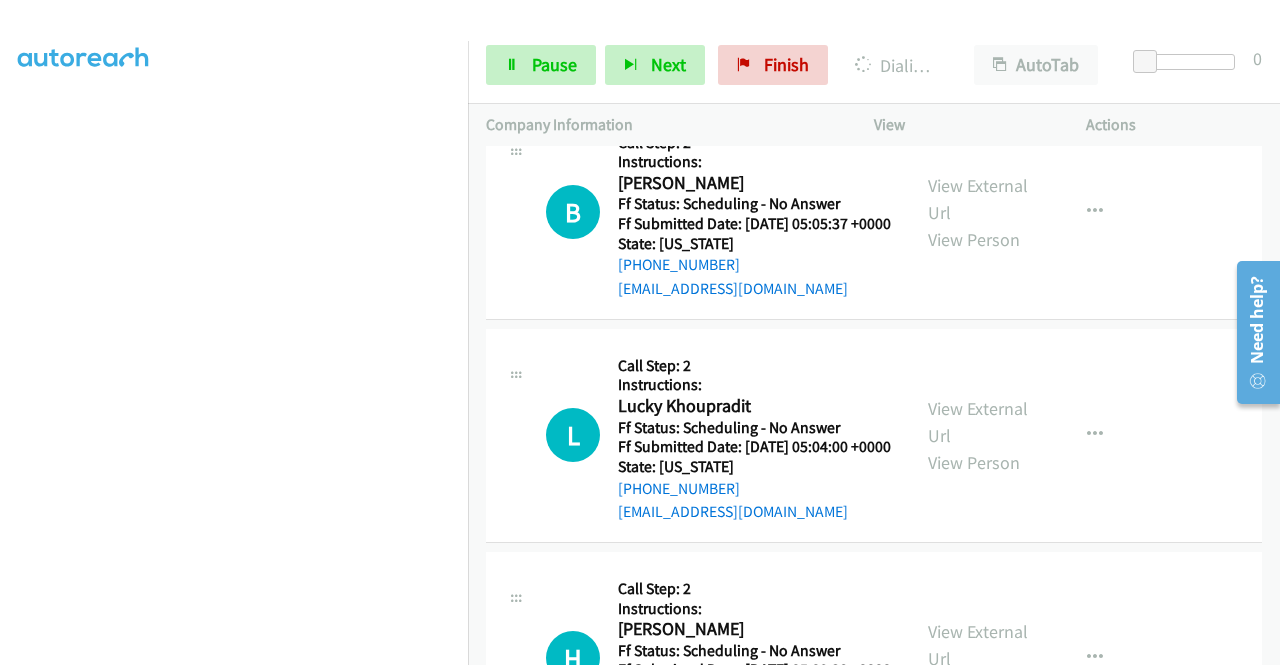 click on "View External Url" at bounding box center [978, -858] 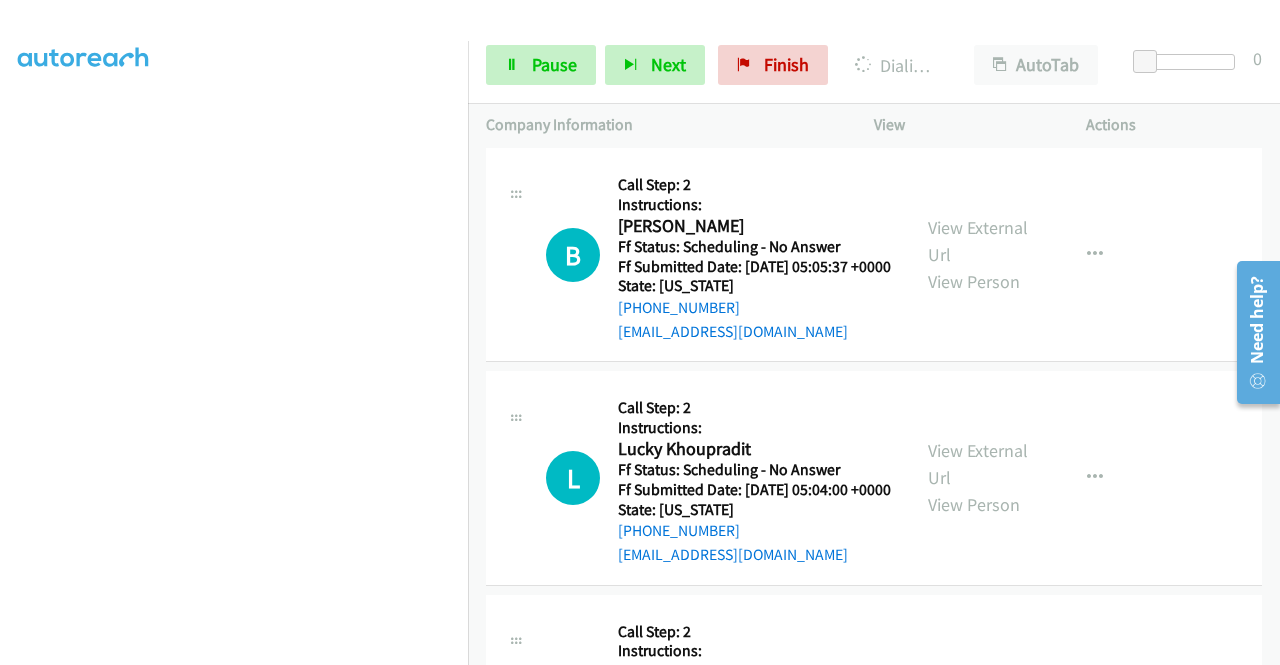 click on "View External Url" at bounding box center (978, -602) 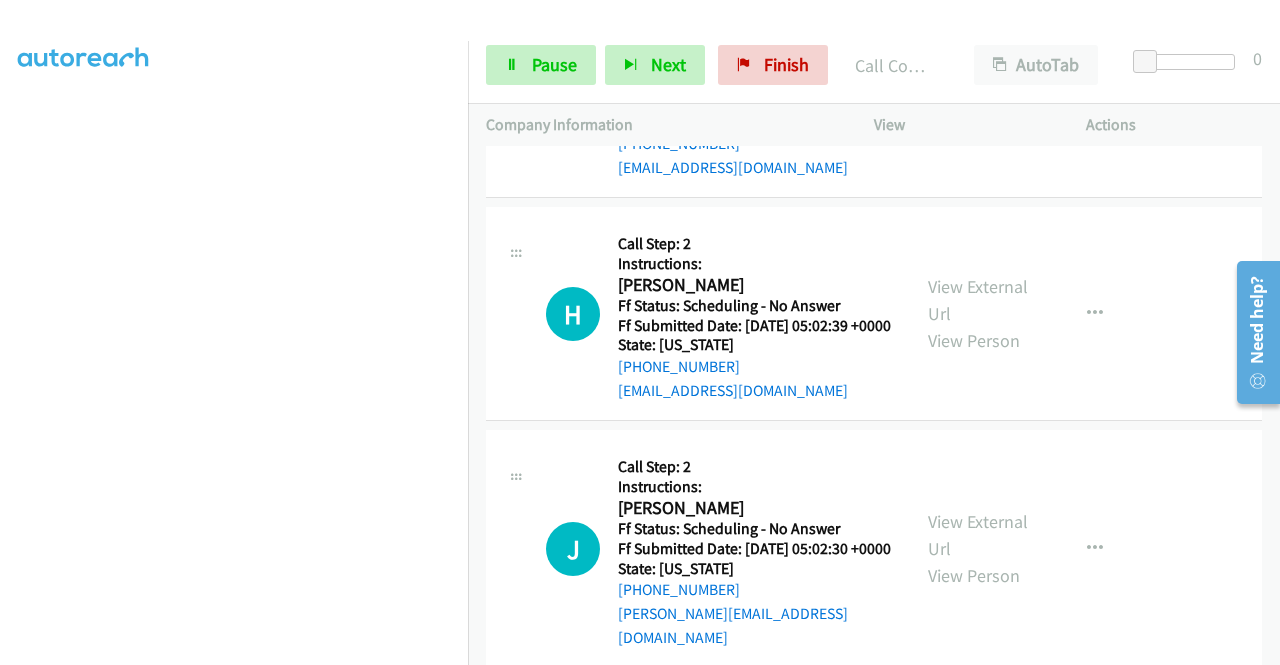 scroll, scrollTop: 17868, scrollLeft: 0, axis: vertical 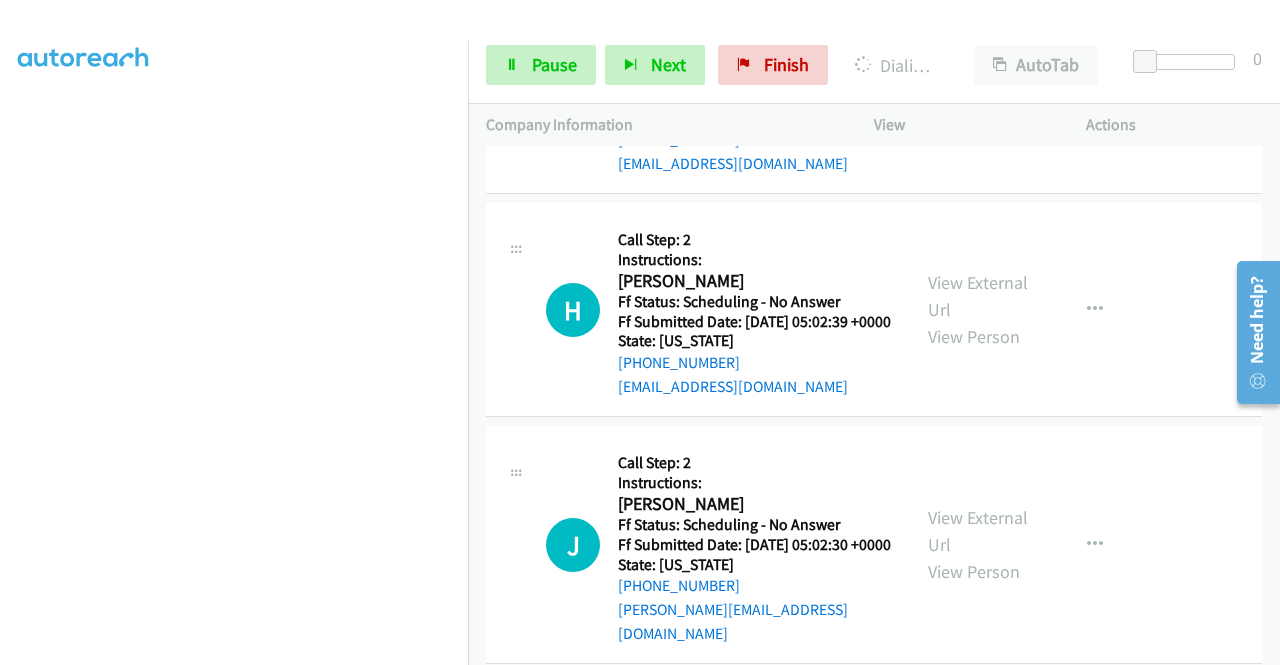 click on "View External Url" at bounding box center [978, -790] 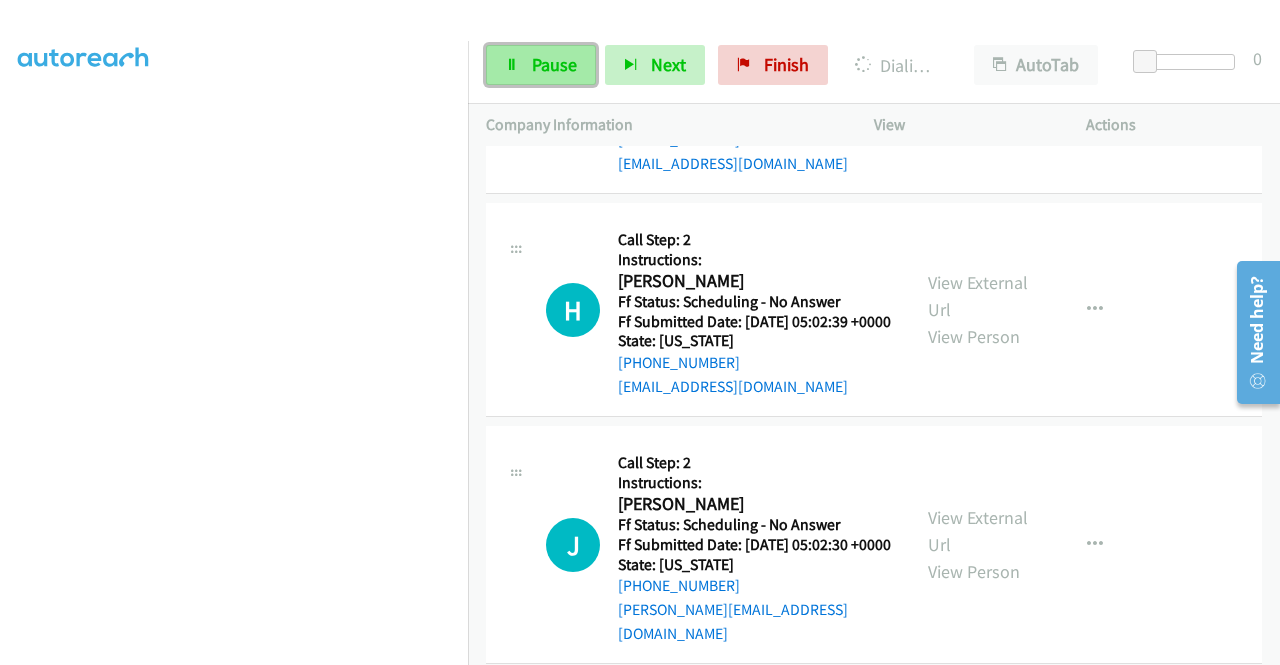 click on "Pause" at bounding box center (554, 64) 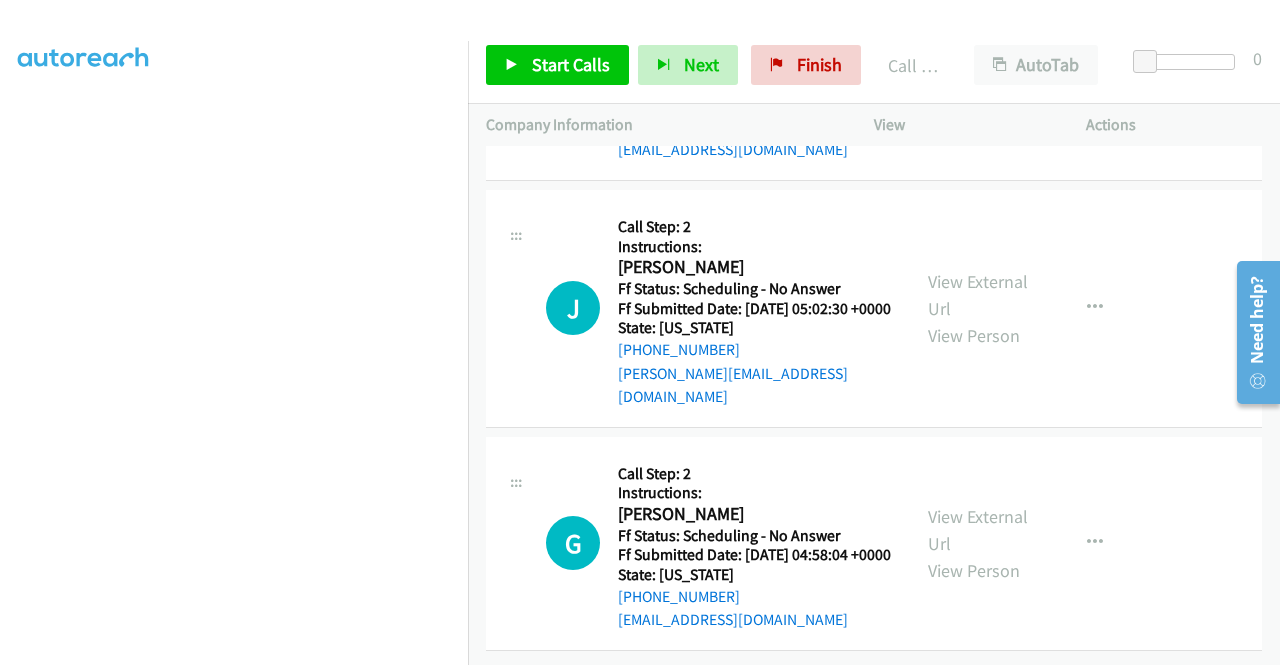 scroll, scrollTop: 18188, scrollLeft: 0, axis: vertical 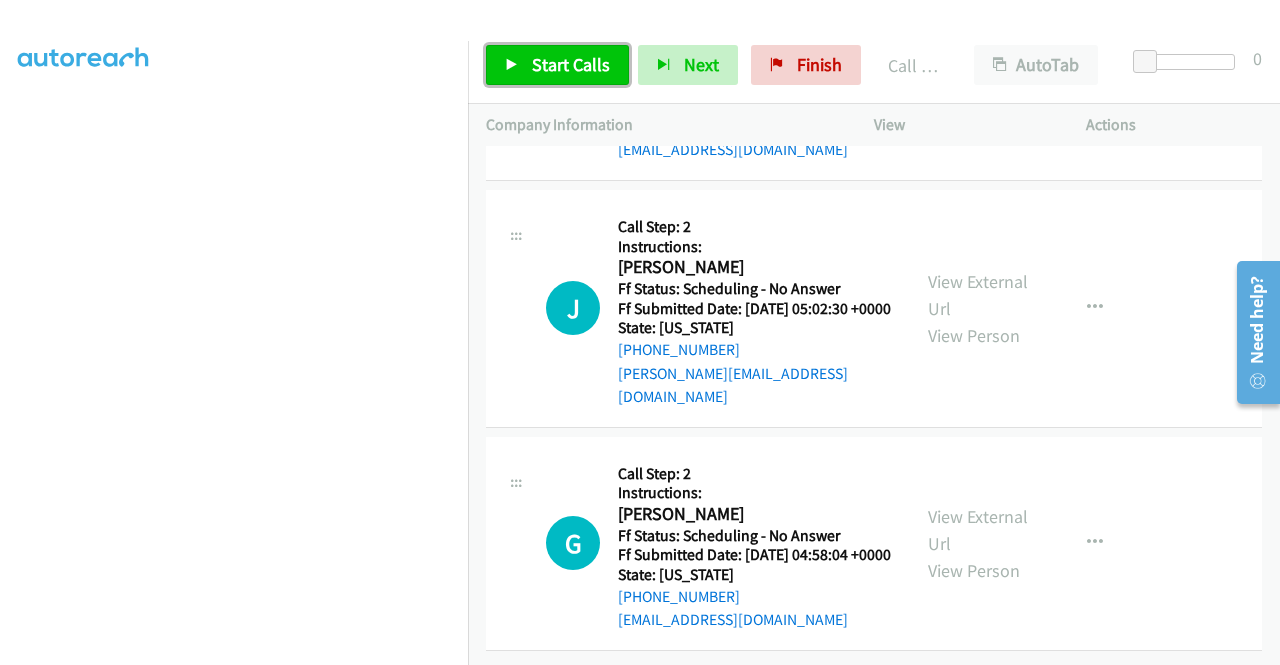 click on "Start Calls" at bounding box center [571, 64] 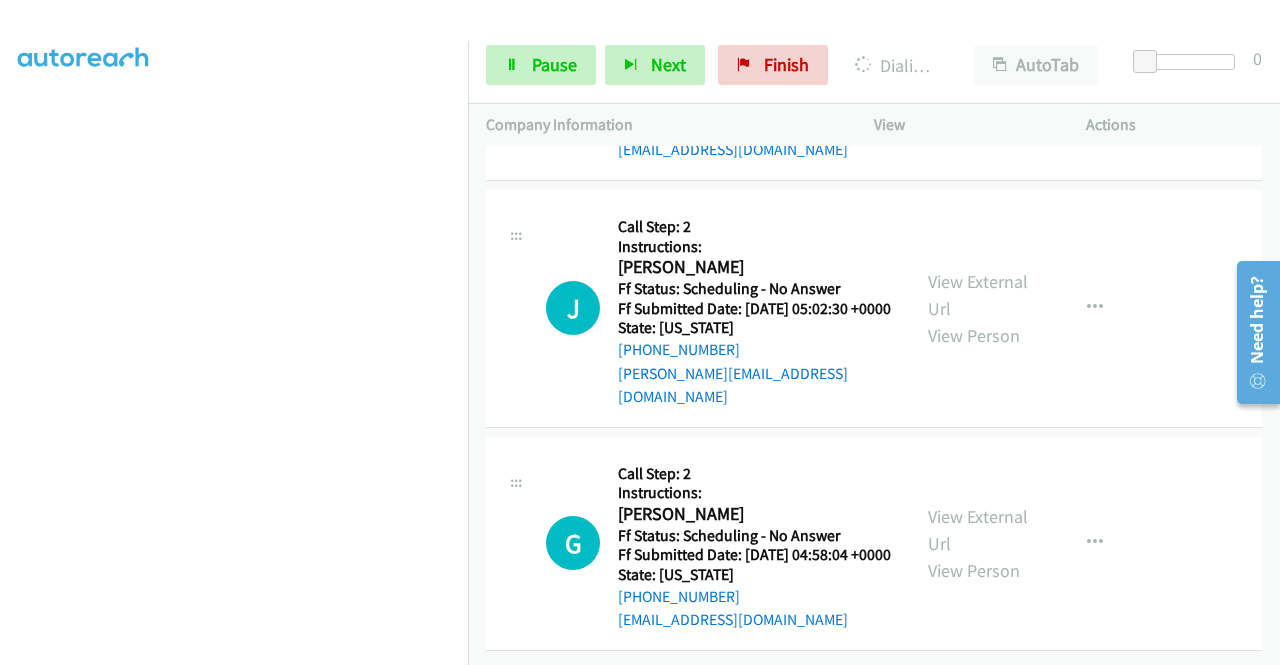 click on "View External Url
View Person
View External Url
Email
Schedule/Manage Callback
Skip Call
Add to do not call list" at bounding box center [1025, -809] 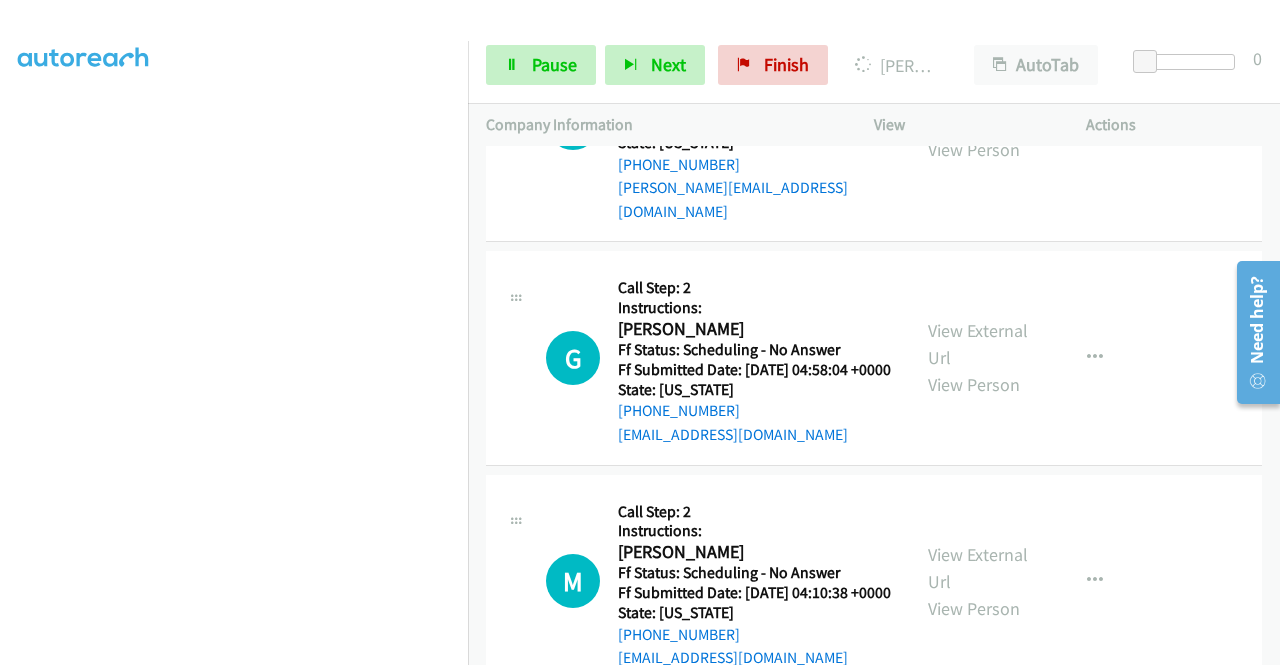 scroll, scrollTop: 18402, scrollLeft: 0, axis: vertical 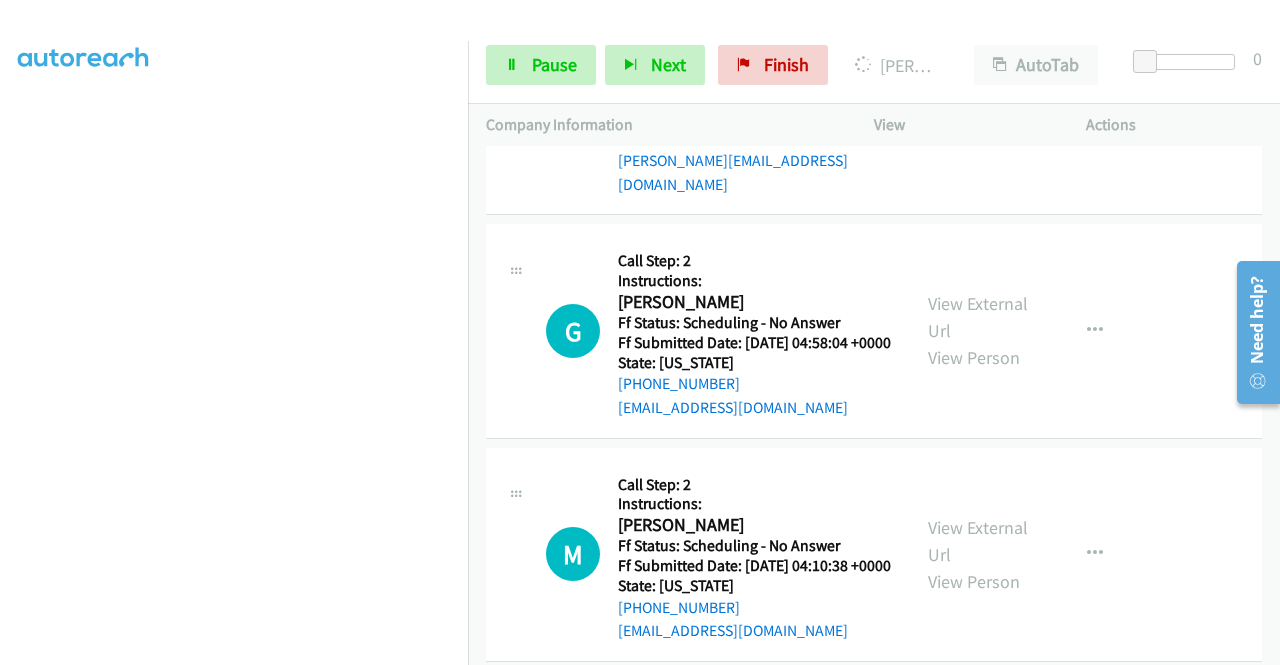 click on "View External Url
View Person" at bounding box center [980, -809] 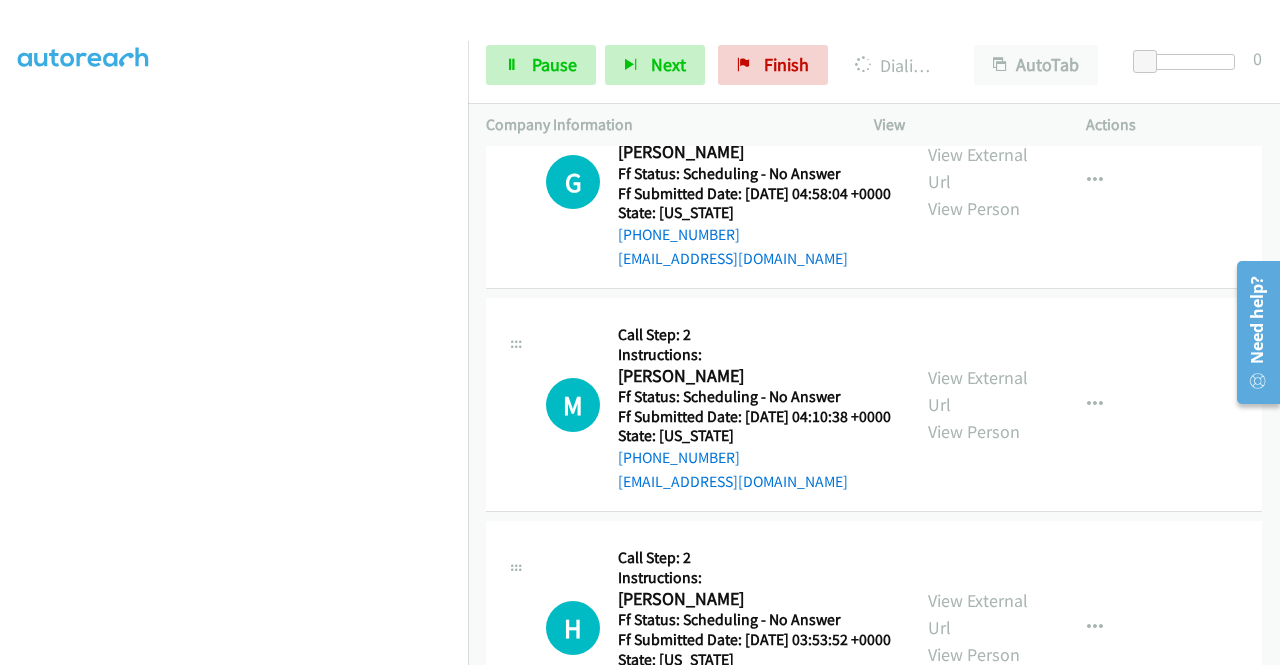 scroll, scrollTop: 18602, scrollLeft: 0, axis: vertical 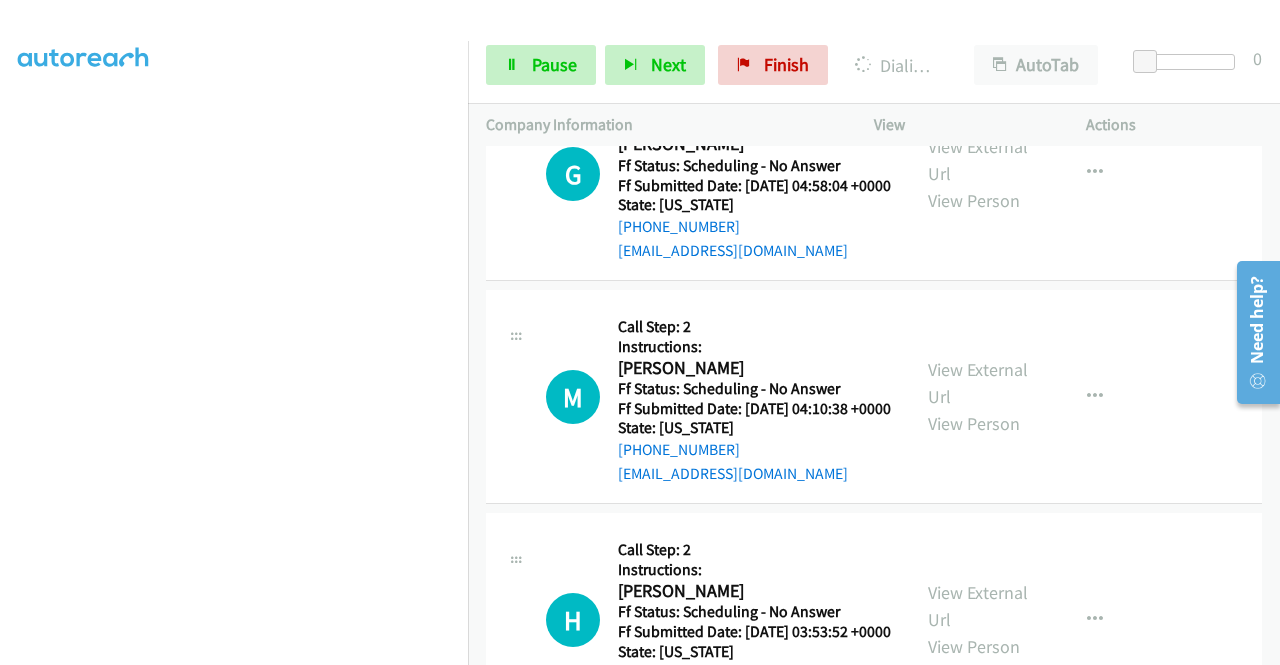 click on "View External Url
View Person
View External Url
Email
Schedule/Manage Callback
Skip Call
Add to do not call list" at bounding box center [1025, -743] 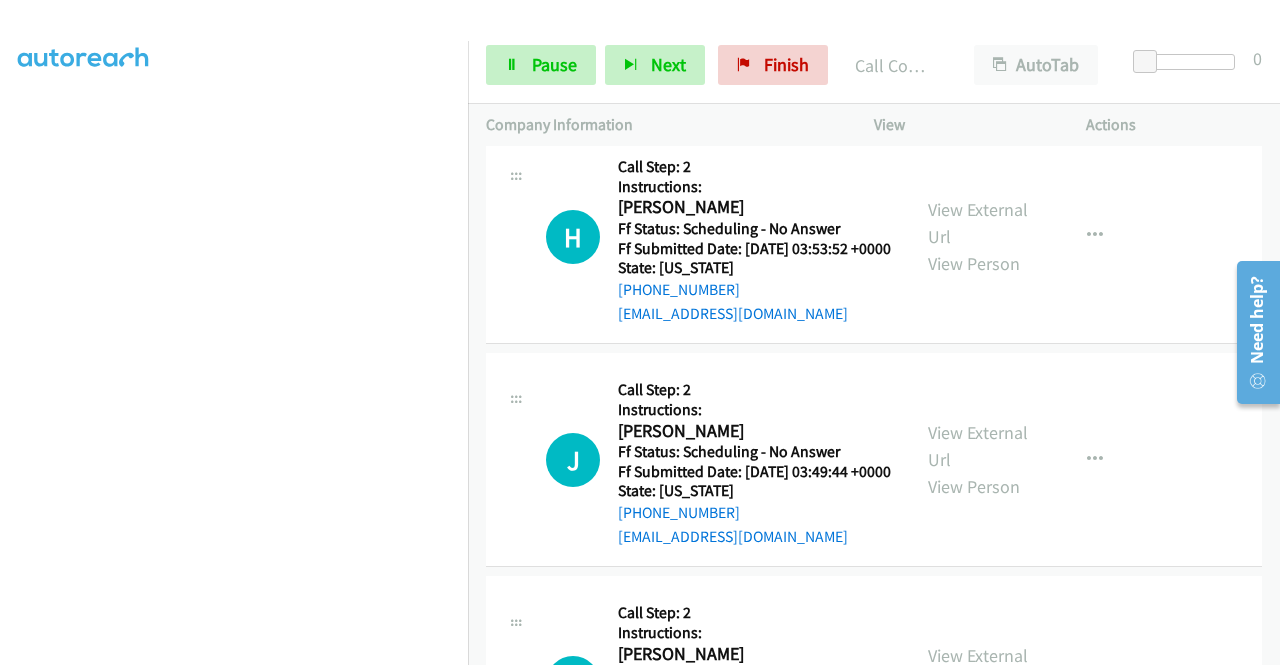 scroll, scrollTop: 19071, scrollLeft: 0, axis: vertical 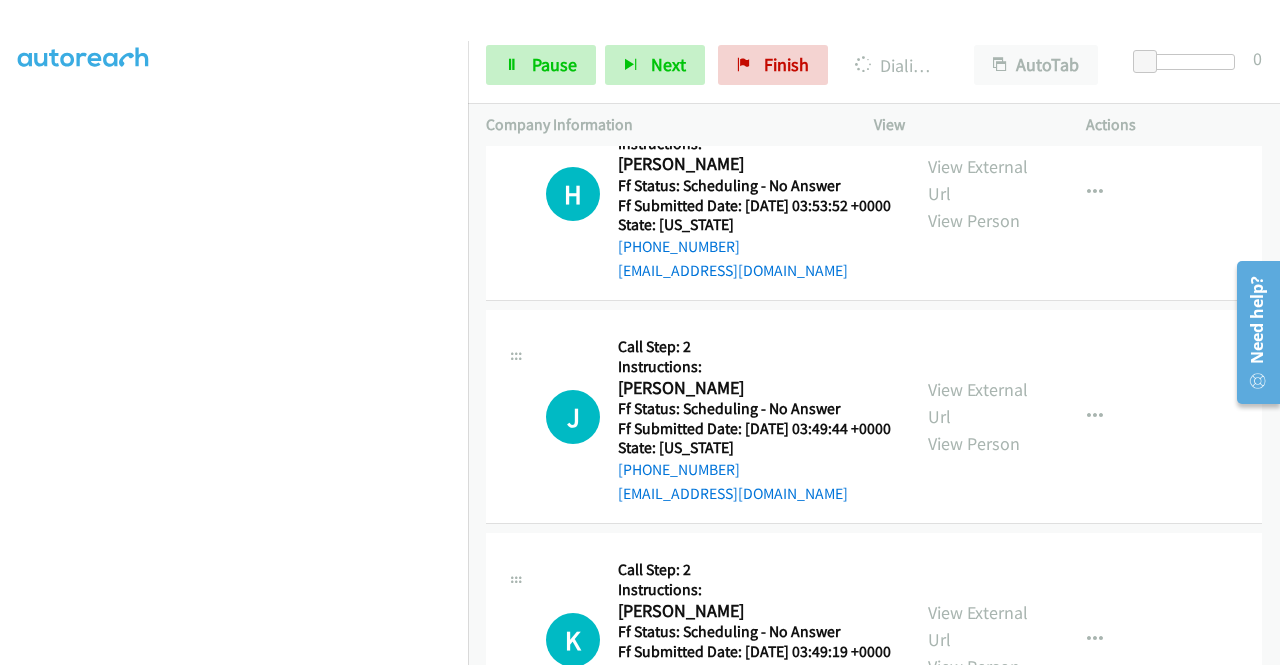 click on "View External Url
View Person
View External Url
Email
Schedule/Manage Callback
Skip Call
Add to do not call list" at bounding box center (1025, -947) 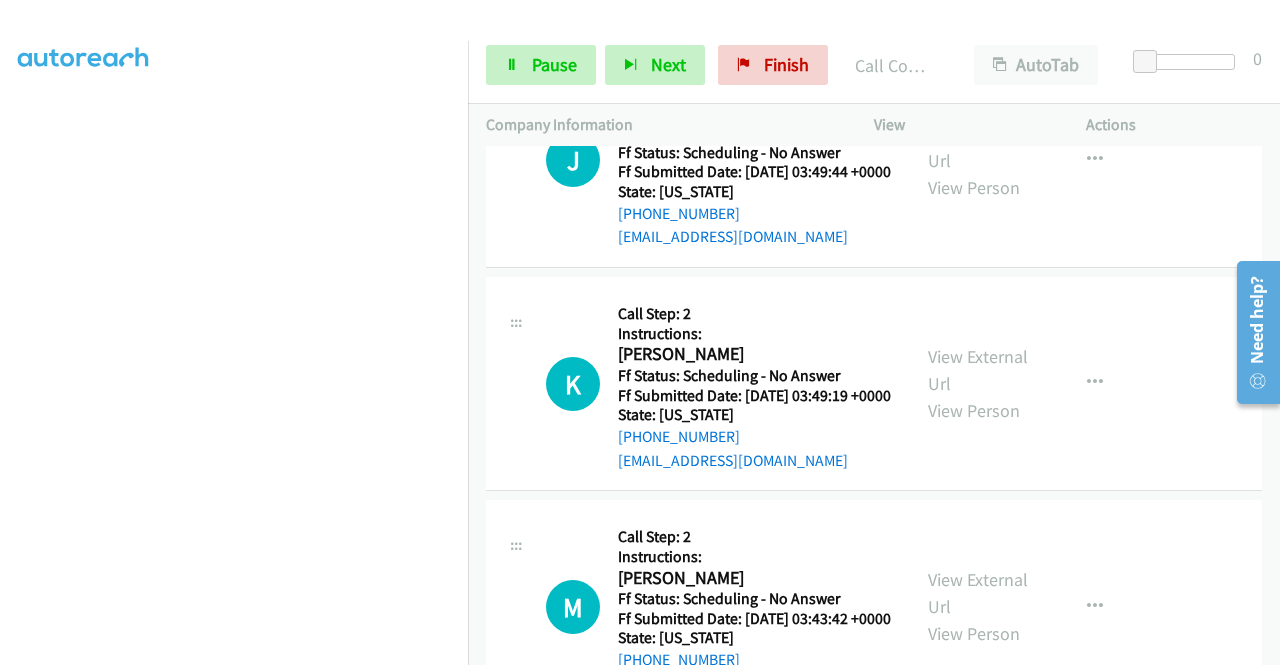 scroll, scrollTop: 19378, scrollLeft: 0, axis: vertical 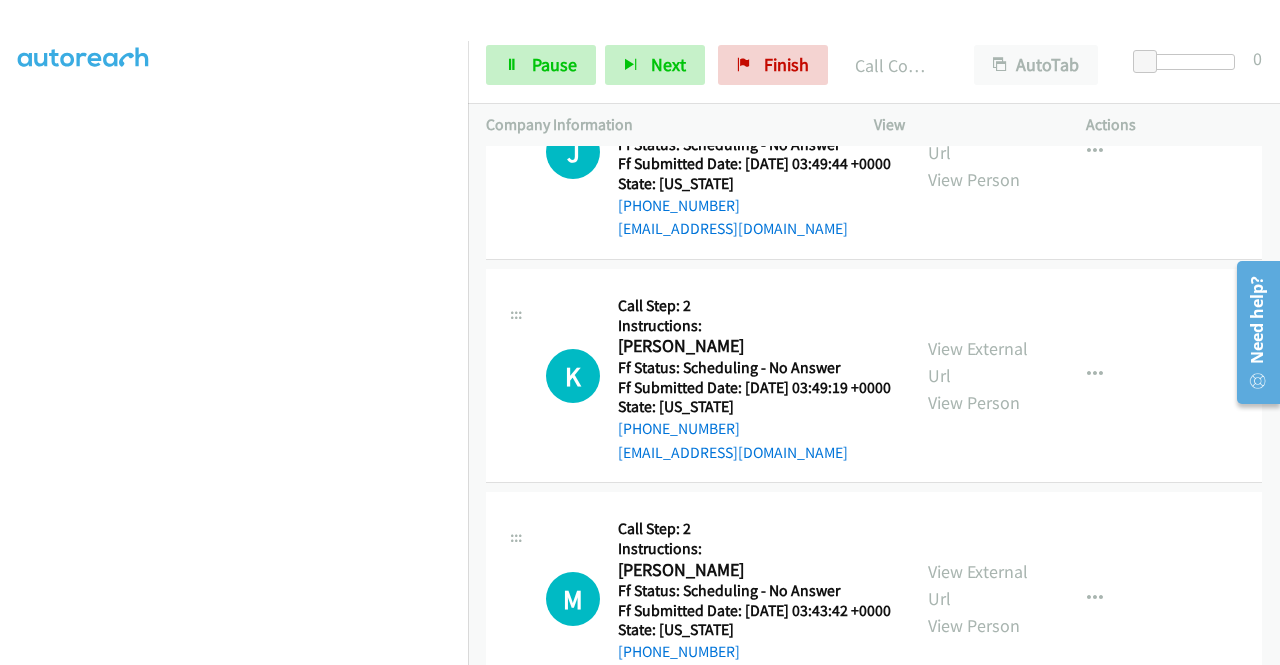 click on "View External Url" at bounding box center (978, -1001) 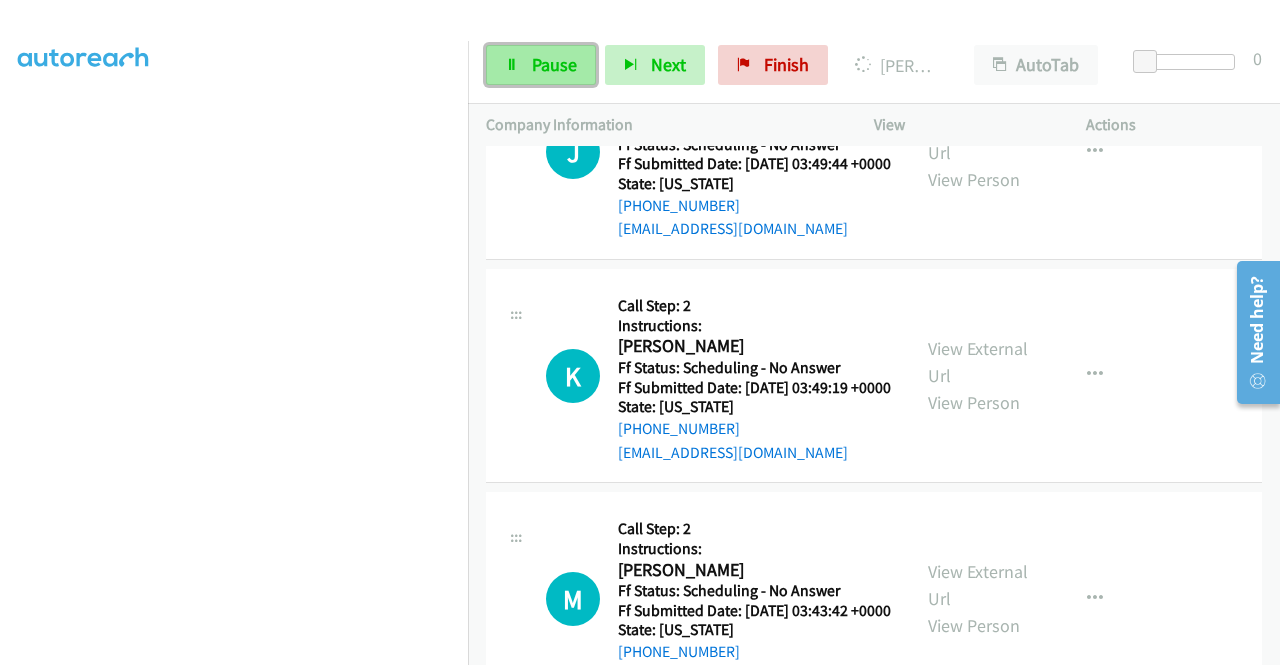 click on "Pause" at bounding box center [554, 64] 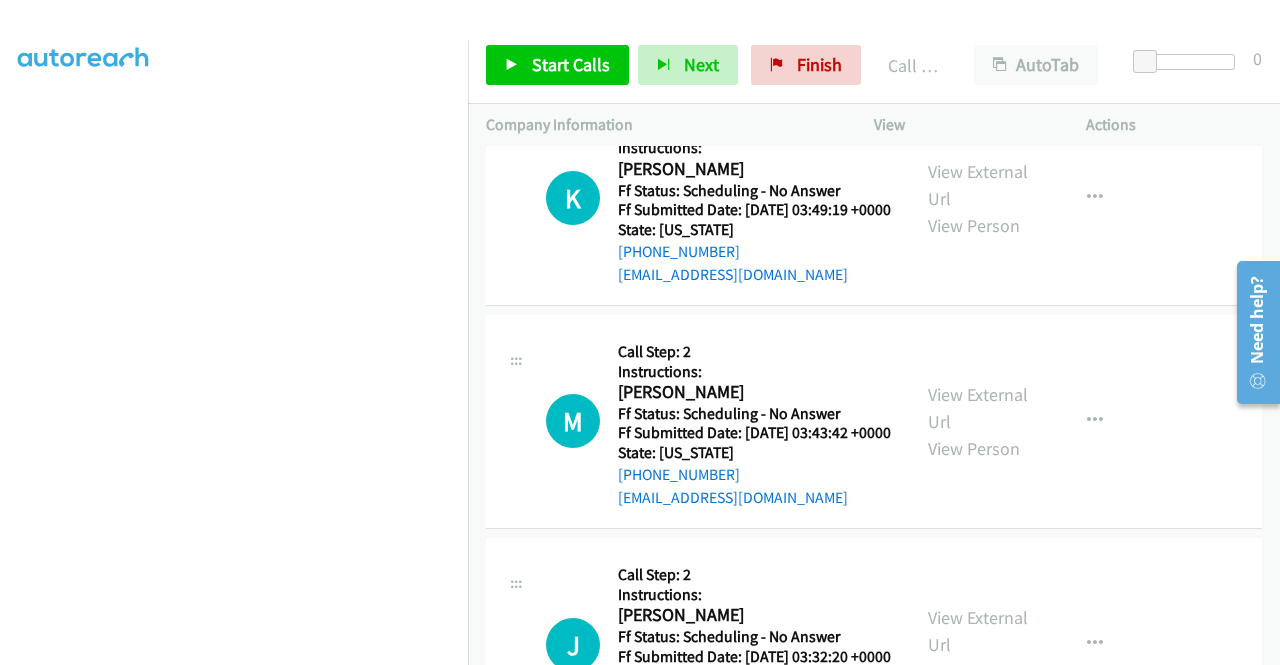 scroll, scrollTop: 19618, scrollLeft: 0, axis: vertical 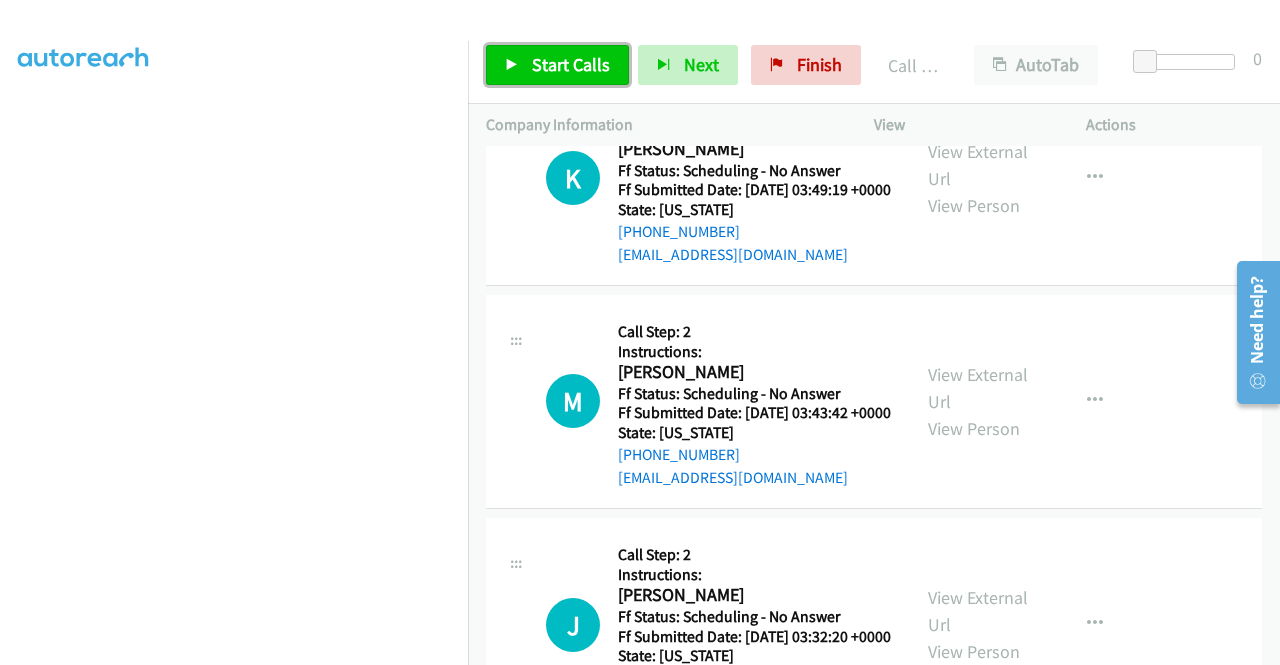 click on "Start Calls" at bounding box center [571, 64] 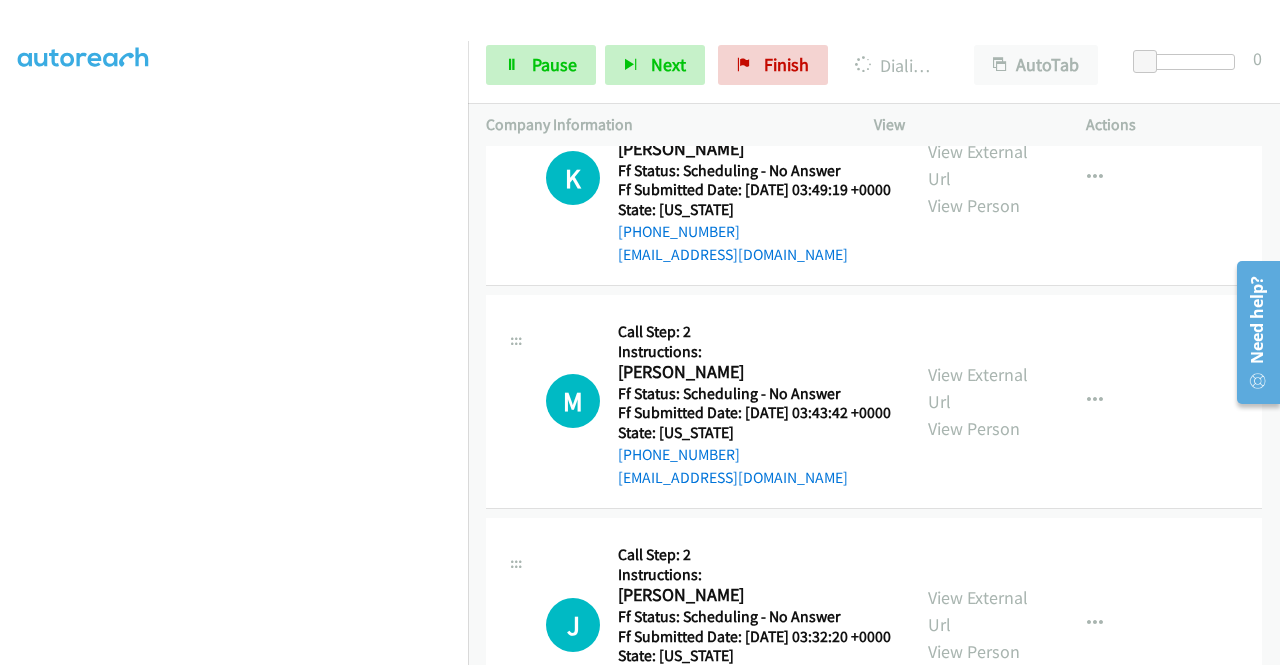 click on "View External Url" at bounding box center (978, -963) 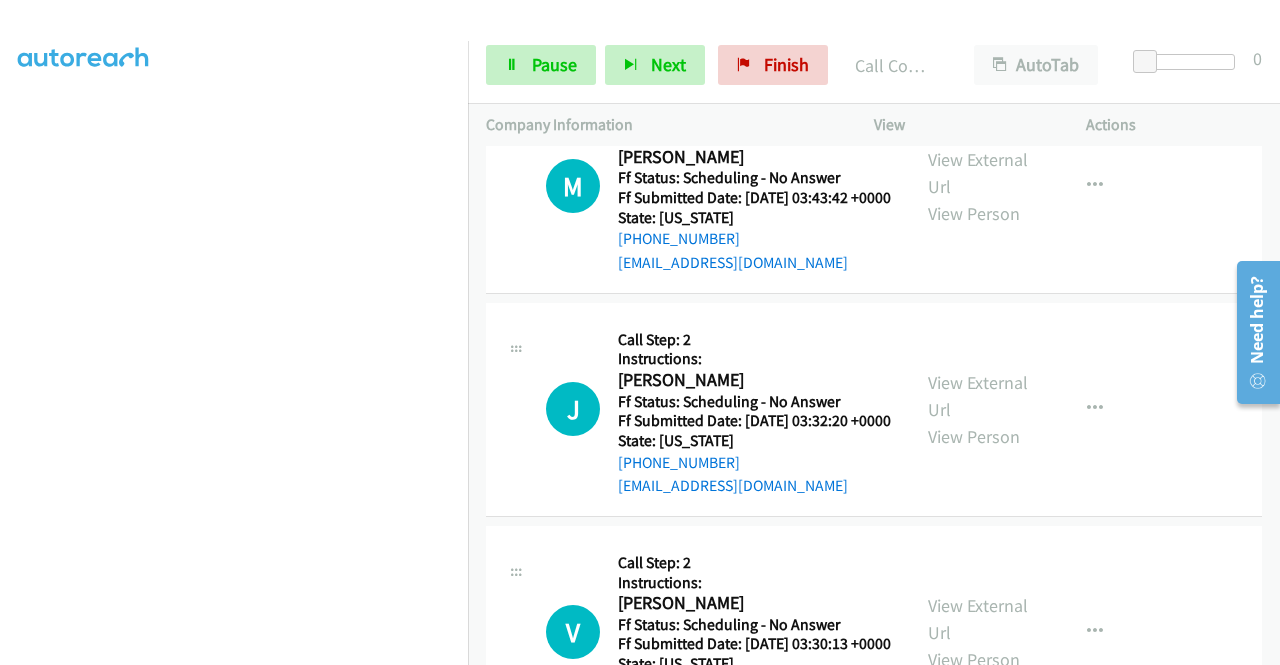scroll, scrollTop: 19884, scrollLeft: 0, axis: vertical 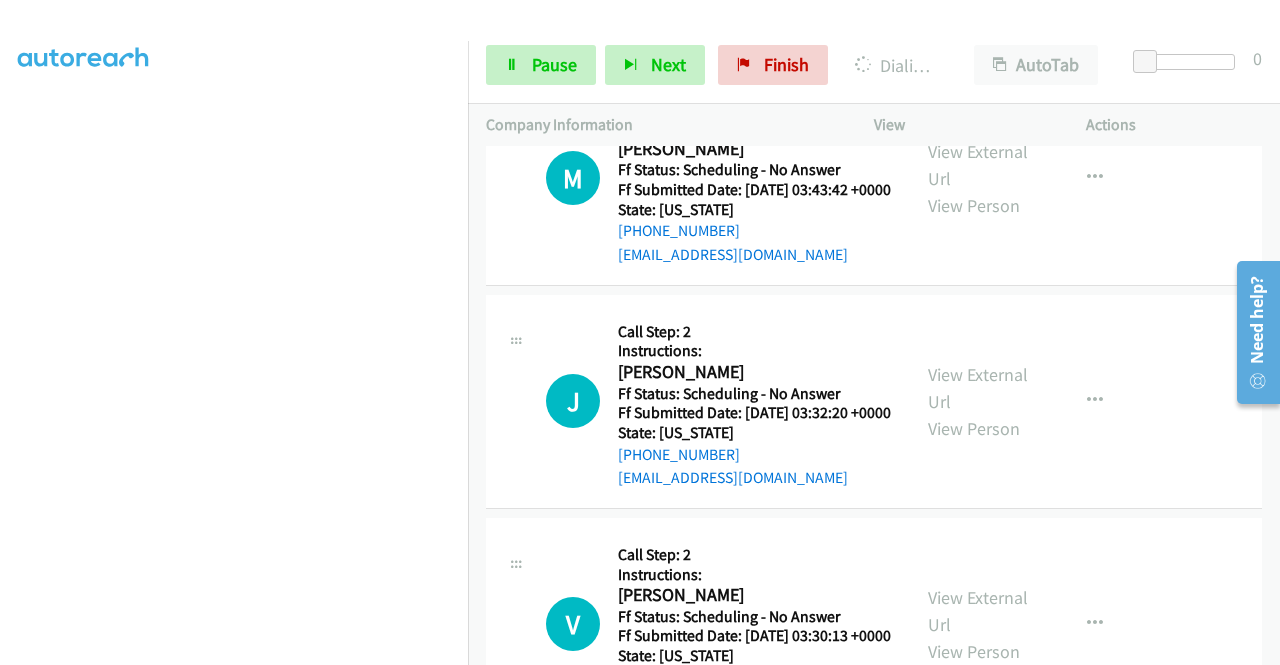 click on "View External Url" at bounding box center (978, -951) 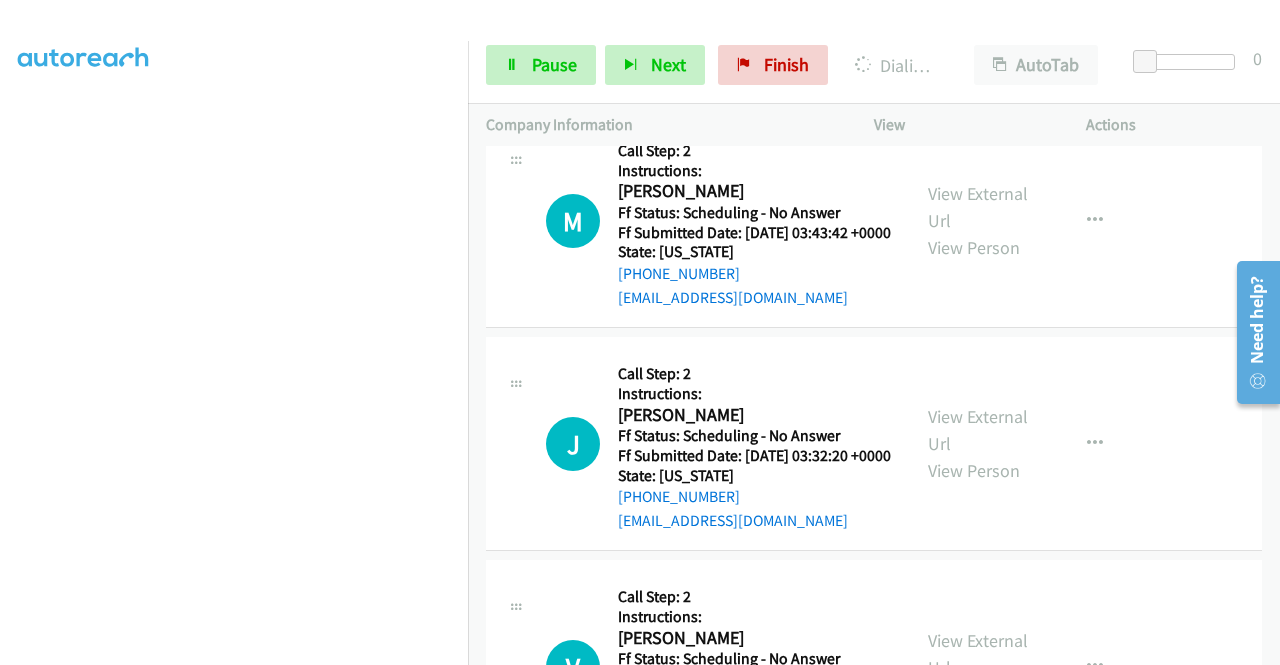 click on "View External Url" at bounding box center [978, -686] 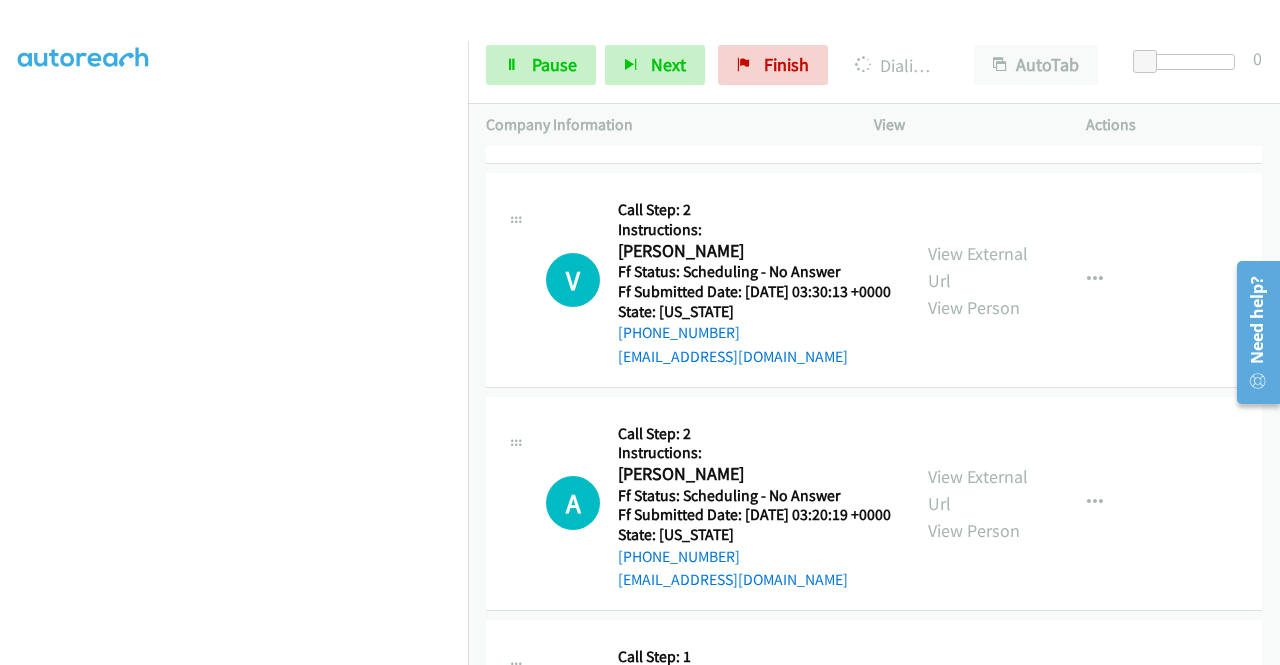 scroll, scrollTop: 20292, scrollLeft: 0, axis: vertical 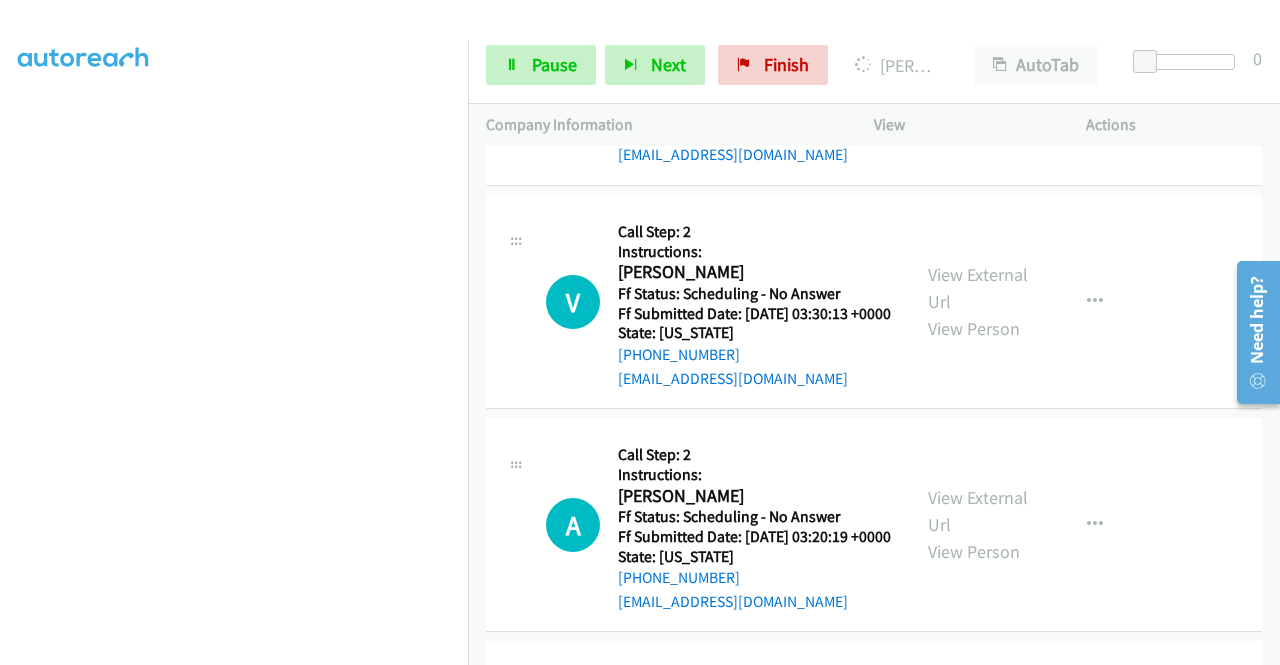 click on "View External Url" at bounding box center (978, -828) 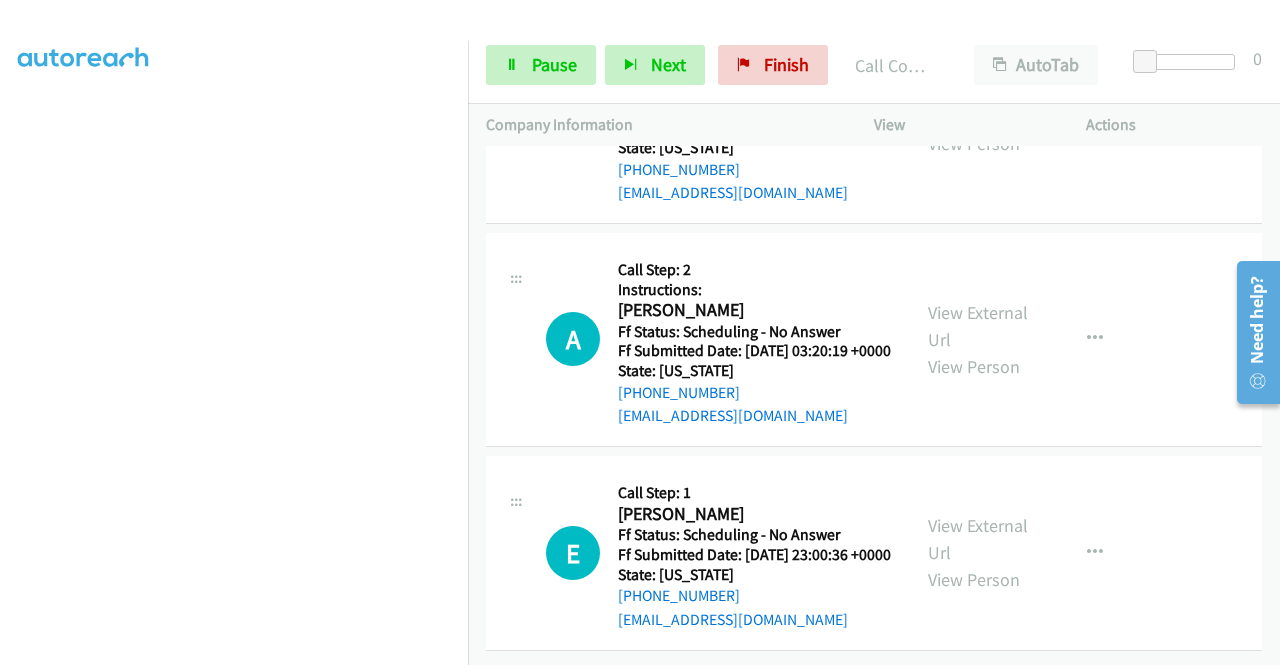 scroll, scrollTop: 20759, scrollLeft: 0, axis: vertical 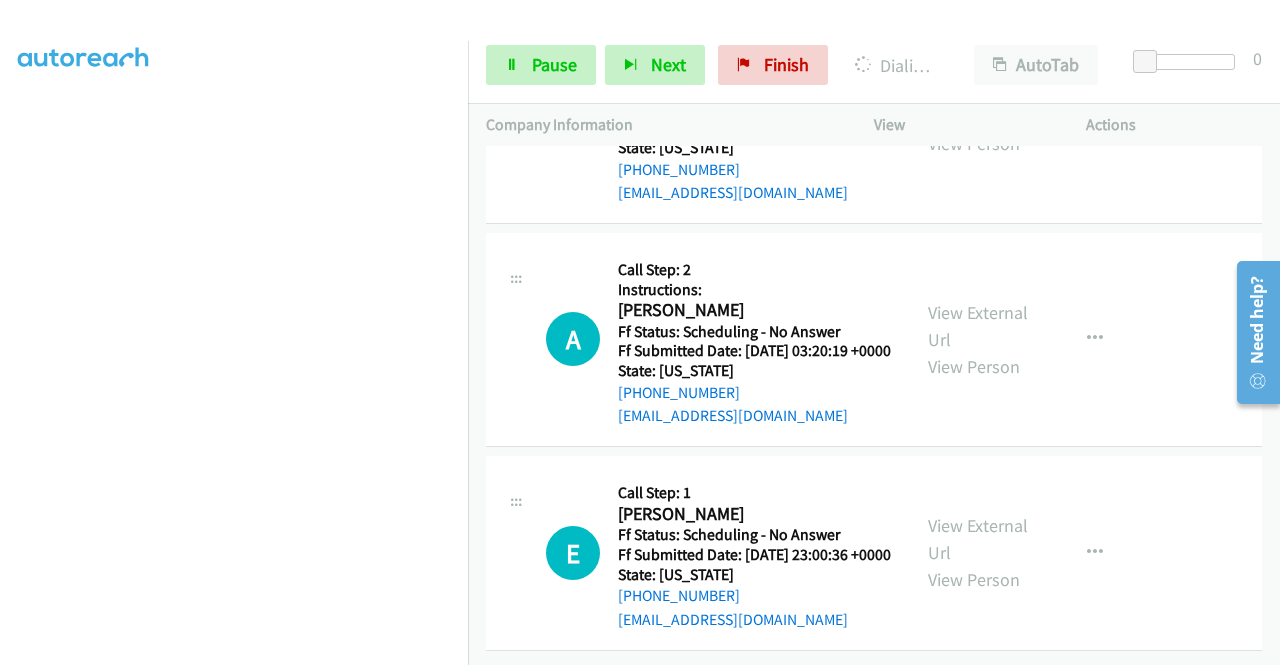 click on "View External Url" at bounding box center [978, -790] 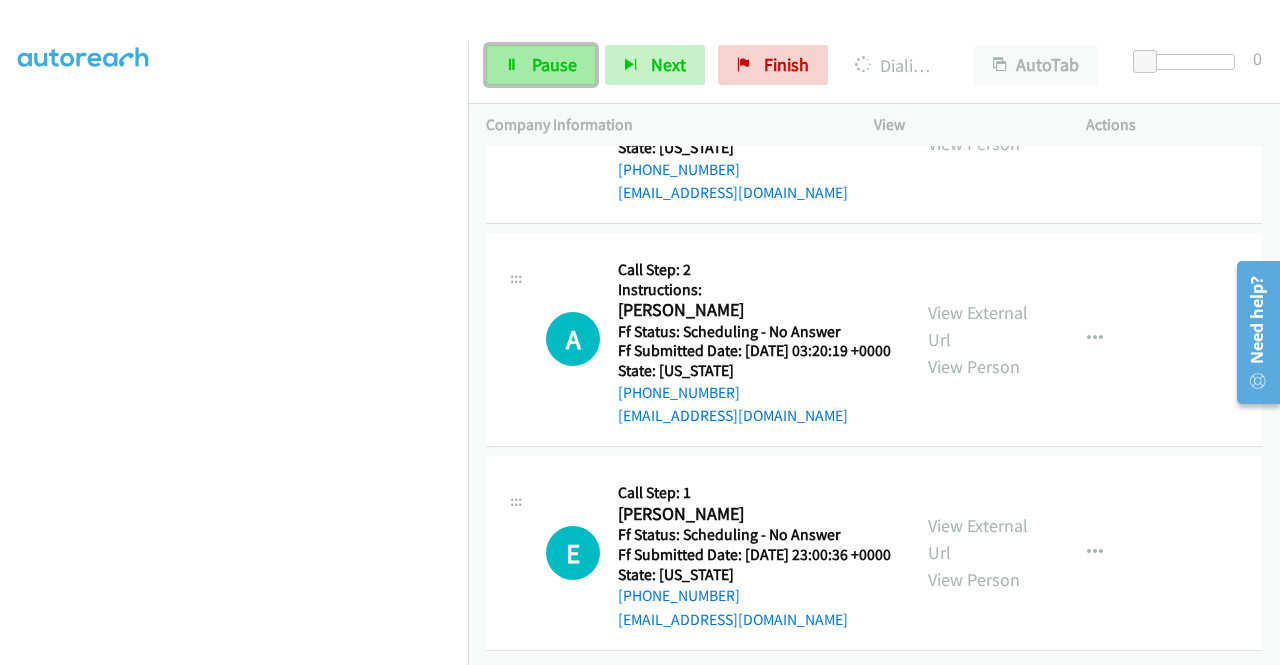 click on "Pause" at bounding box center (541, 65) 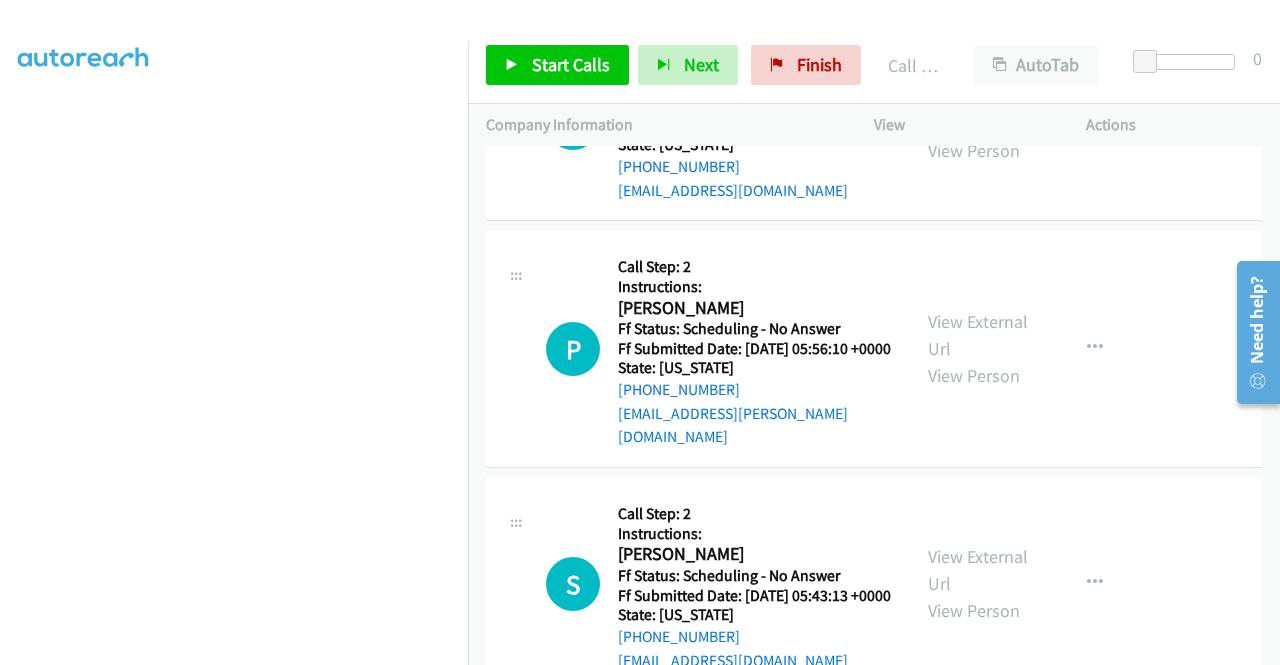 scroll, scrollTop: 21012, scrollLeft: 0, axis: vertical 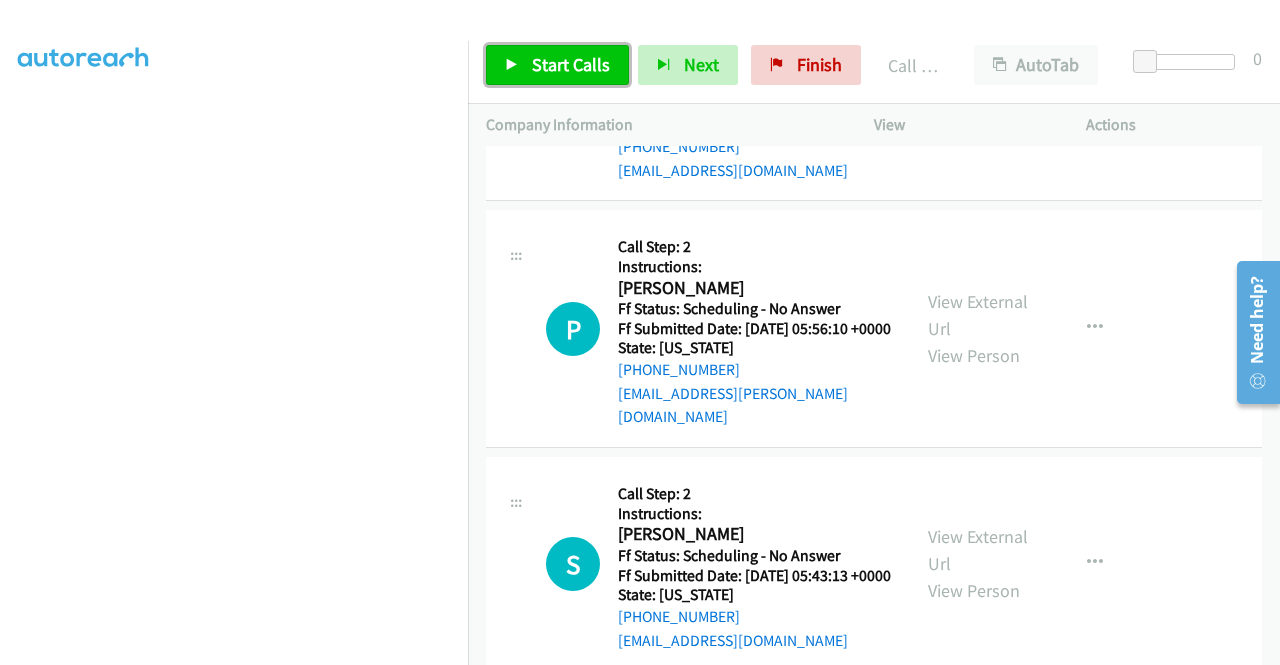 click on "Start Calls" at bounding box center (571, 64) 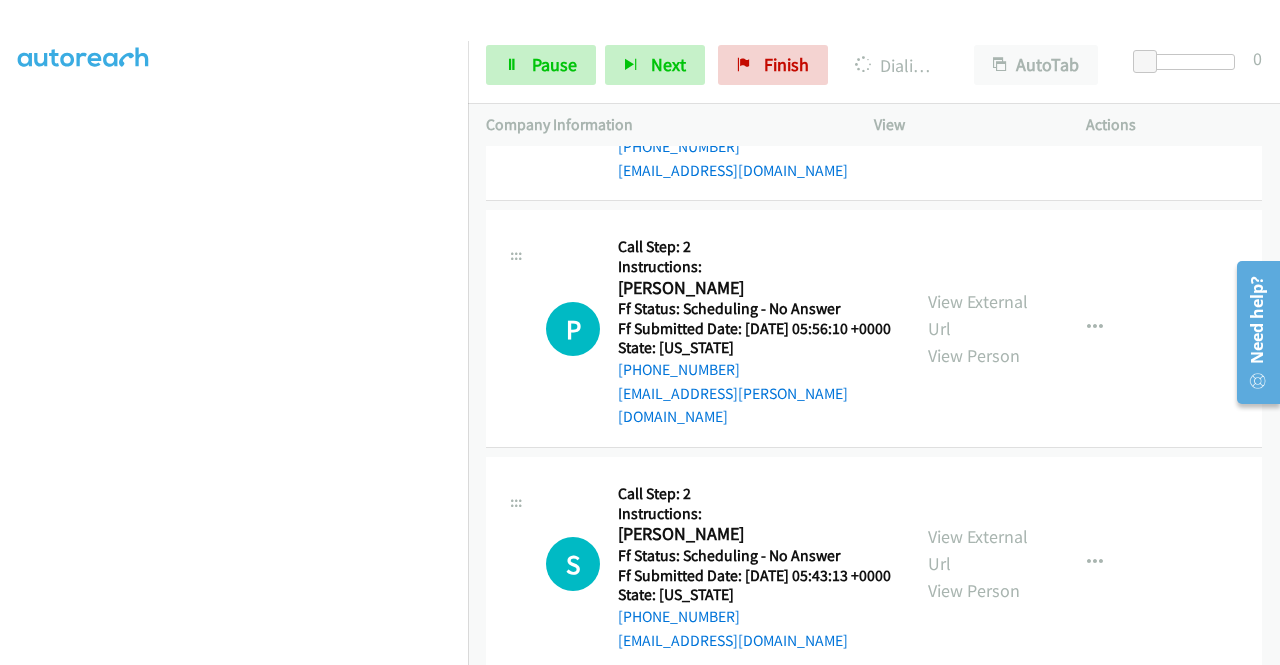 click on "View External Url" at bounding box center (978, -1016) 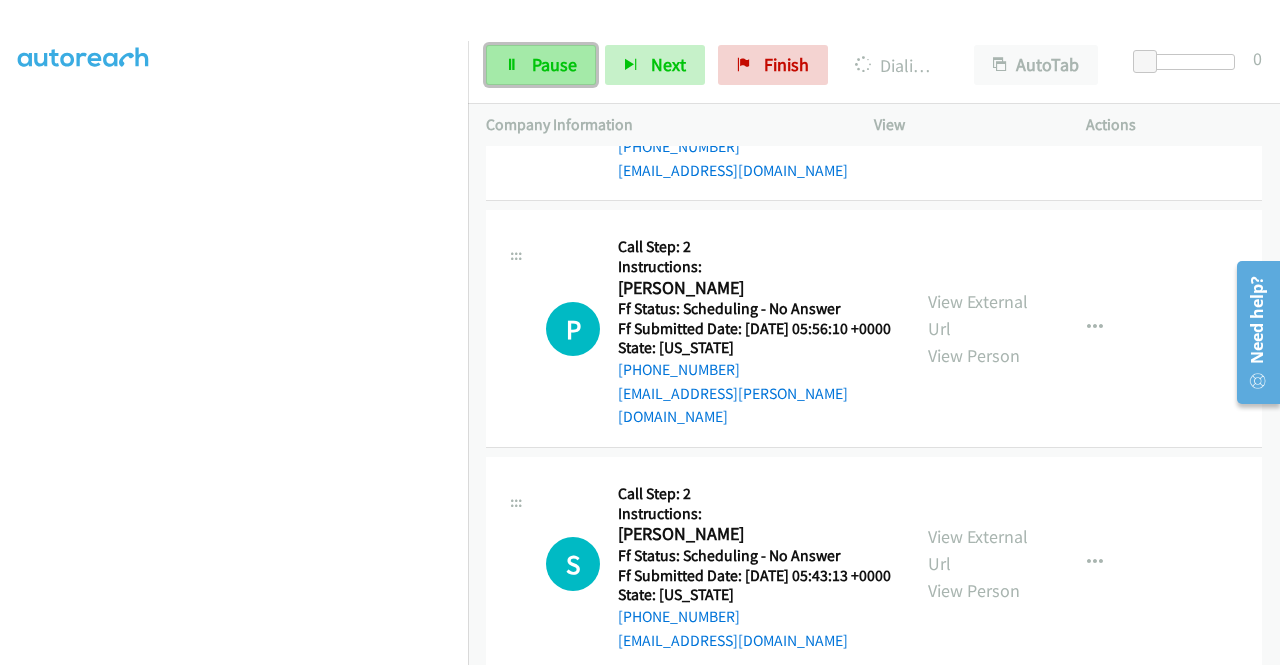 click on "Pause" at bounding box center (541, 65) 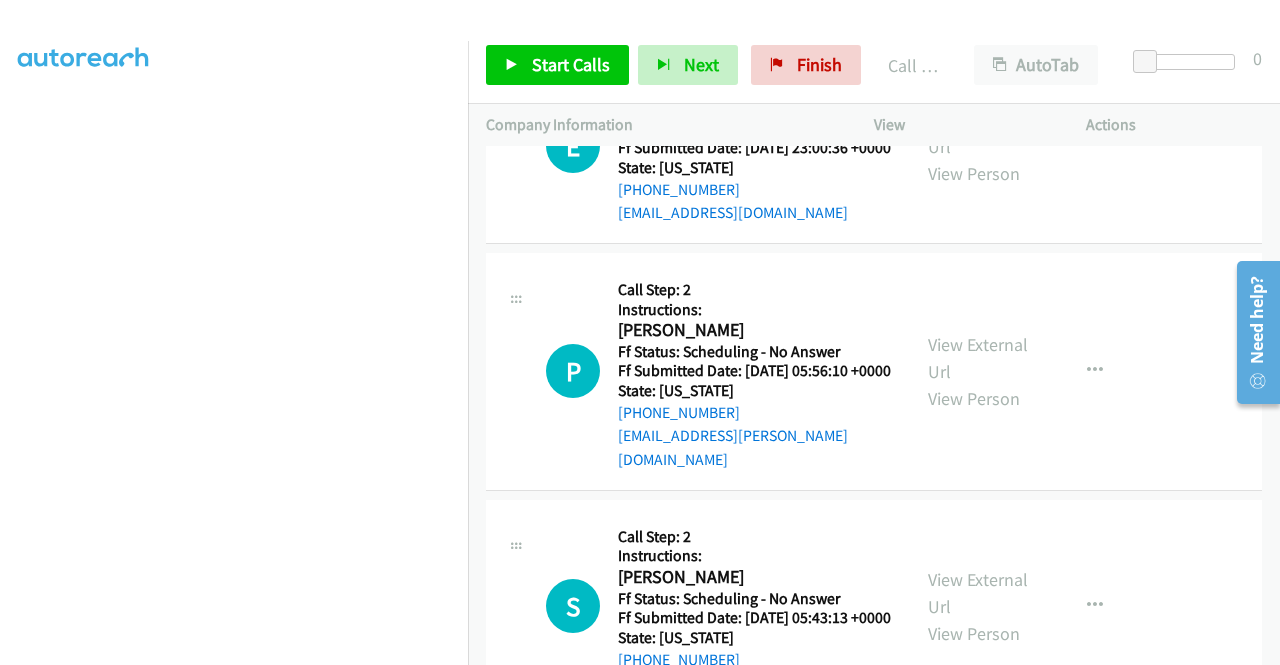 scroll, scrollTop: 413, scrollLeft: 4, axis: both 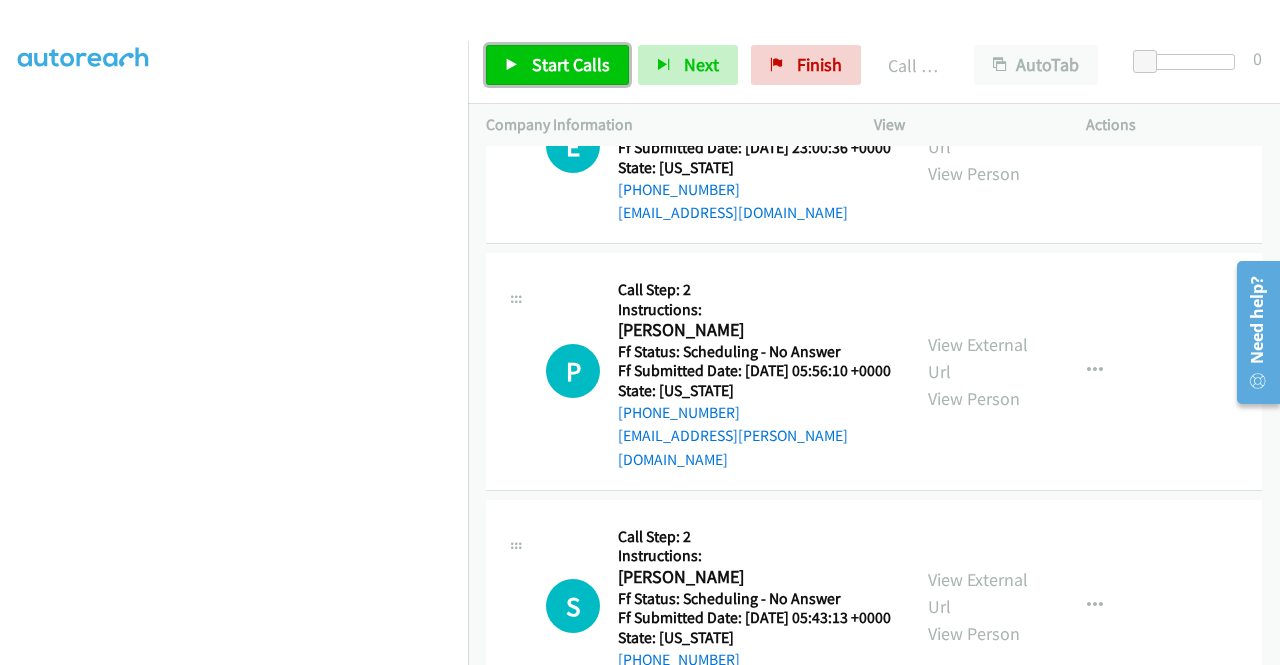 click on "Start Calls" at bounding box center (557, 65) 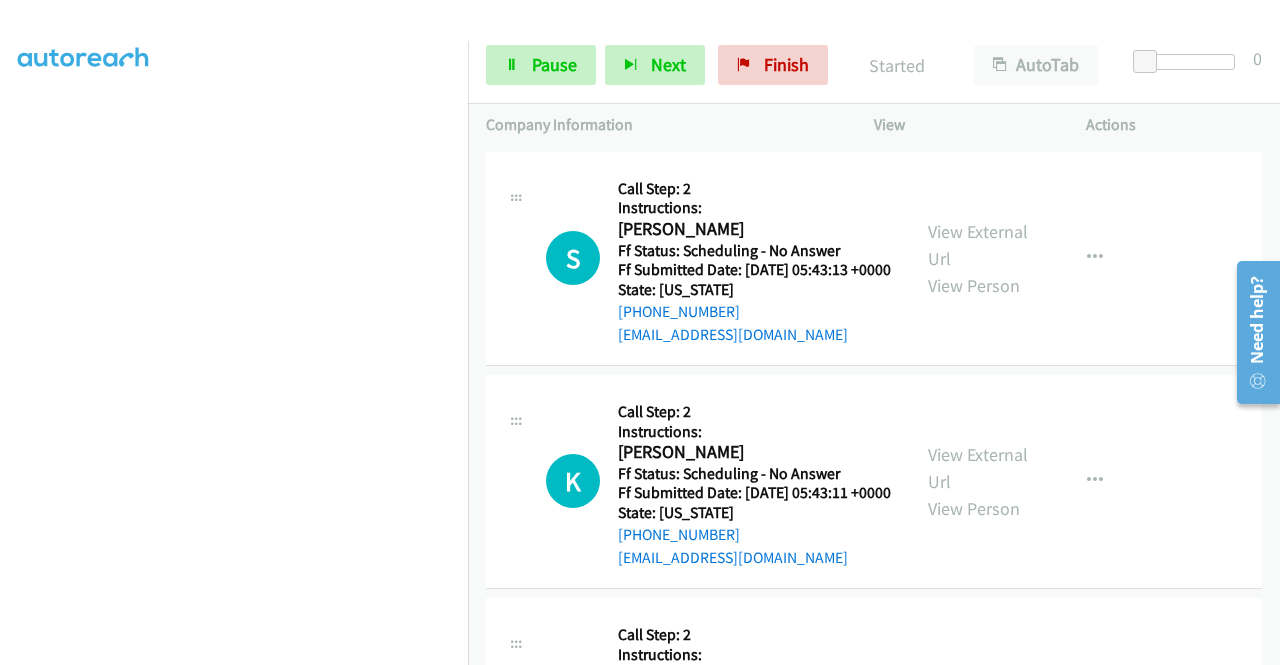 scroll, scrollTop: 21372, scrollLeft: 0, axis: vertical 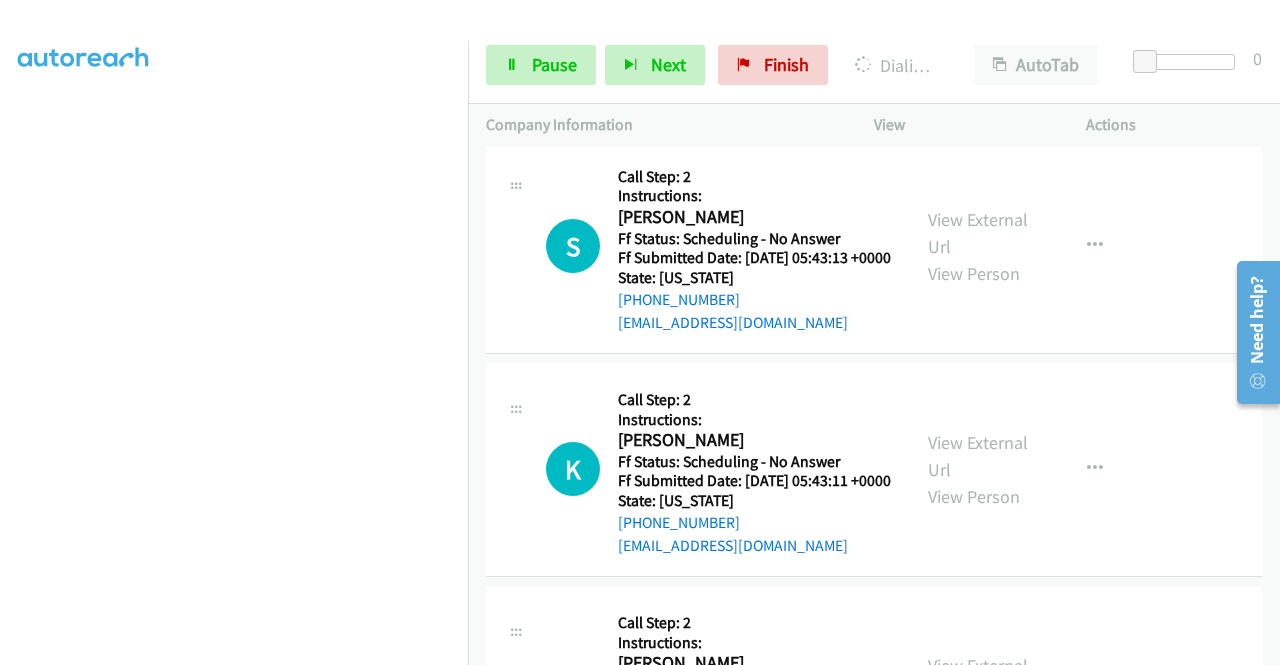click on "View External Url" at bounding box center (978, -1110) 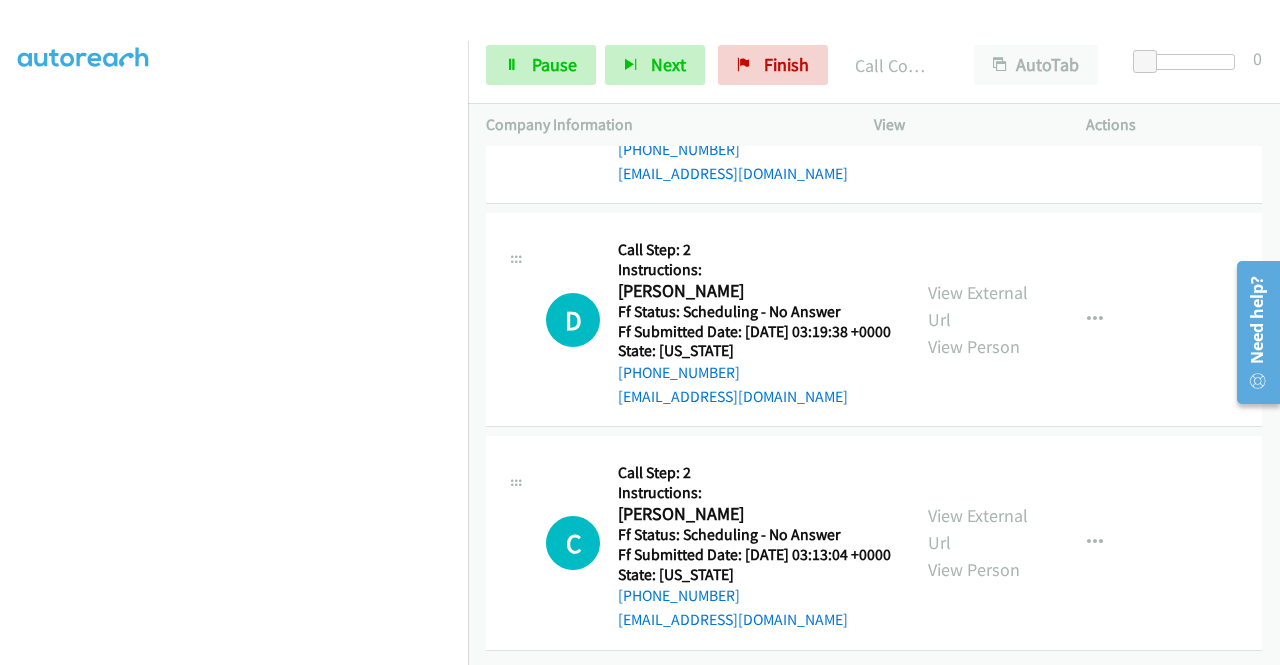 scroll, scrollTop: 22548, scrollLeft: 0, axis: vertical 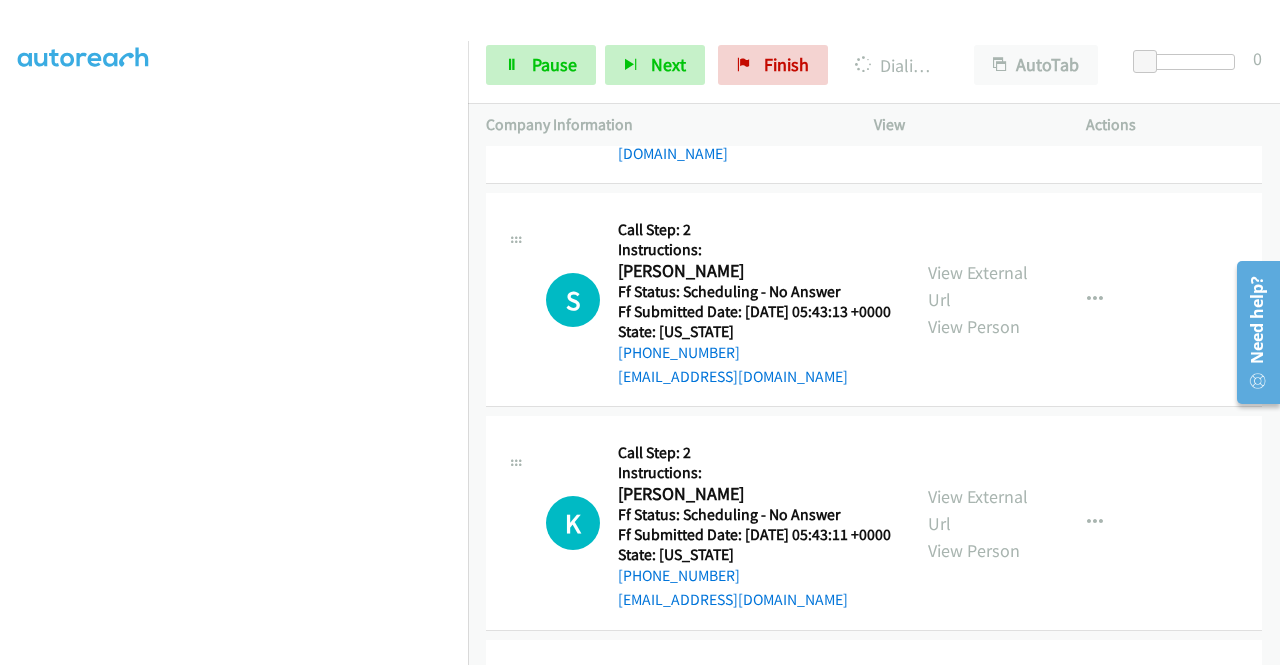 click on "View External Url
View Person
View External Url
Email
Schedule/Manage Callback
Skip Call
Add to do not call list" at bounding box center (1025, -821) 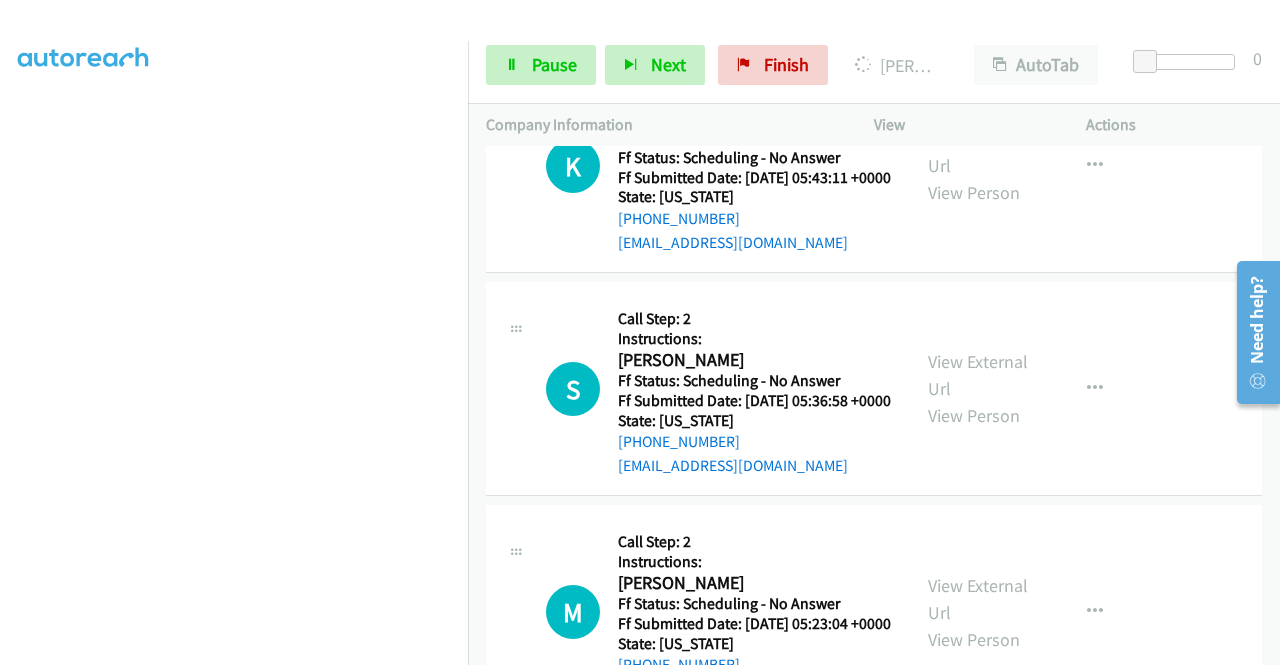 scroll, scrollTop: 21894, scrollLeft: 0, axis: vertical 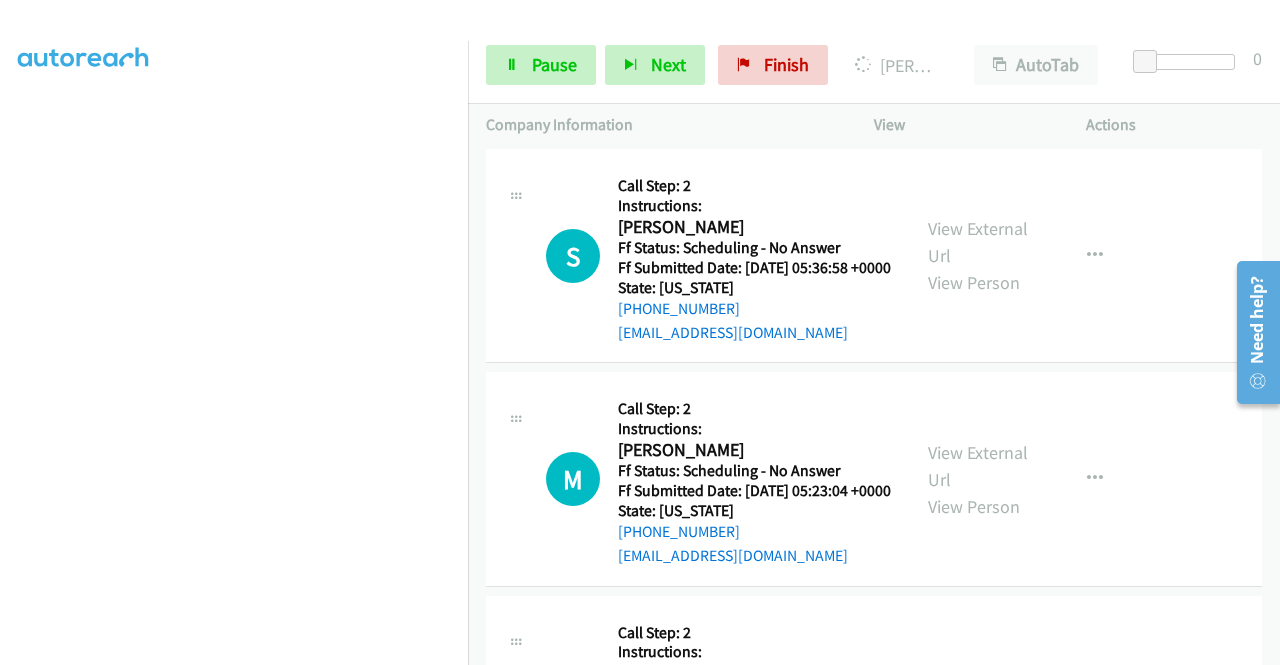 click on "View External Url" at bounding box center (978, -1101) 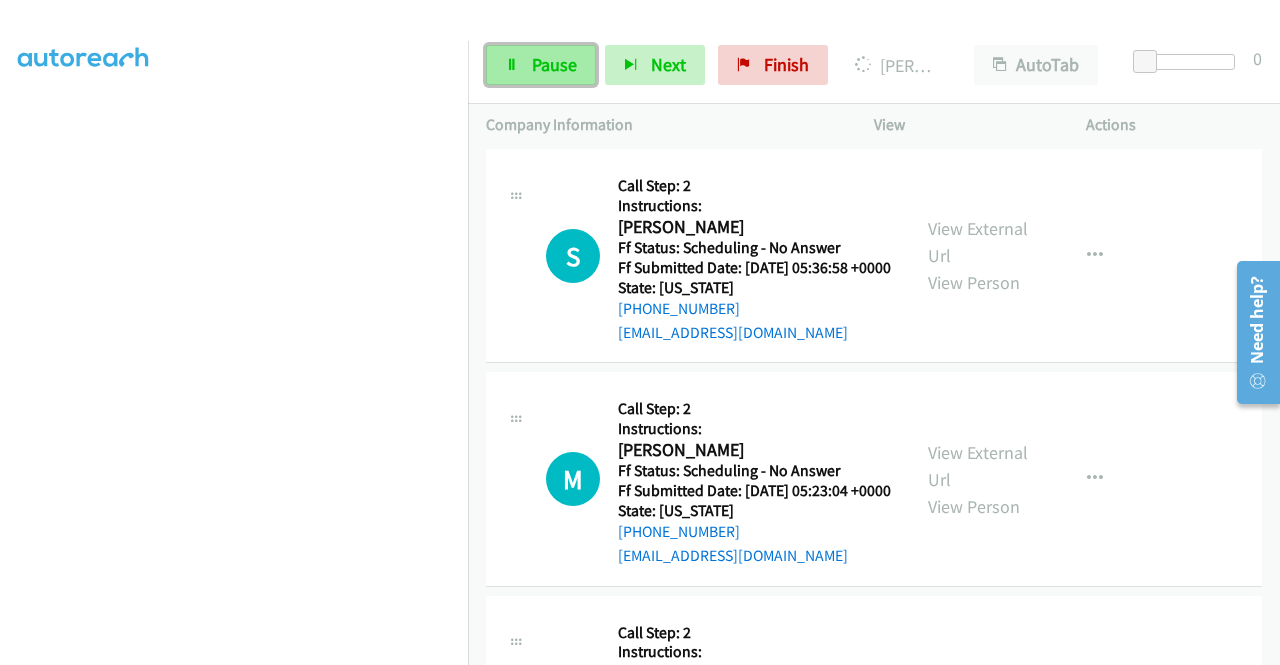 click on "Pause" at bounding box center (554, 64) 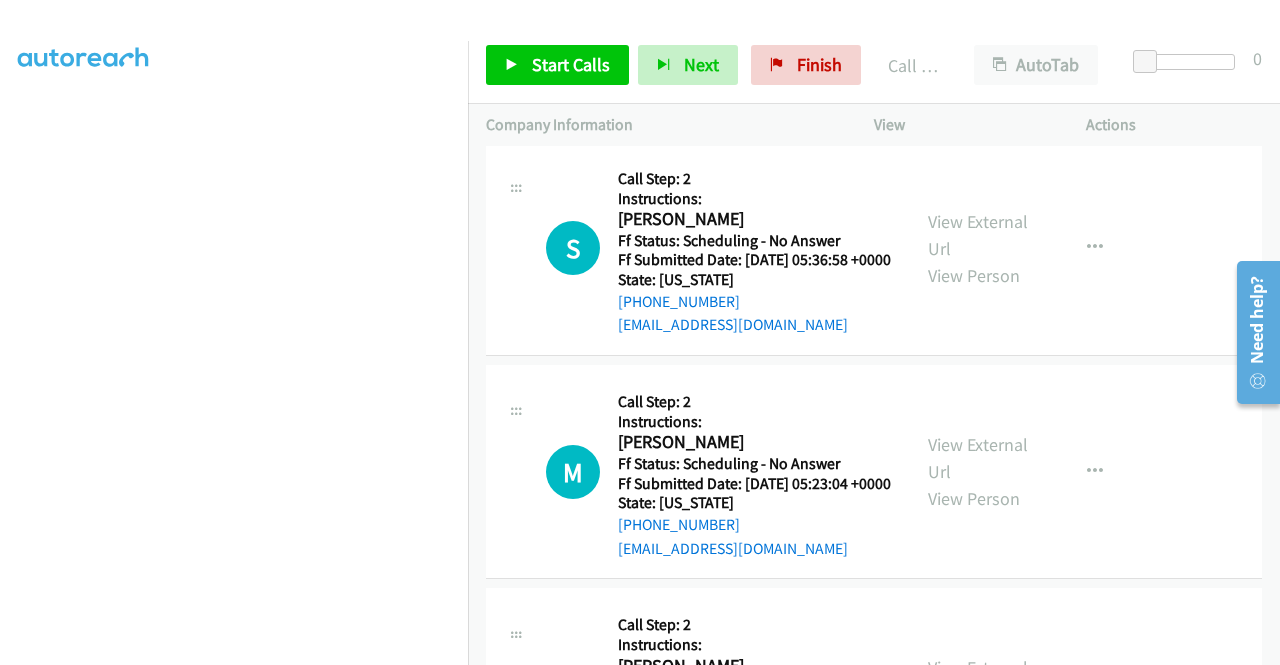 scroll, scrollTop: 22086, scrollLeft: 0, axis: vertical 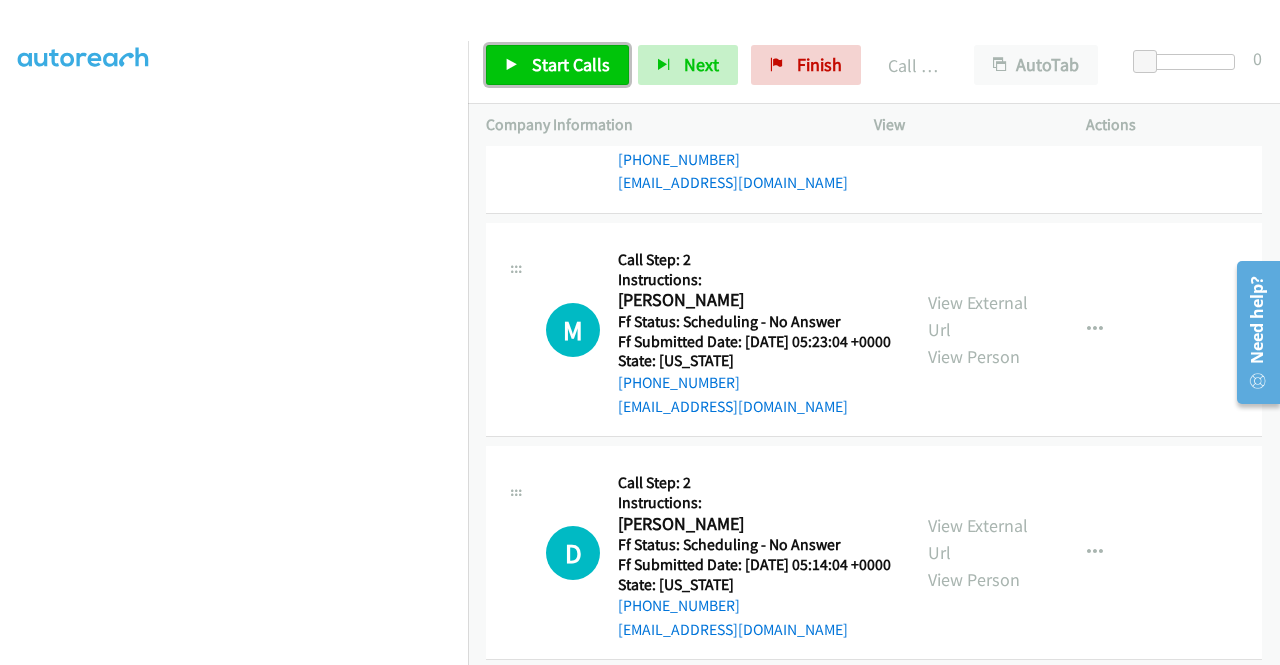 click on "Start Calls" at bounding box center (557, 65) 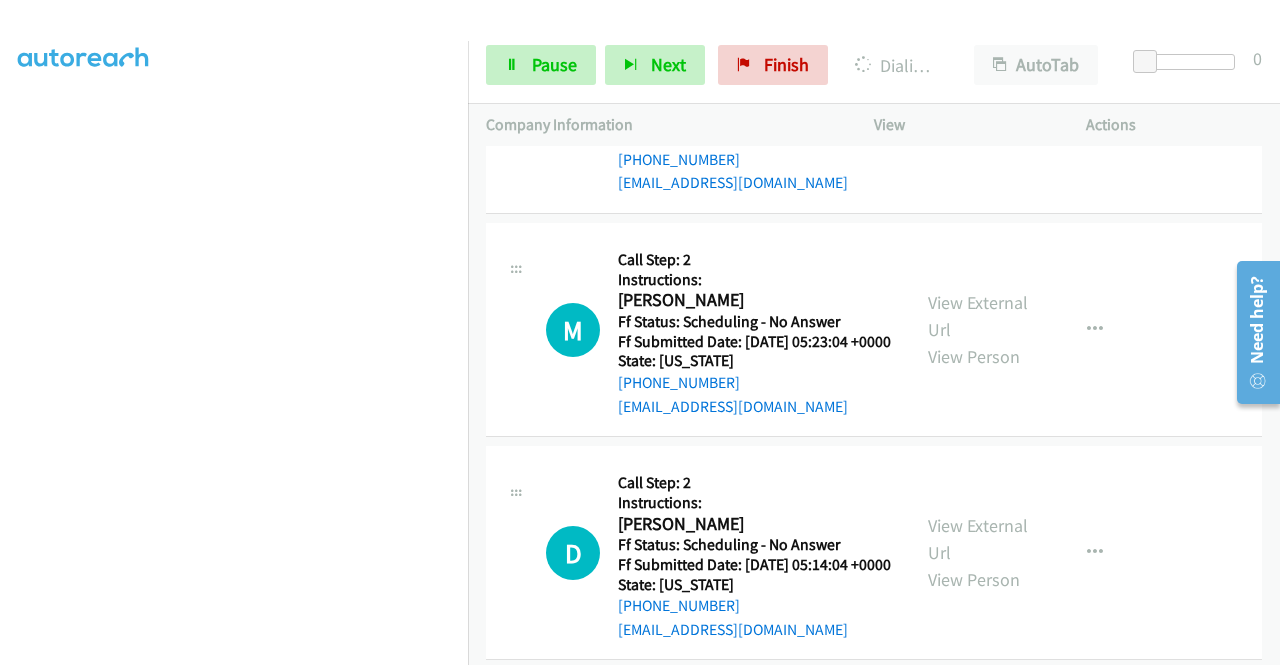 click on "View External Url" at bounding box center [978, -1027] 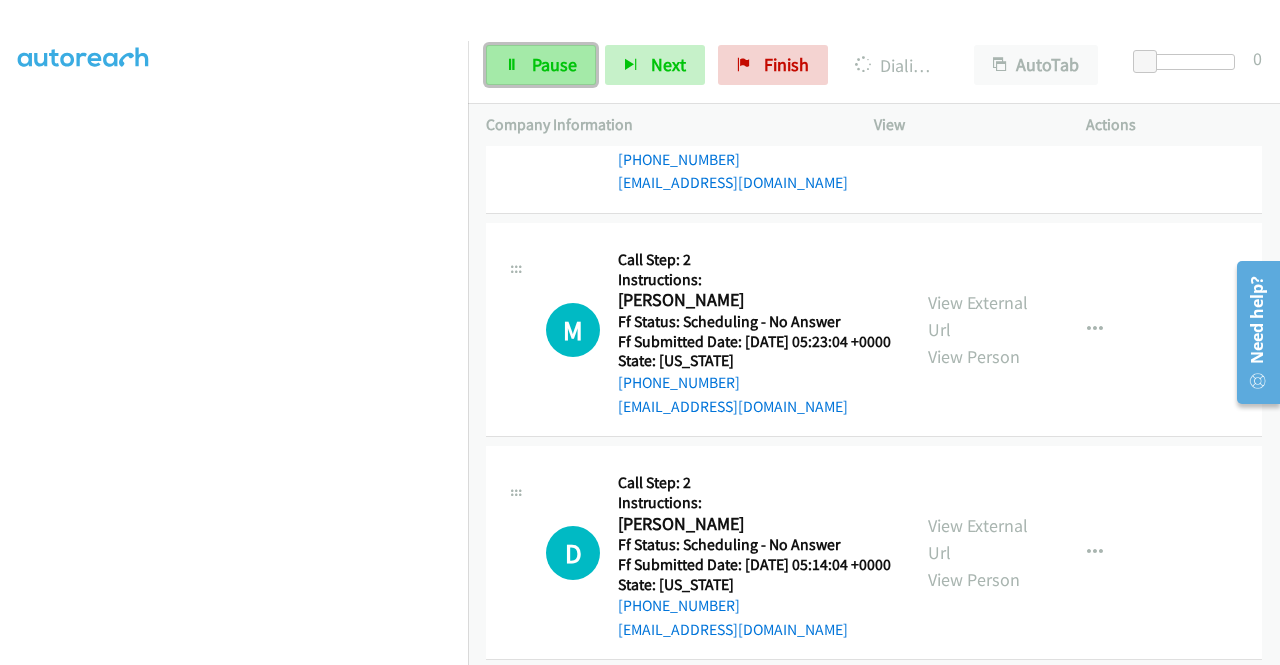 click on "Pause" at bounding box center (541, 65) 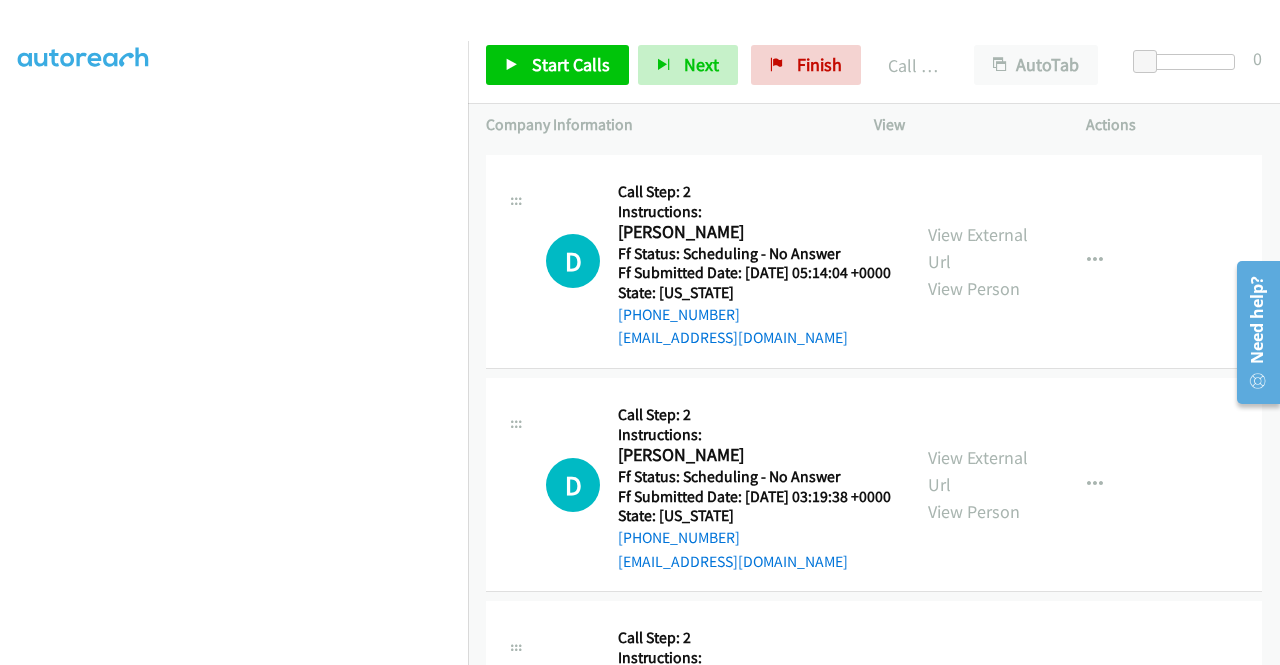 scroll, scrollTop: 22473, scrollLeft: 0, axis: vertical 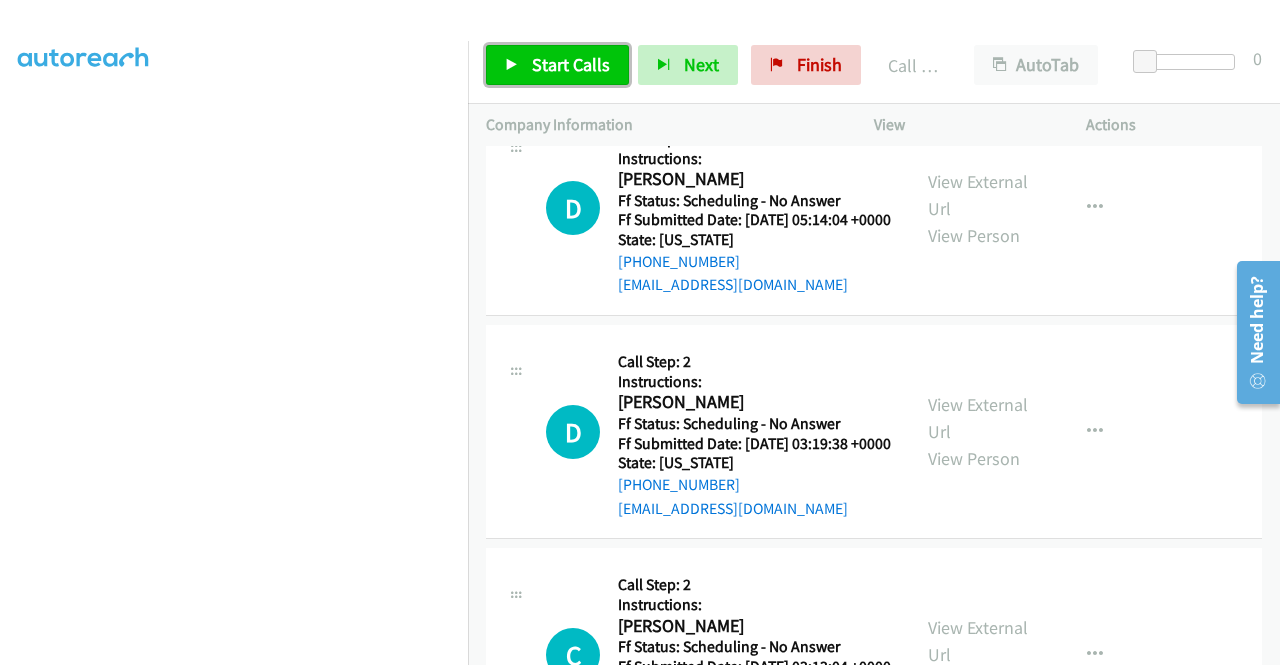 click on "Start Calls" at bounding box center (571, 64) 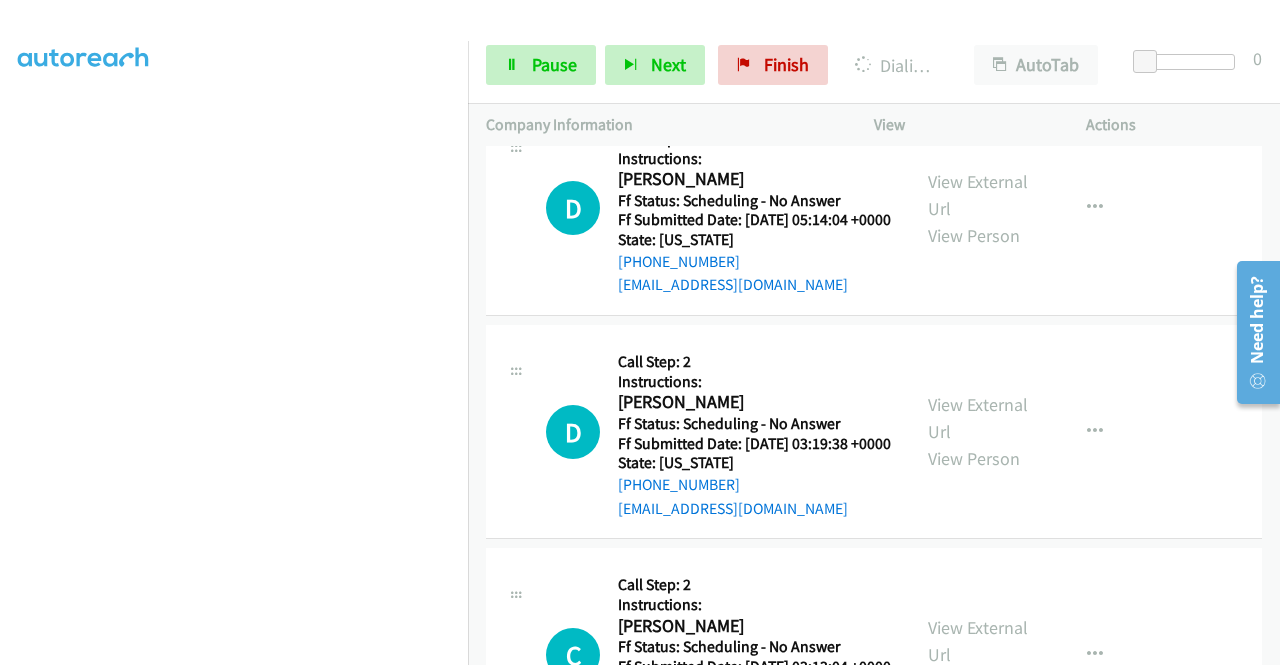 click on "View External Url" at bounding box center [978, -1158] 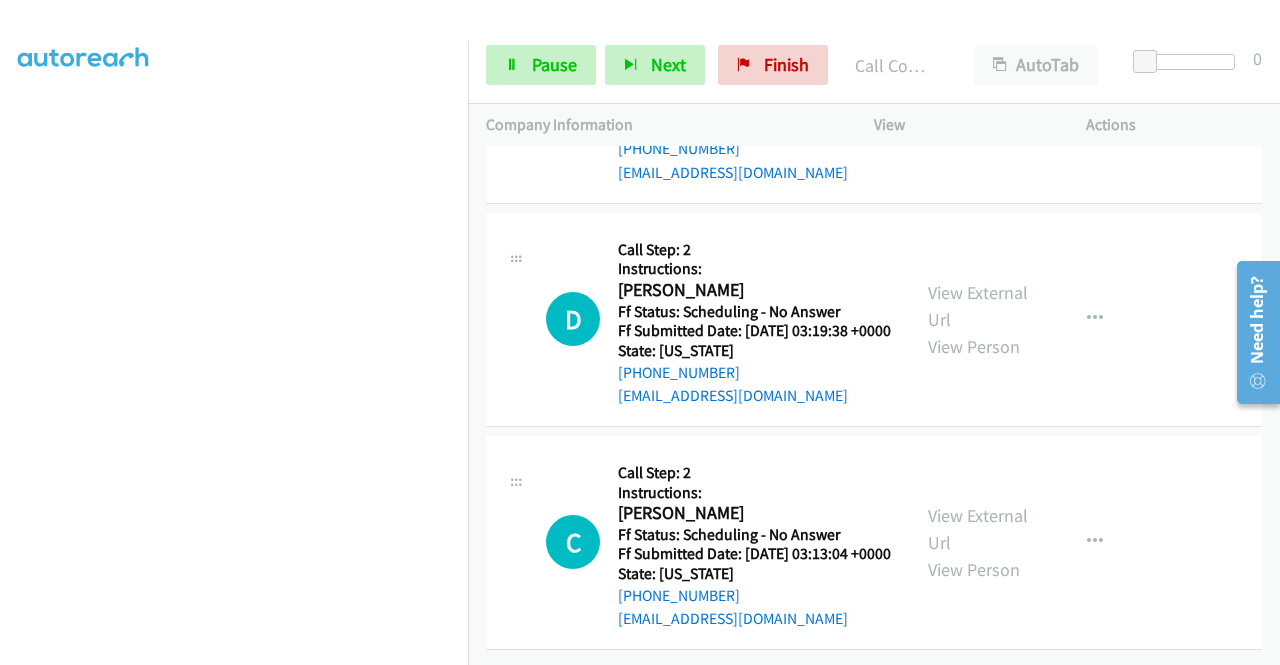 scroll, scrollTop: 22713, scrollLeft: 0, axis: vertical 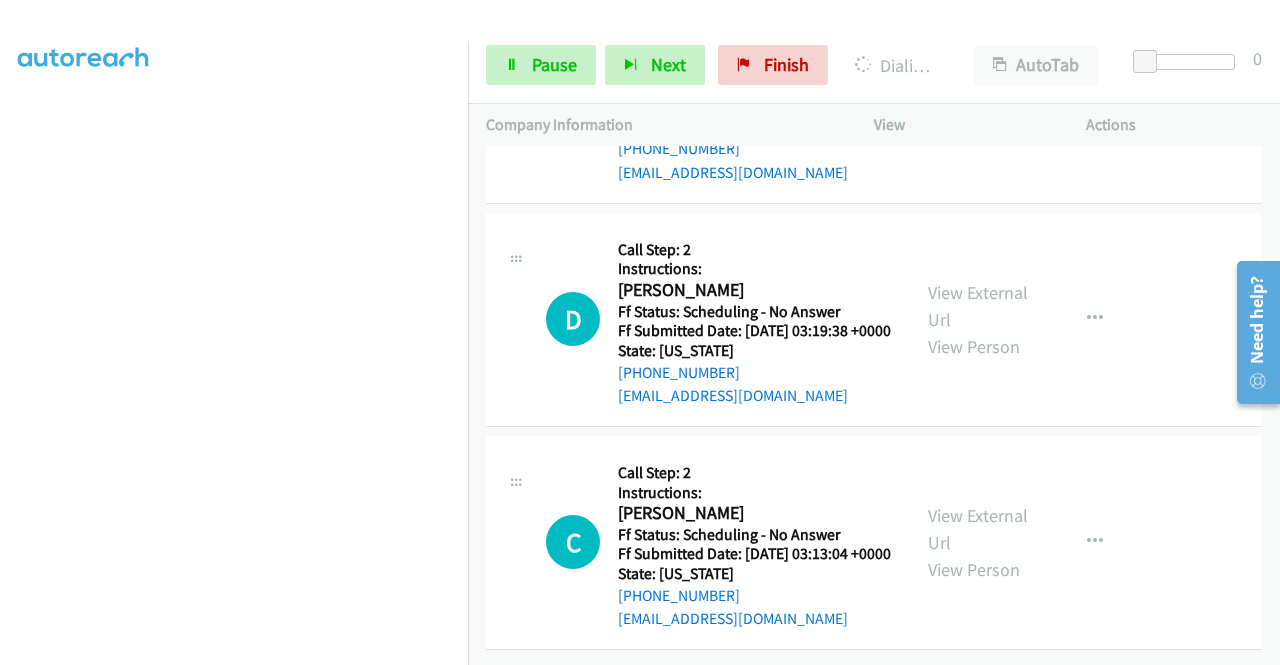 click on "View External Url" at bounding box center (978, -1045) 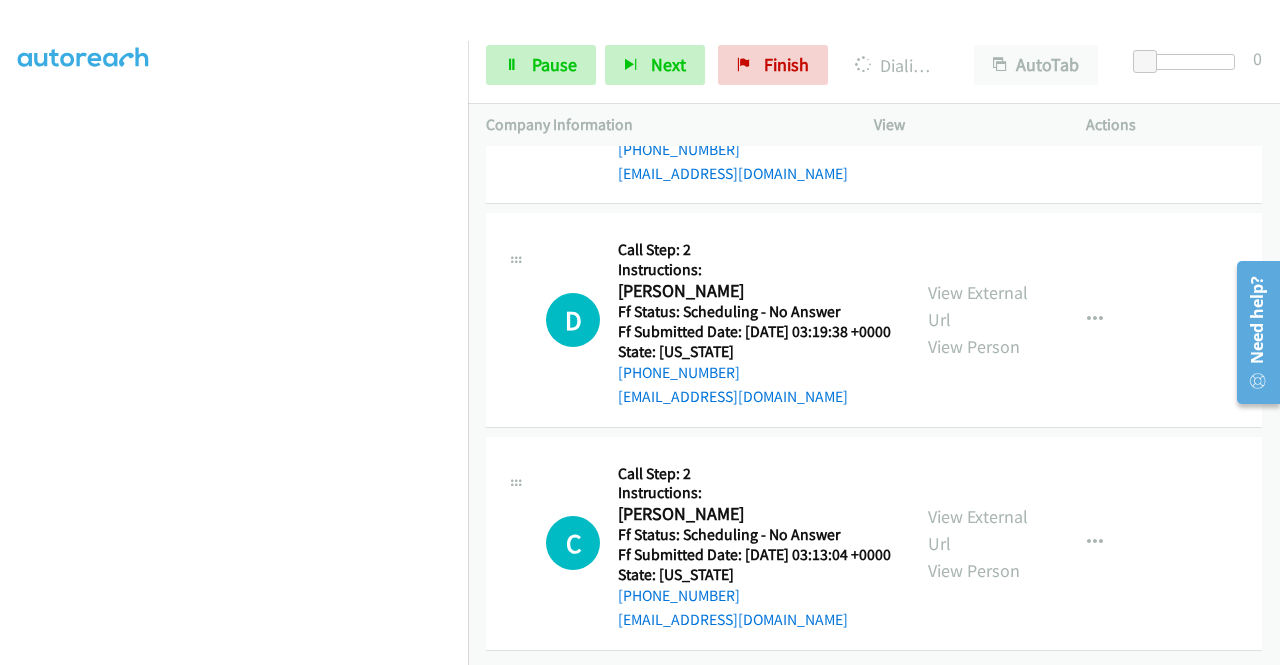 click on "View External Url
View Person
View External Url
Email
Schedule/Manage Callback
Skip Call
Add to do not call list" at bounding box center [1025, -797] 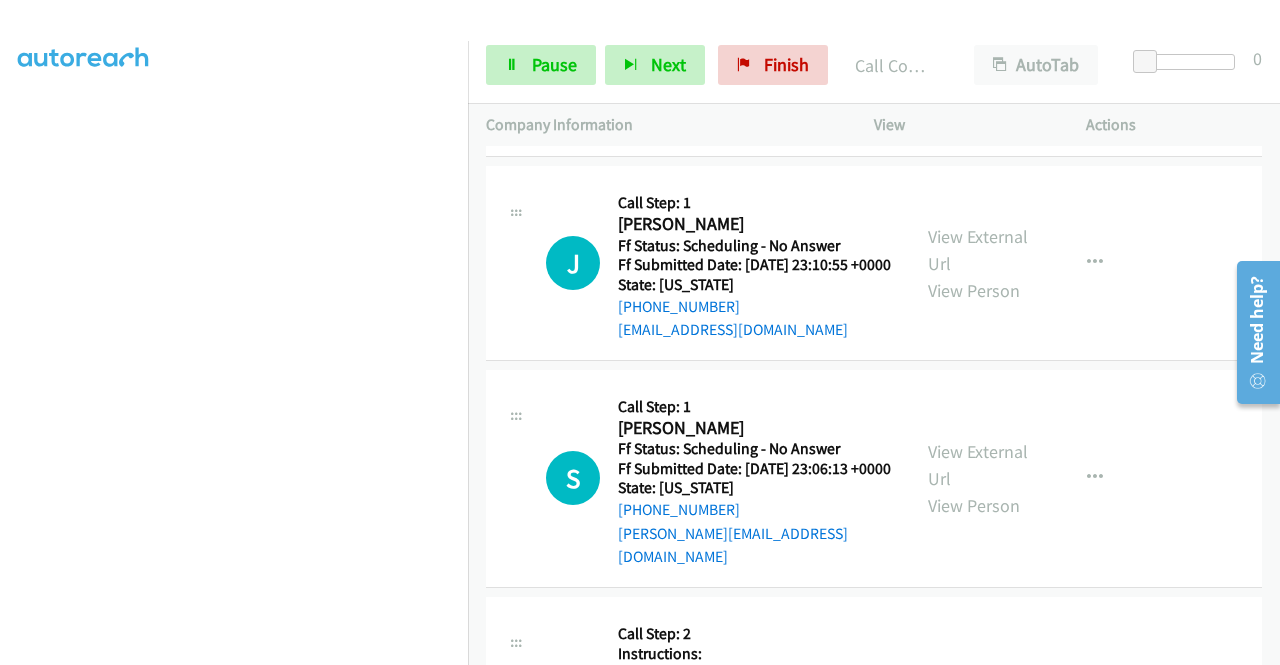 click on "View External Url" at bounding box center (978, -1080) 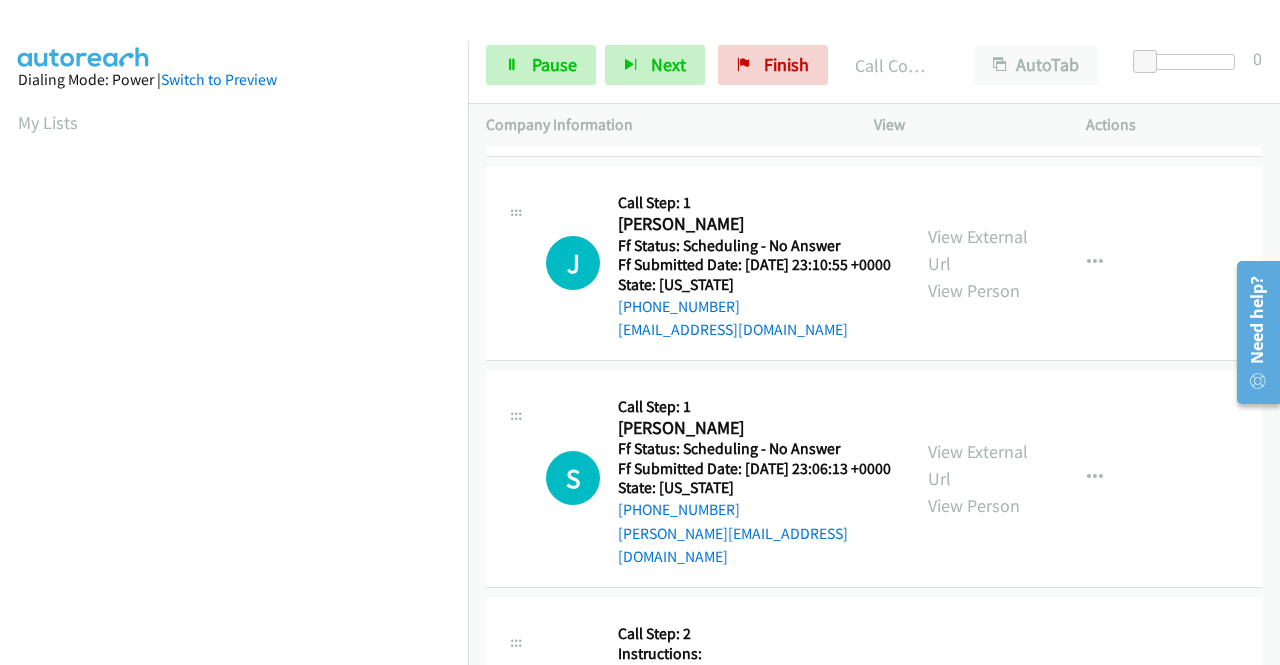 scroll, scrollTop: 456, scrollLeft: 4, axis: both 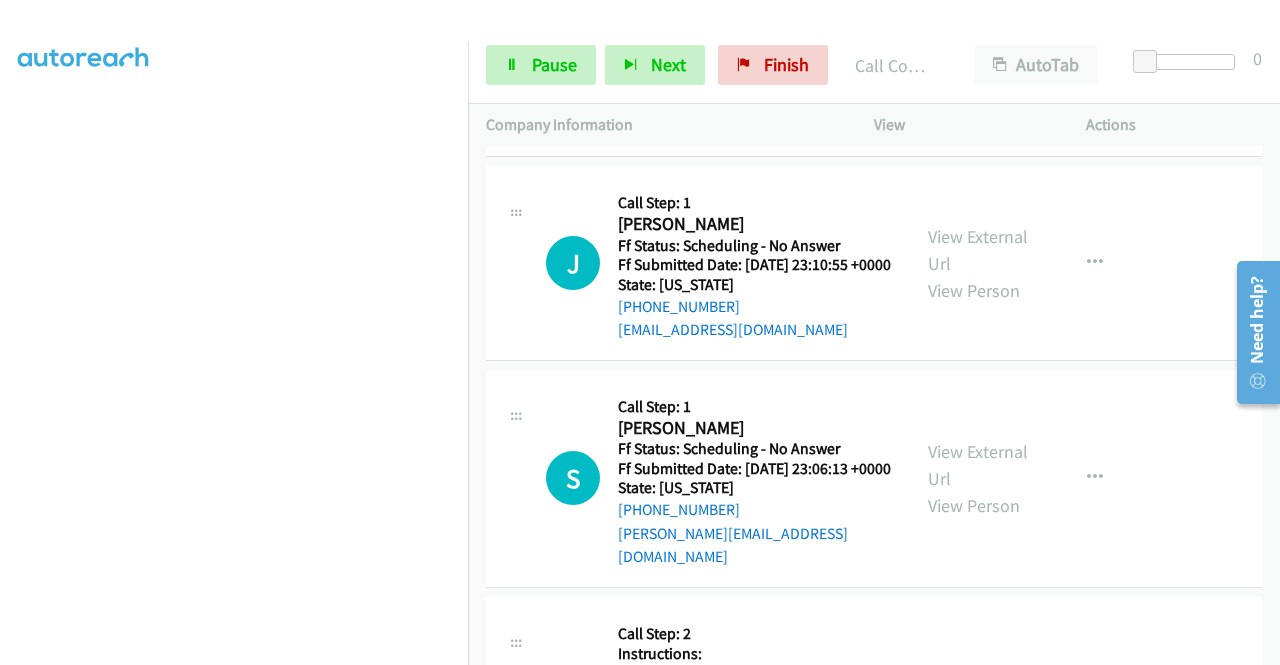 drag, startPoint x: 582, startPoint y: 467, endPoint x: 574, endPoint y: 451, distance: 17.888544 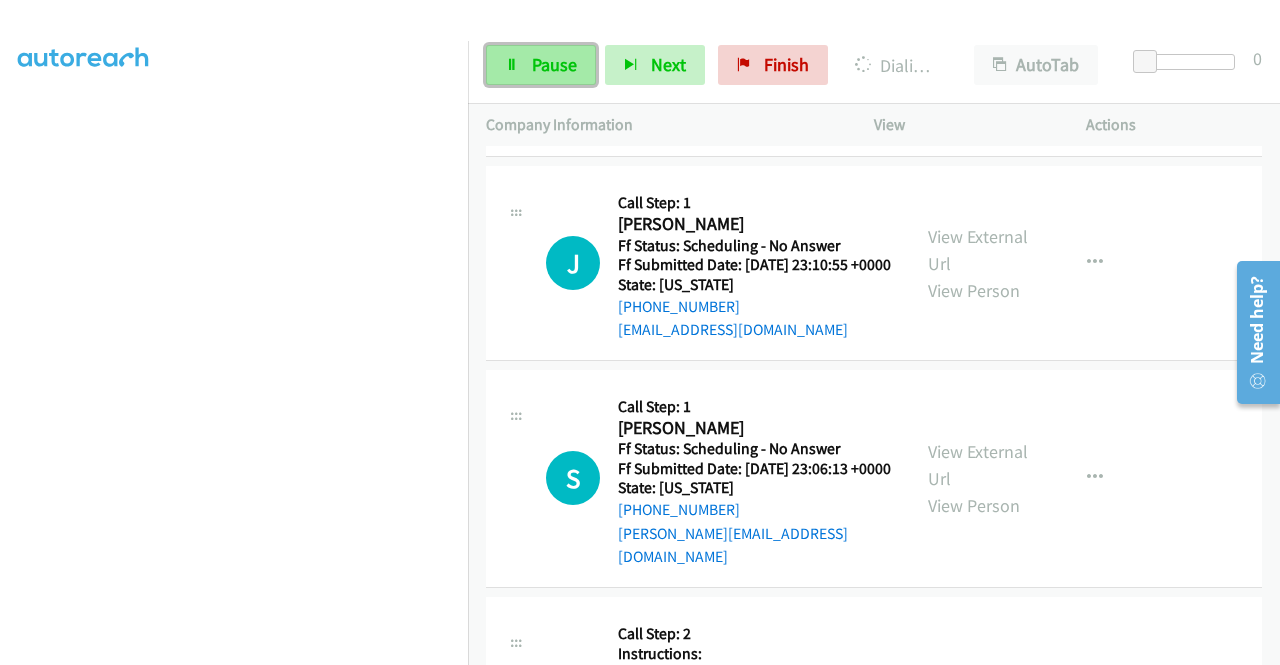 click on "Pause" at bounding box center (541, 65) 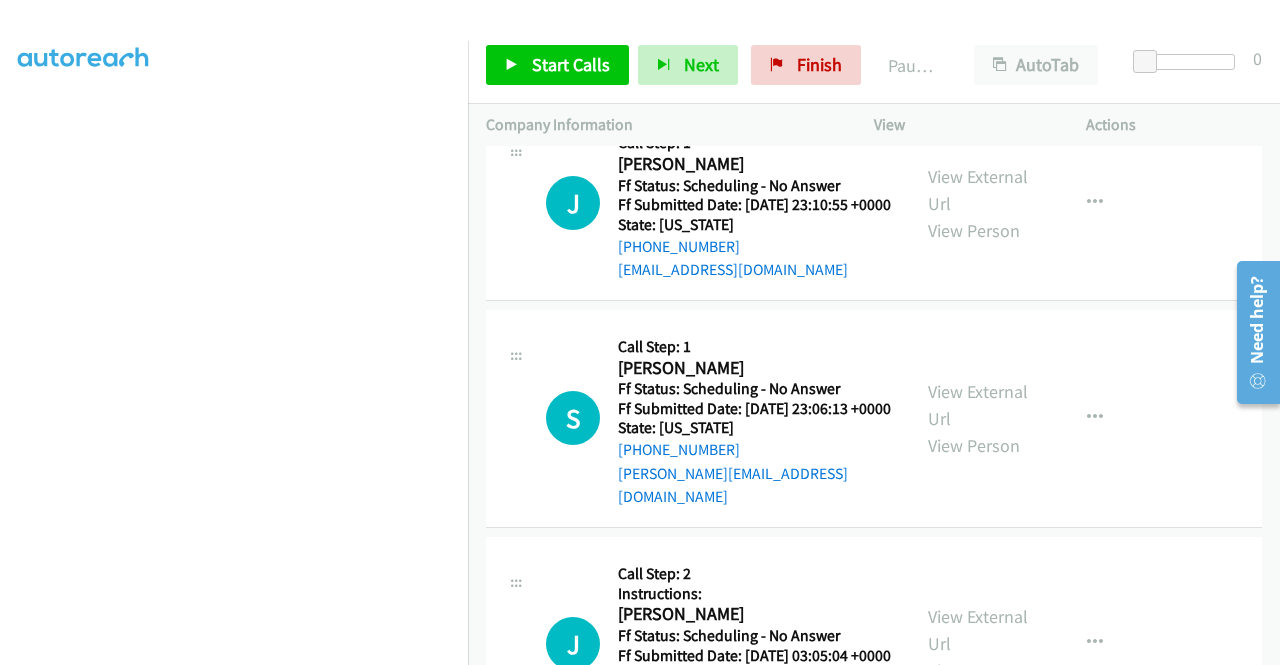 scroll, scrollTop: 23580, scrollLeft: 0, axis: vertical 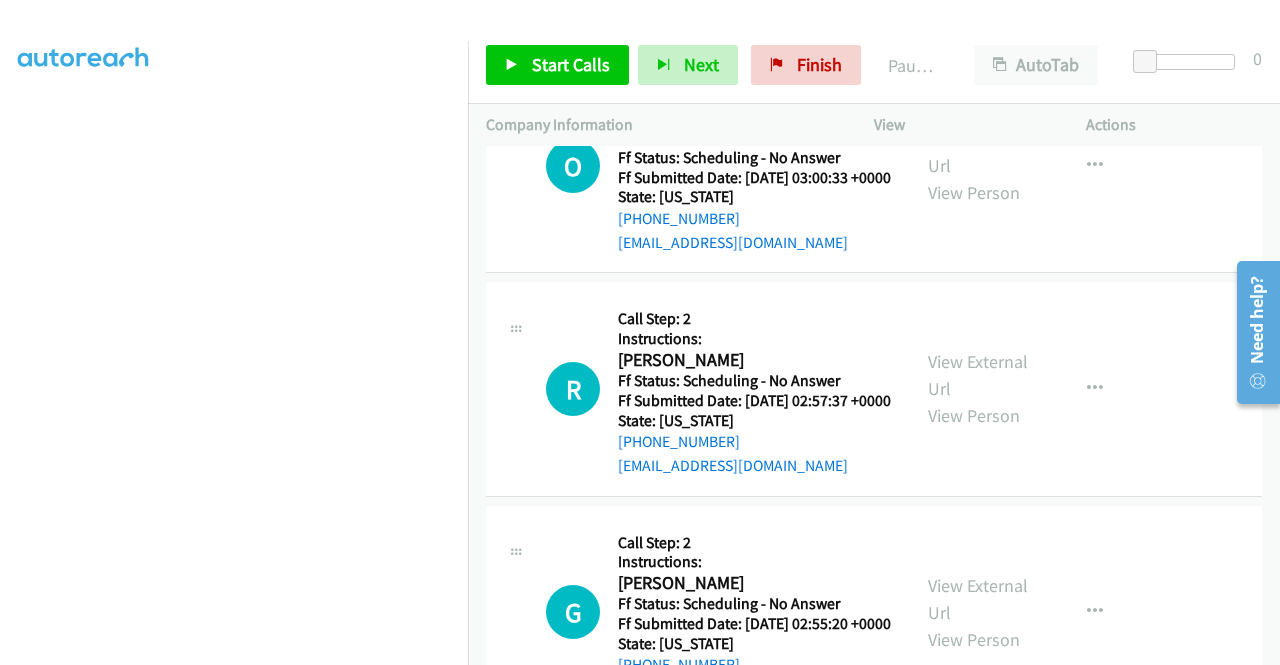 click on "View External Url" at bounding box center (978, -1171) 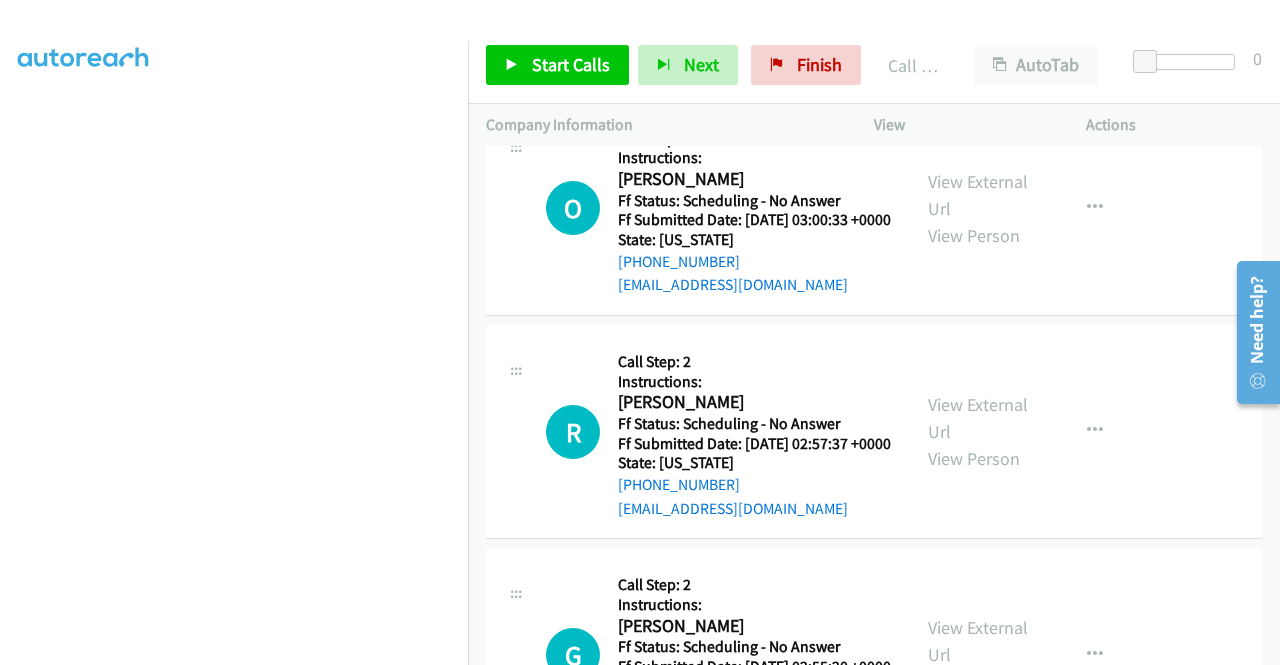 scroll, scrollTop: 24010, scrollLeft: 0, axis: vertical 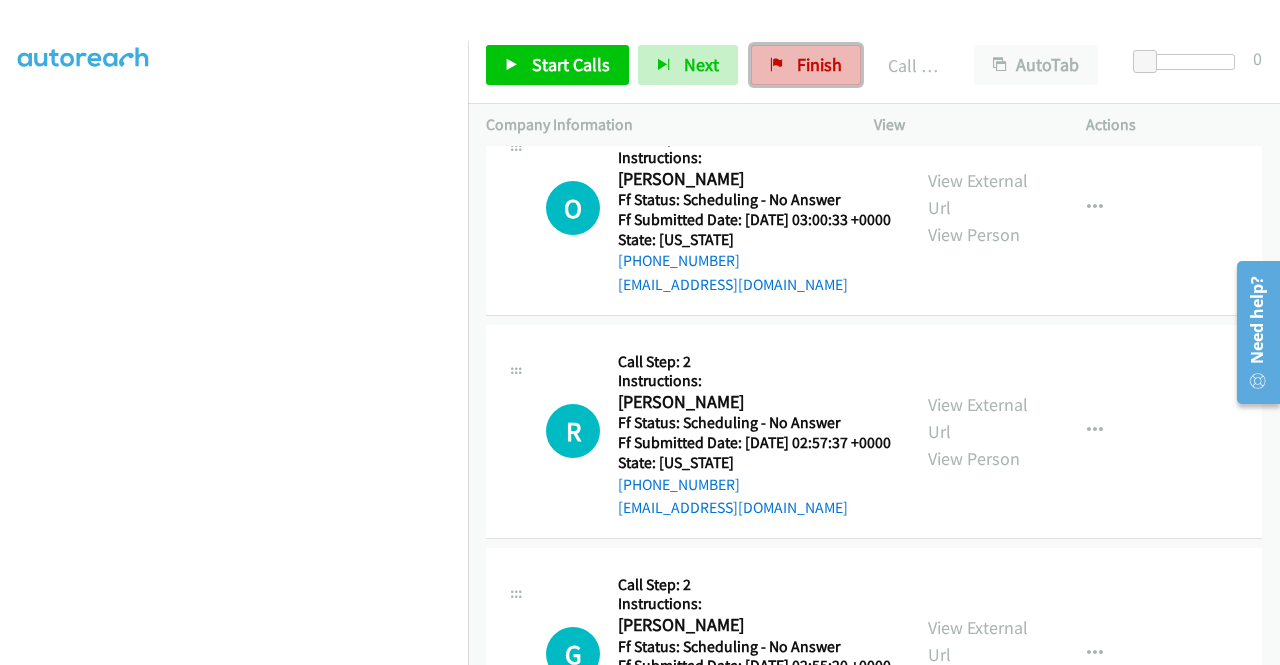 click on "Finish" at bounding box center (806, 65) 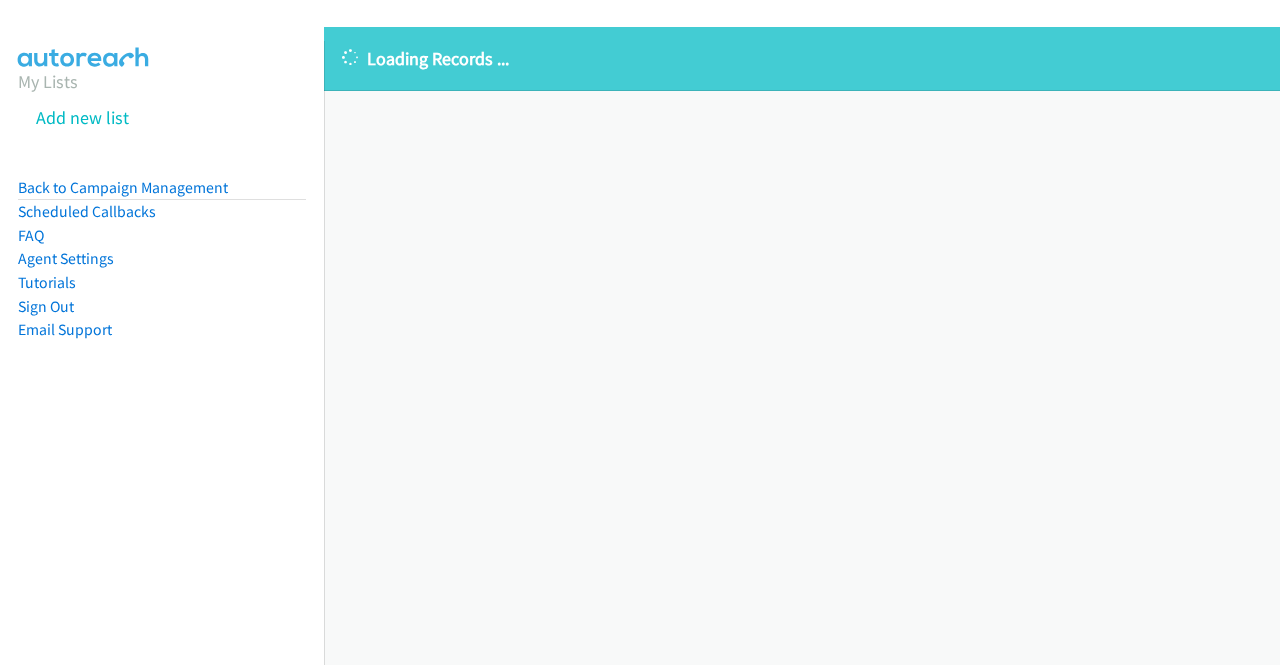 scroll, scrollTop: 0, scrollLeft: 0, axis: both 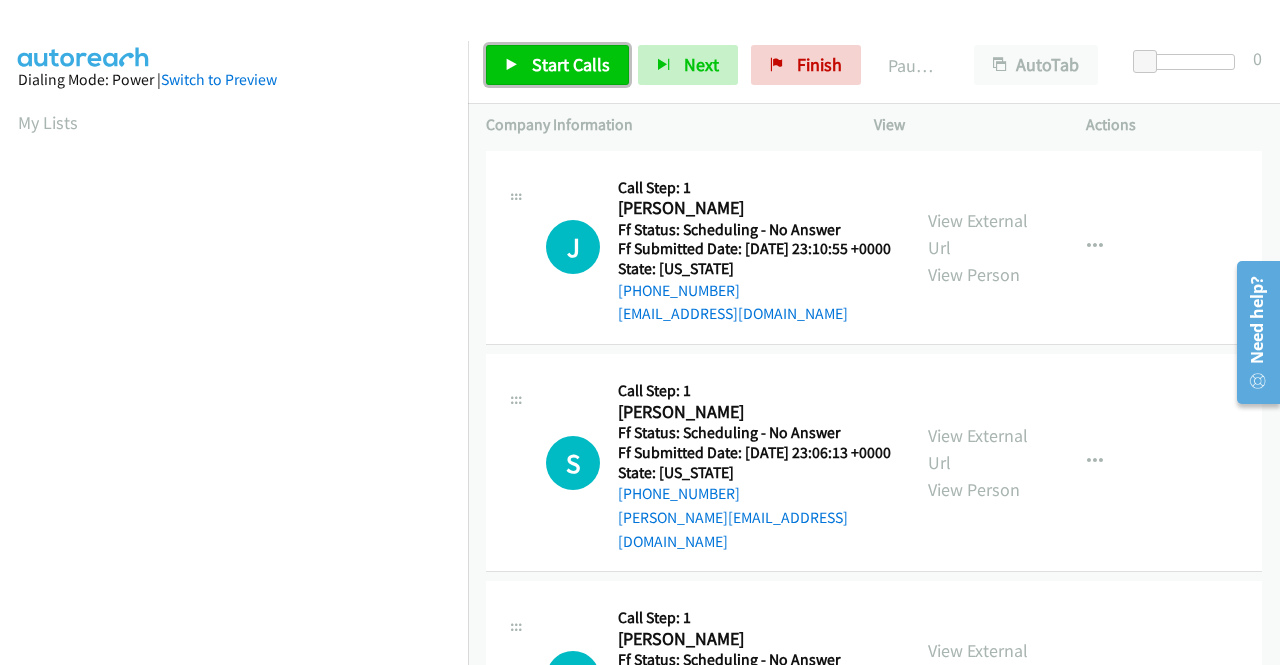 click on "Start Calls" at bounding box center [571, 64] 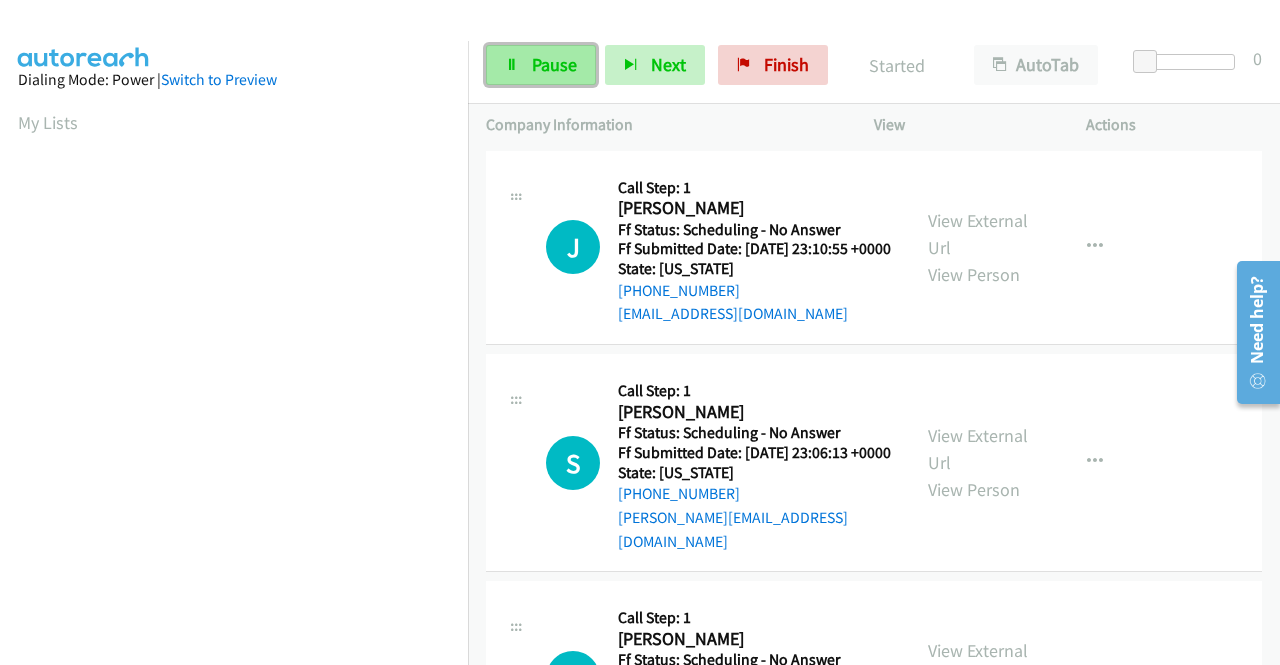 click on "Pause" at bounding box center [541, 65] 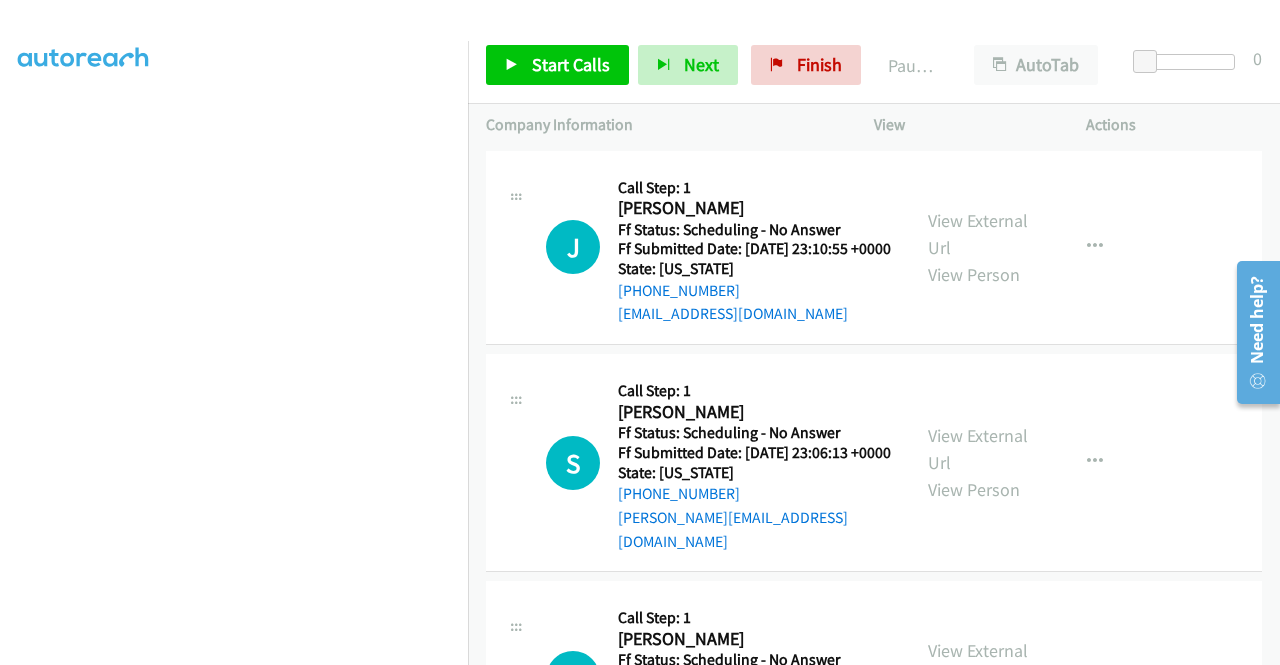 scroll, scrollTop: 362, scrollLeft: 0, axis: vertical 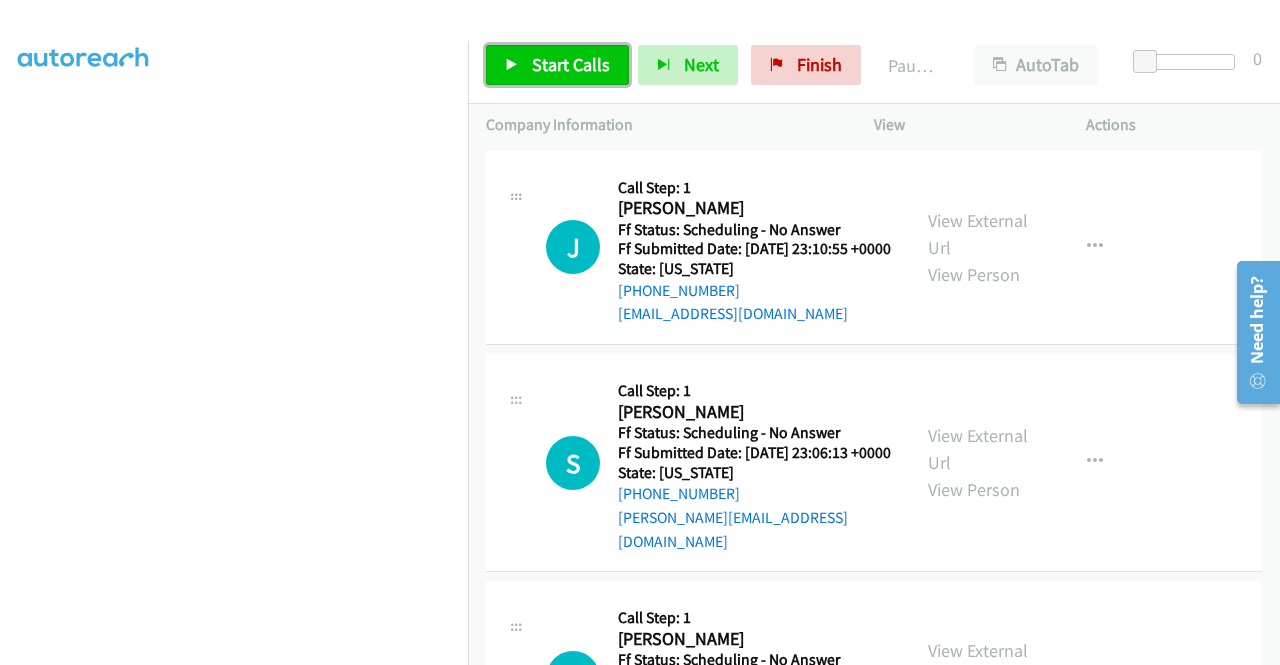 click on "Start Calls" at bounding box center [571, 64] 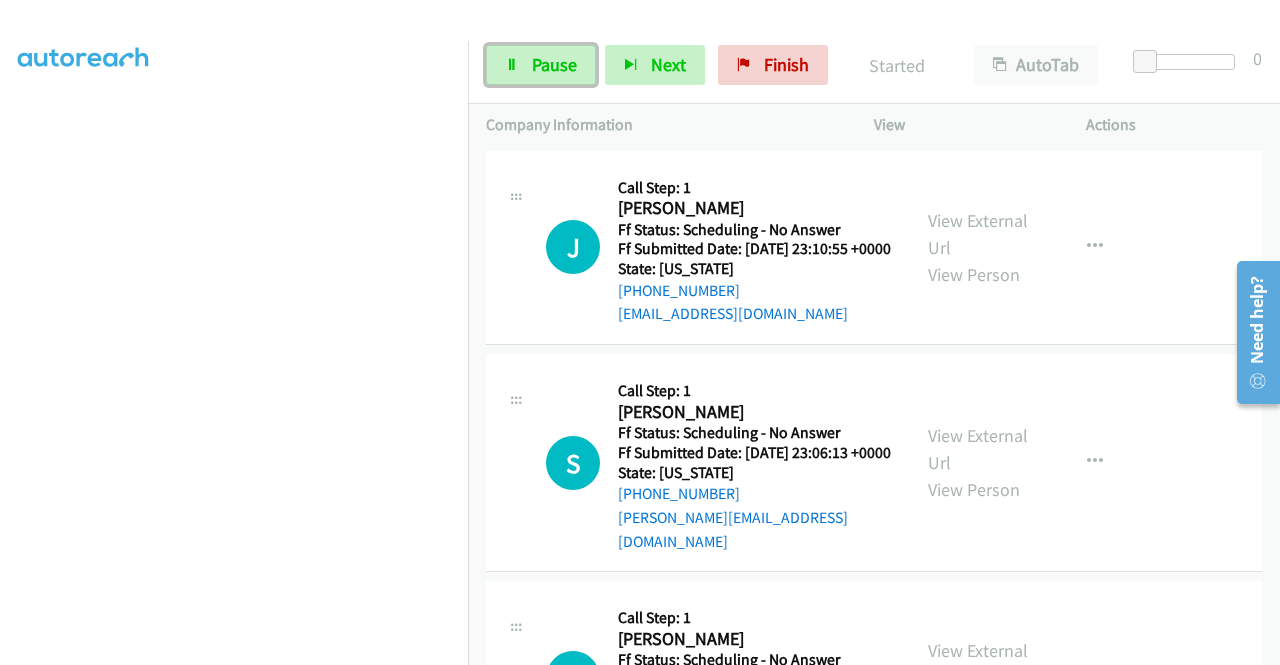 click on "Pause" at bounding box center [554, 64] 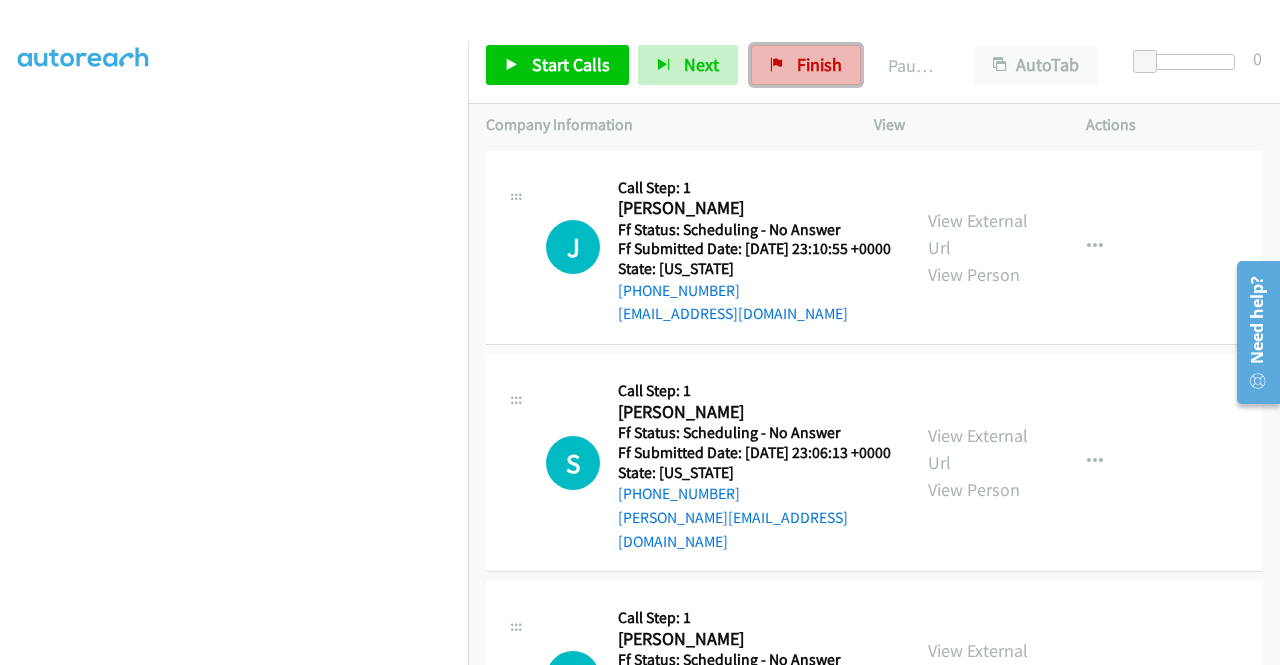 click on "Finish" at bounding box center [806, 65] 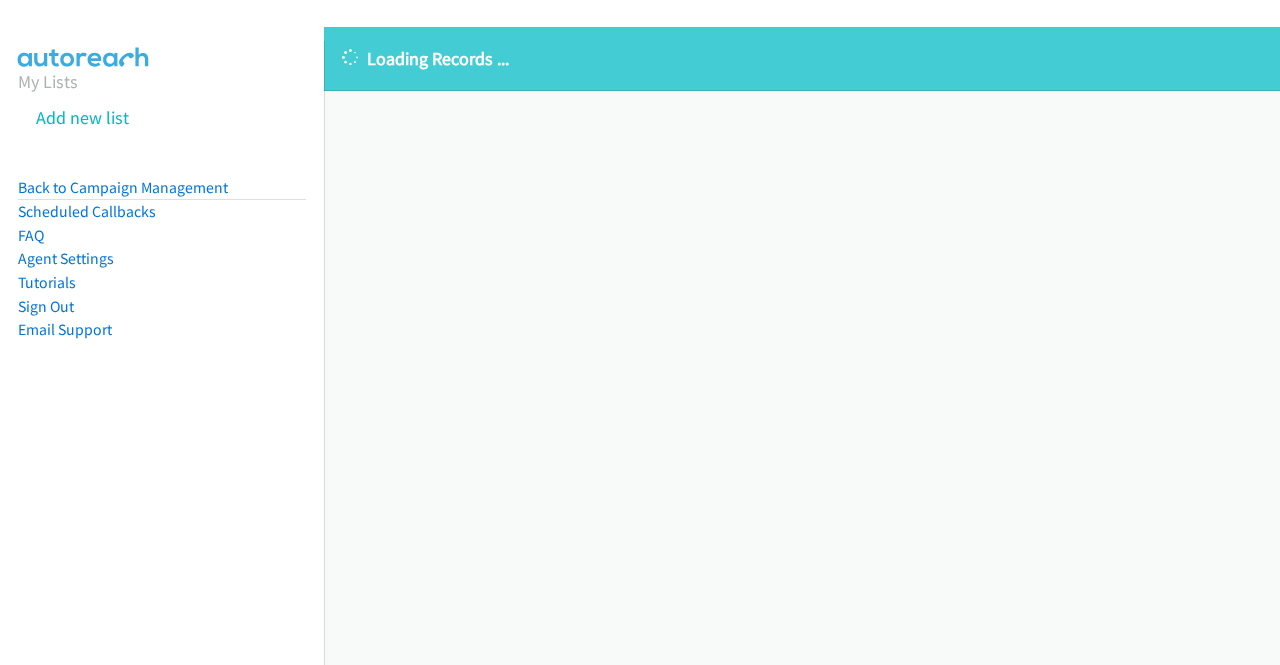 scroll, scrollTop: 0, scrollLeft: 0, axis: both 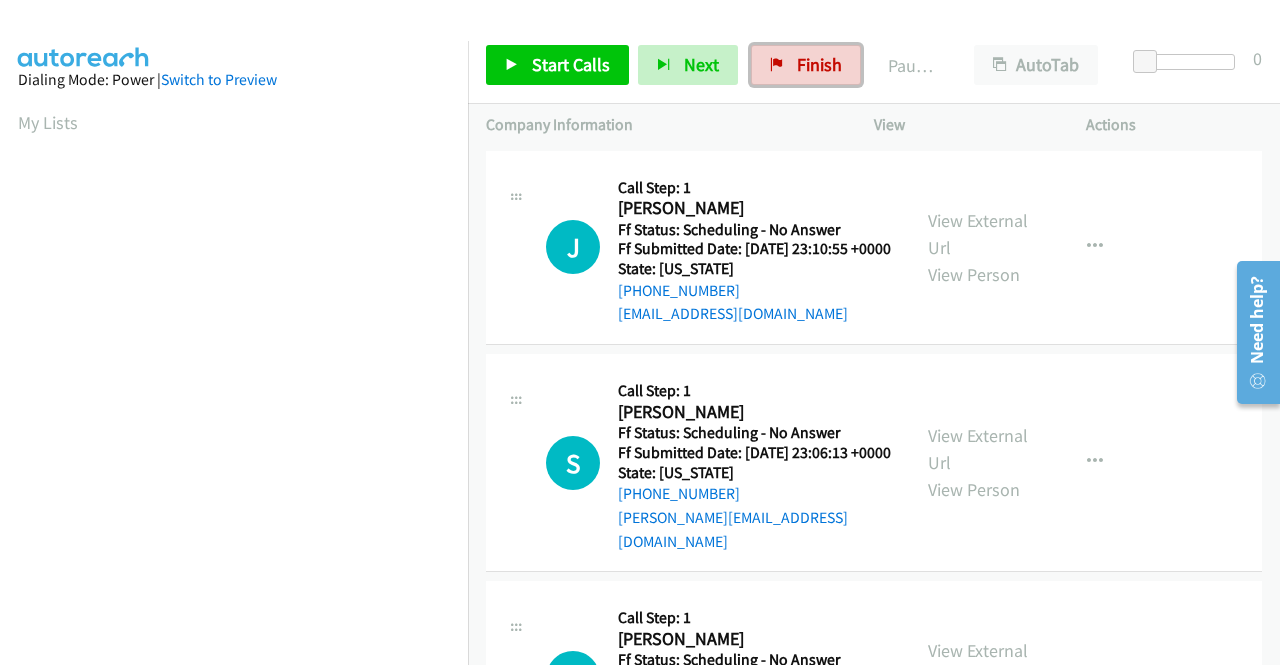 click on "Finish" at bounding box center [819, 64] 